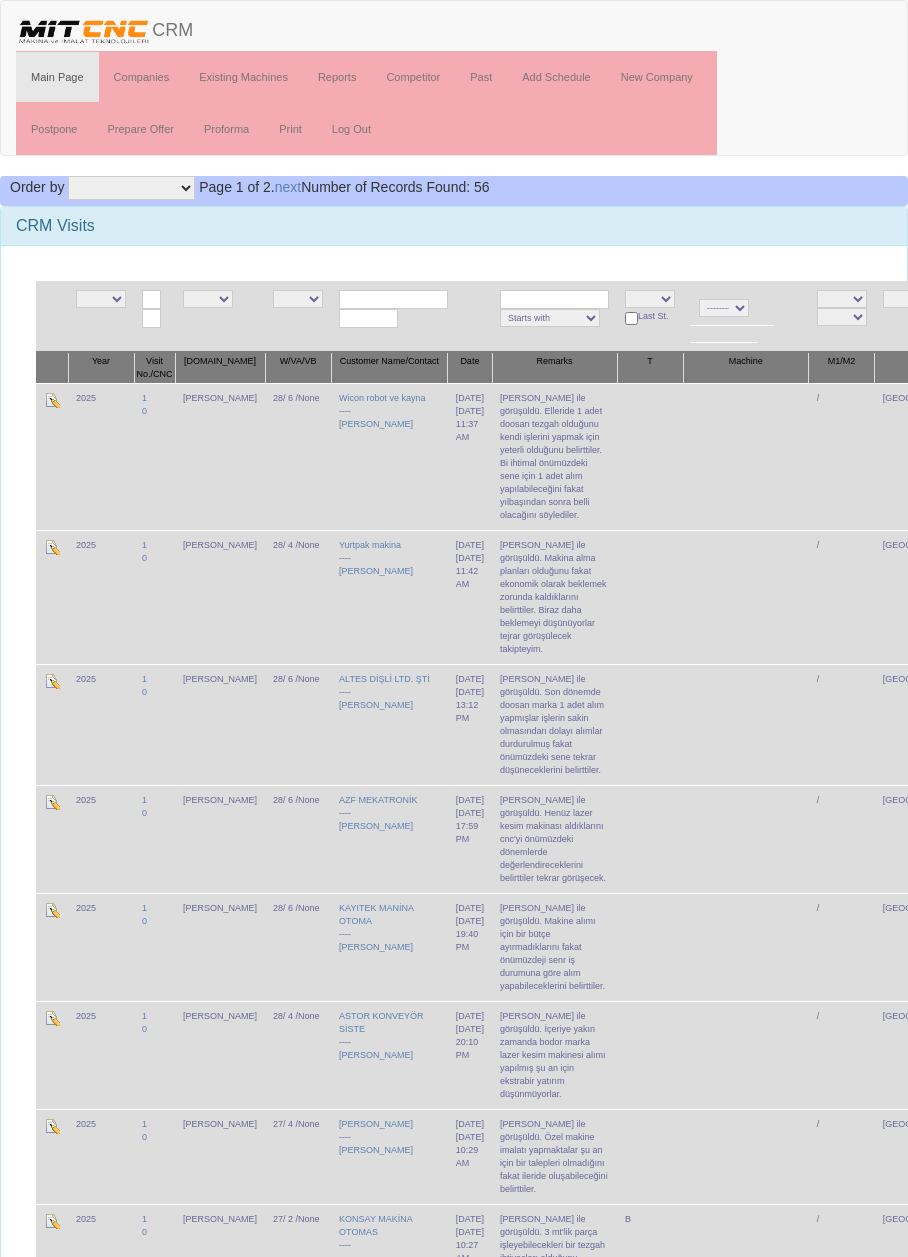 scroll, scrollTop: 0, scrollLeft: 0, axis: both 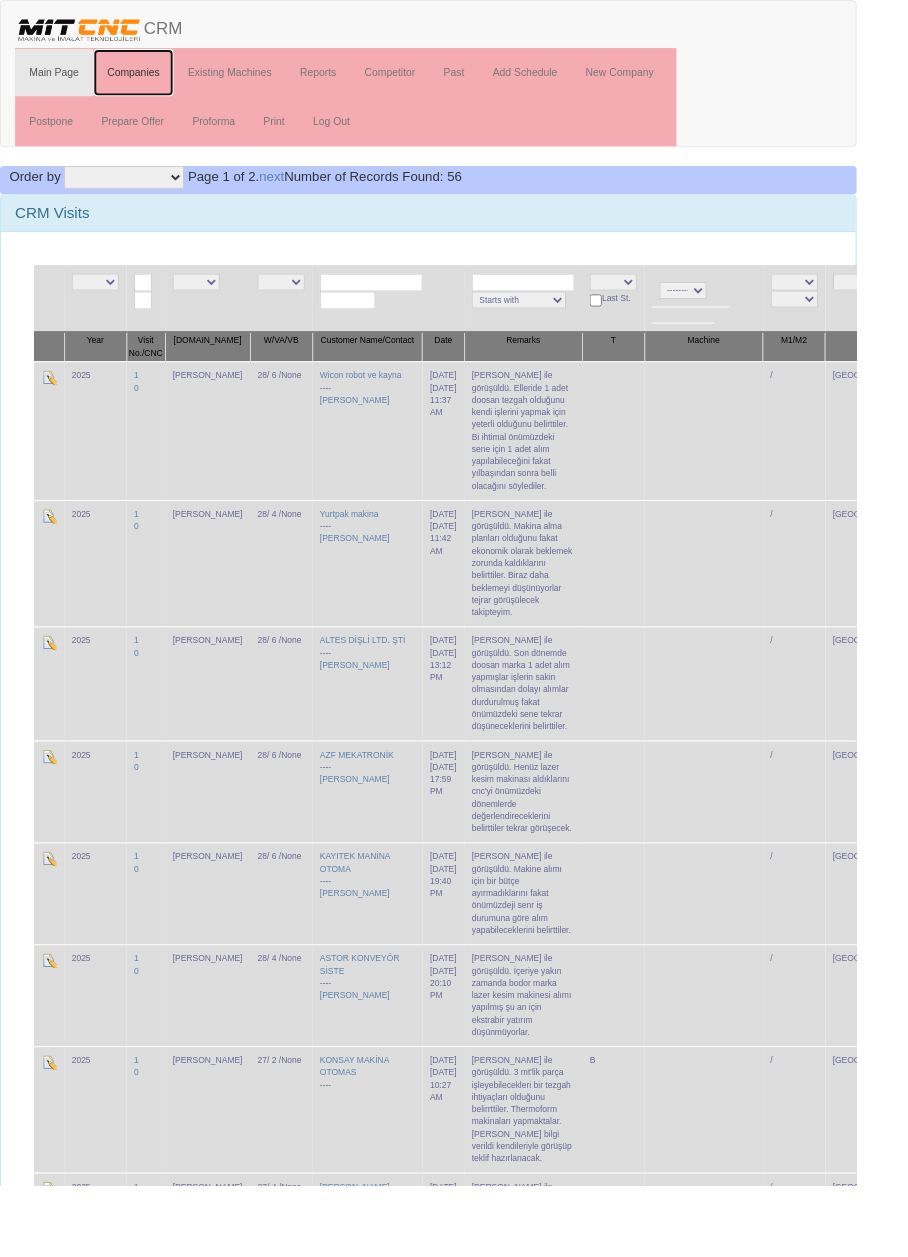 click on "Companies" at bounding box center [142, 77] 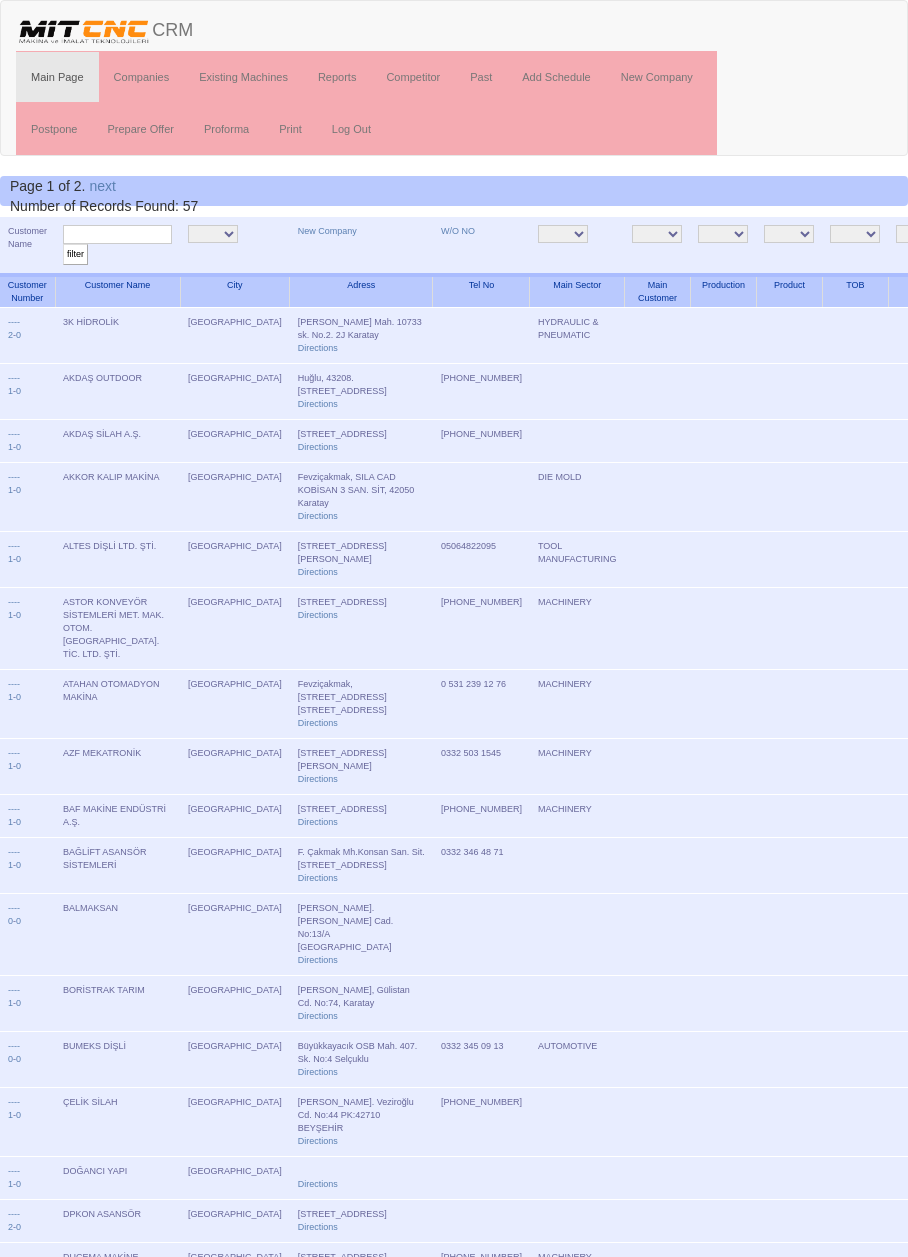 scroll, scrollTop: 0, scrollLeft: 0, axis: both 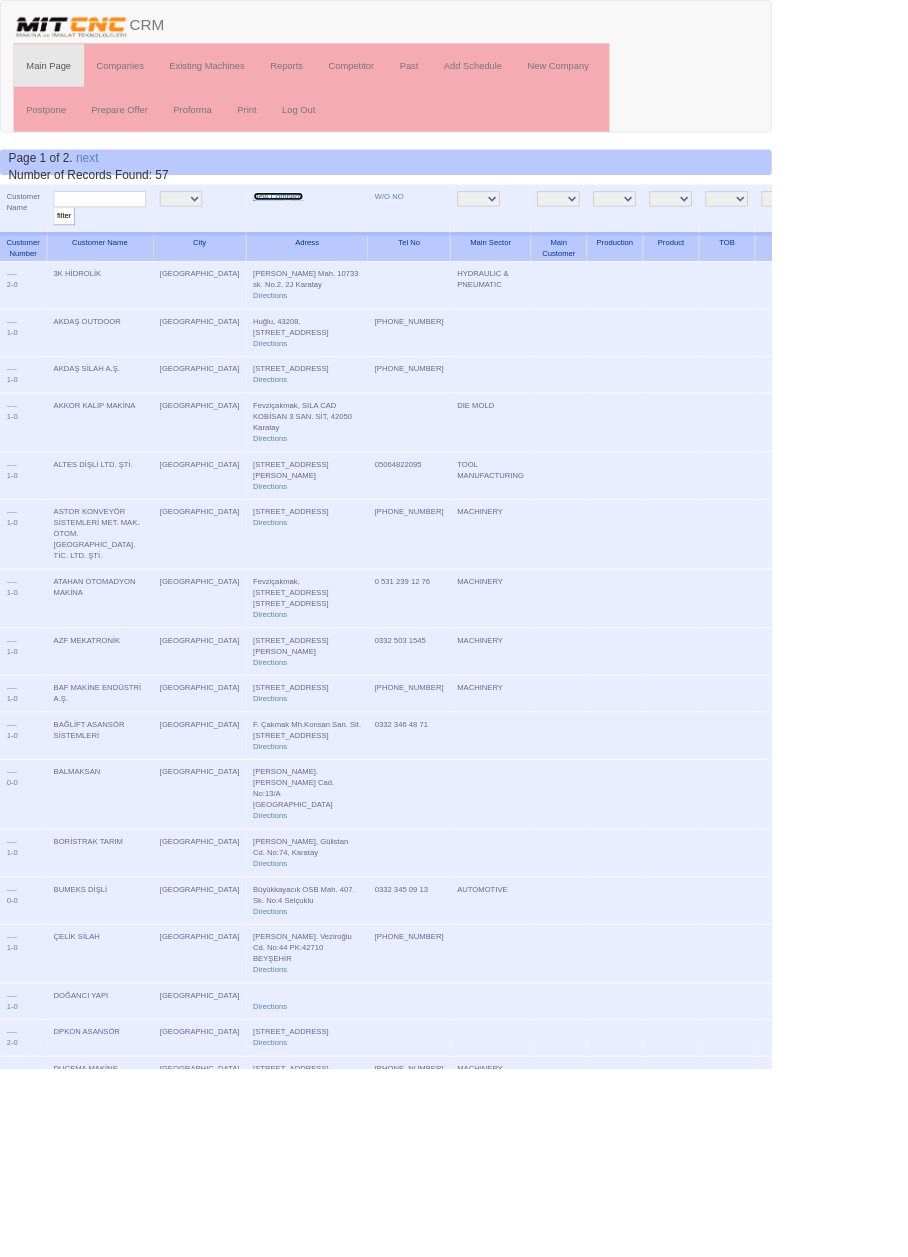 click on "New Company" at bounding box center [327, 231] 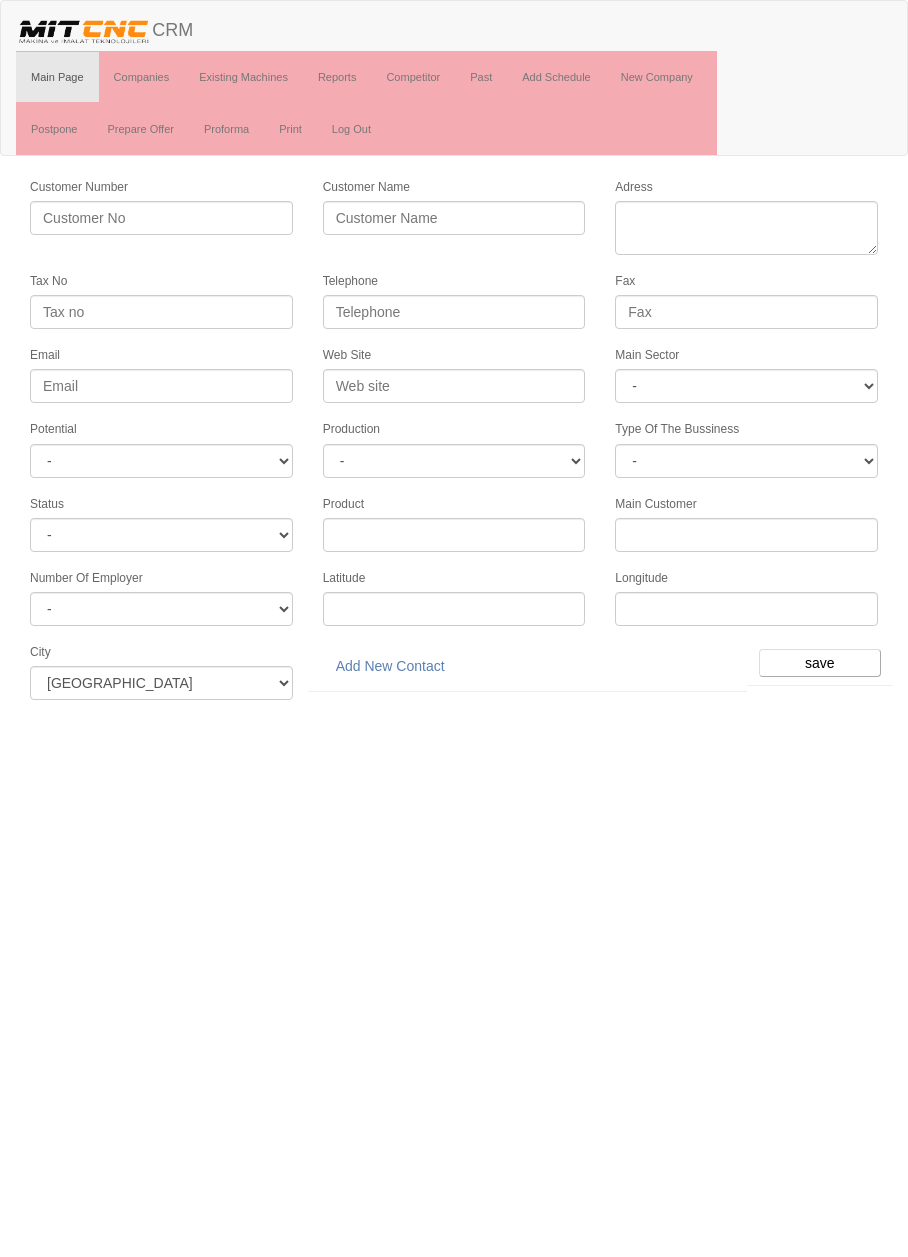 scroll, scrollTop: 0, scrollLeft: 0, axis: both 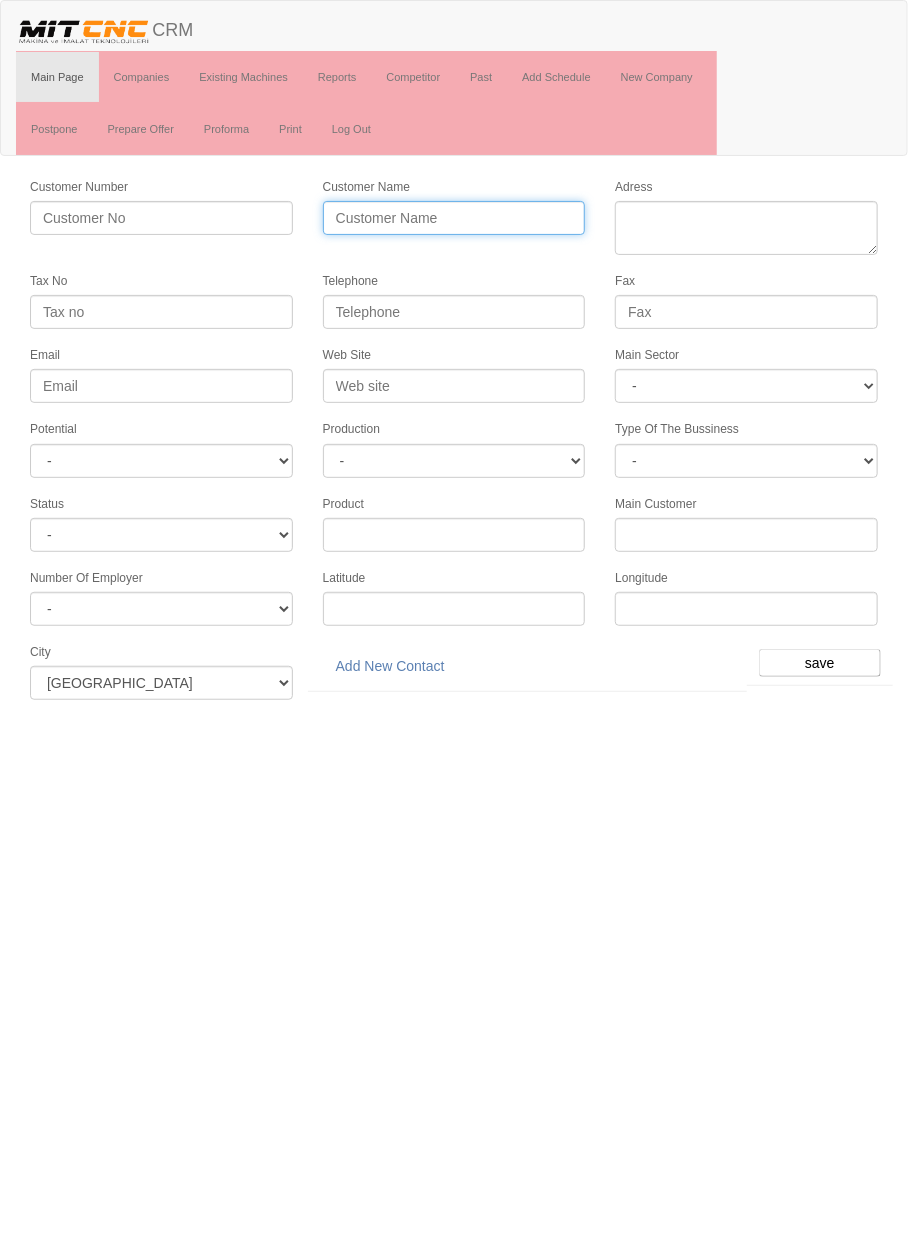 click on "Customer Name" at bounding box center (454, 218) 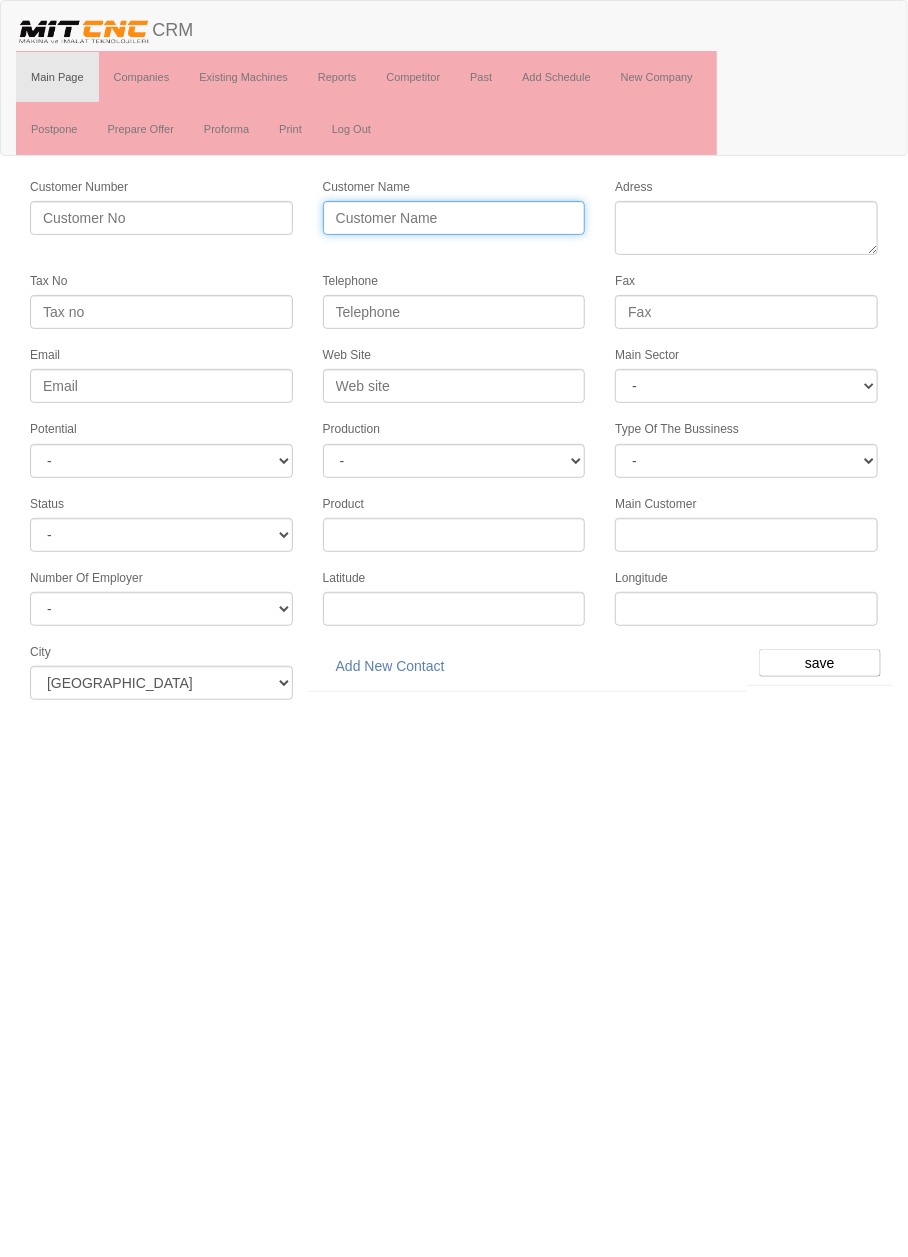 paste on "ACOS Makine San. Ve Tic. Ltd. [GEOGRAPHIC_DATA]." 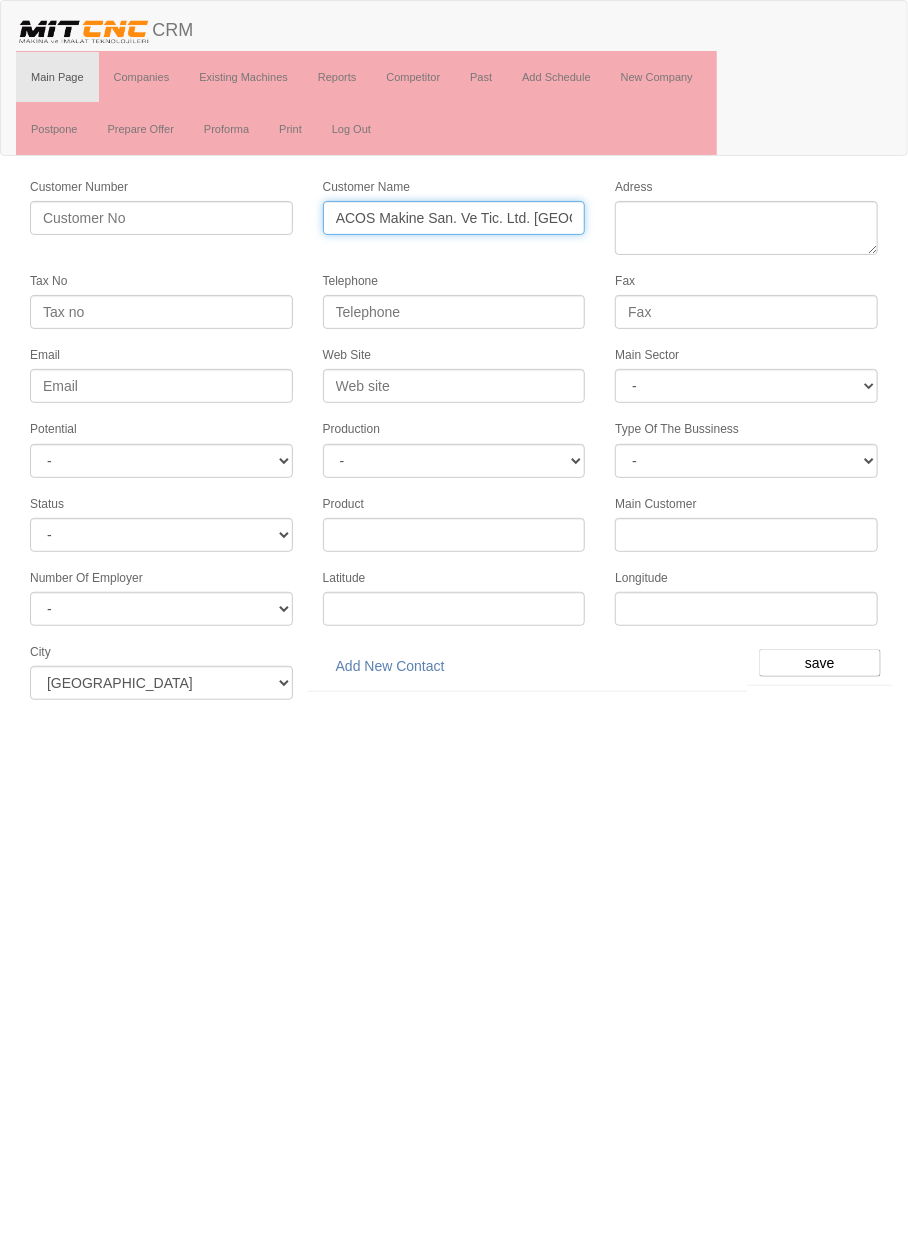 type on "ACOS Makine San. Ve Tic. Ltd. [GEOGRAPHIC_DATA]." 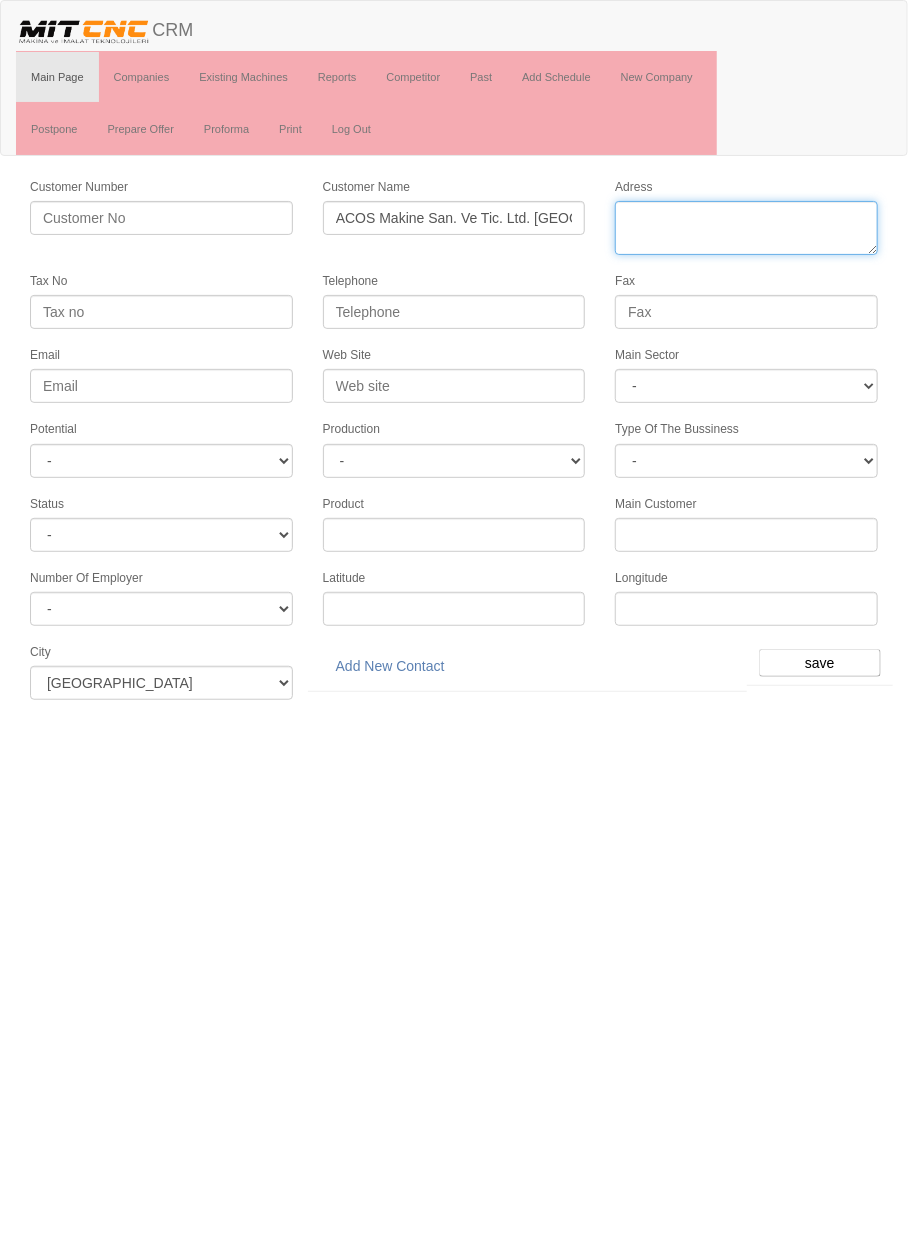 click on "Adress" at bounding box center [746, 228] 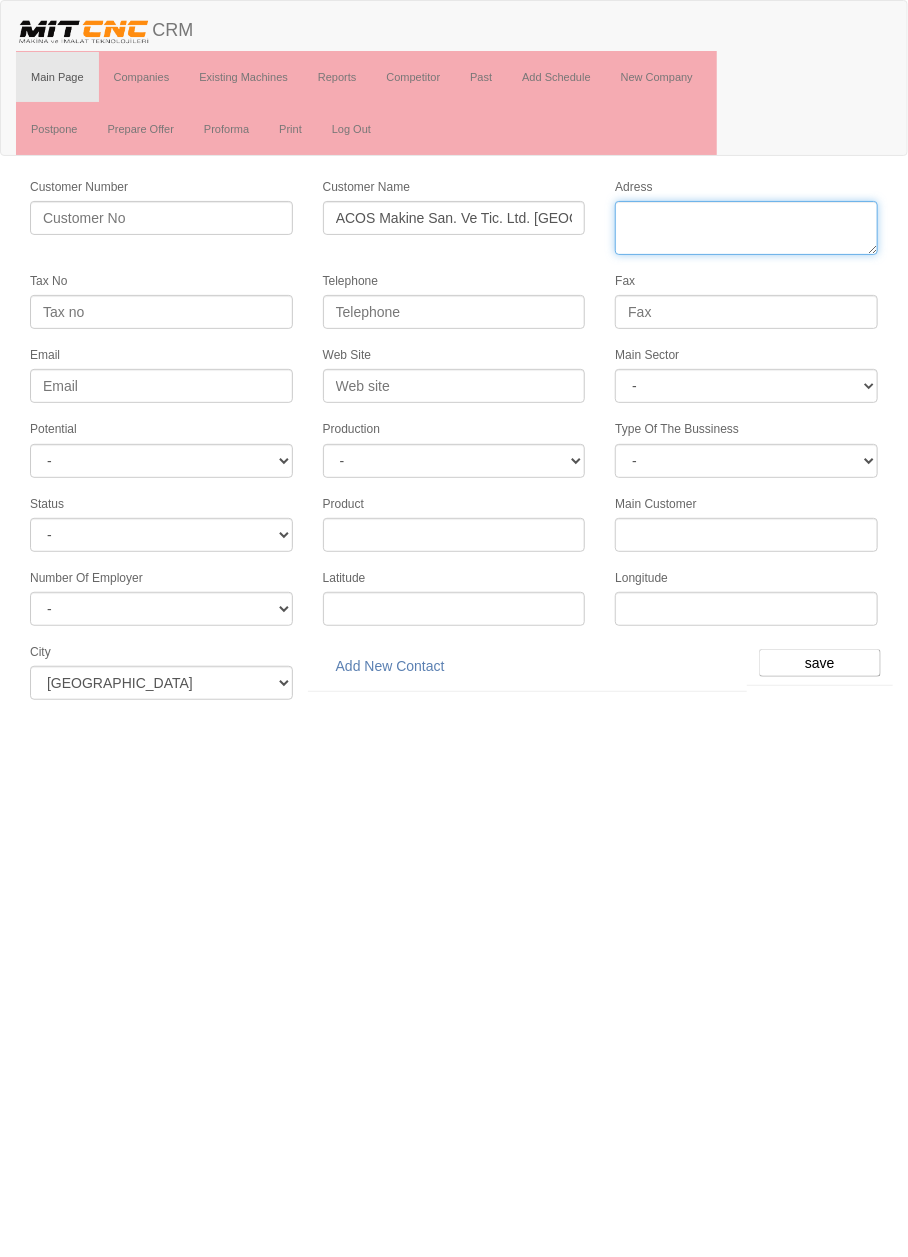paste on "[PERSON_NAME] Mah. İmsan San. Sit. [STREET_ADDRESS] No:2M Karatay" 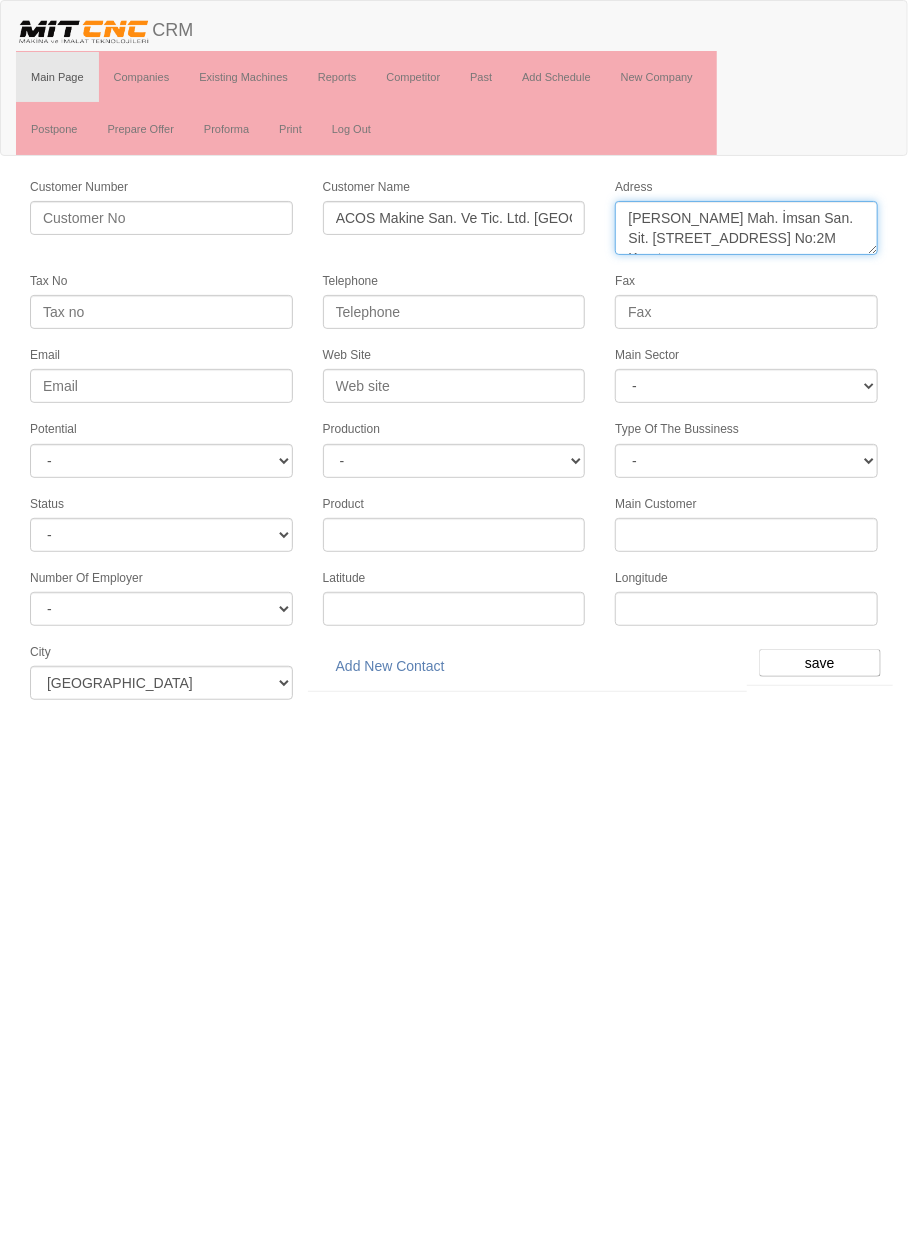 type on "[PERSON_NAME] Mah. İmsan San. Sit. [STREET_ADDRESS] No:2M Karatay" 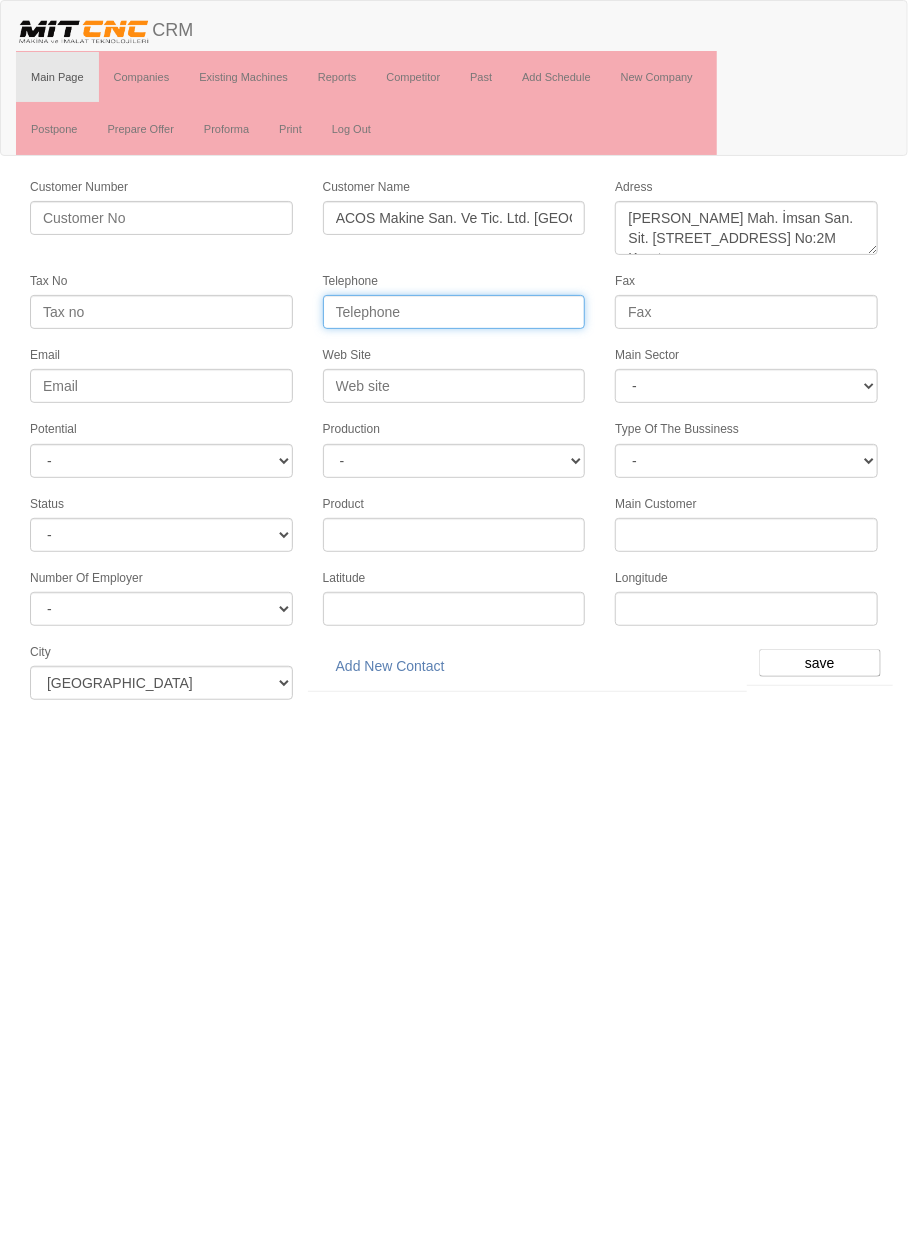 click on "Telephone" at bounding box center (454, 312) 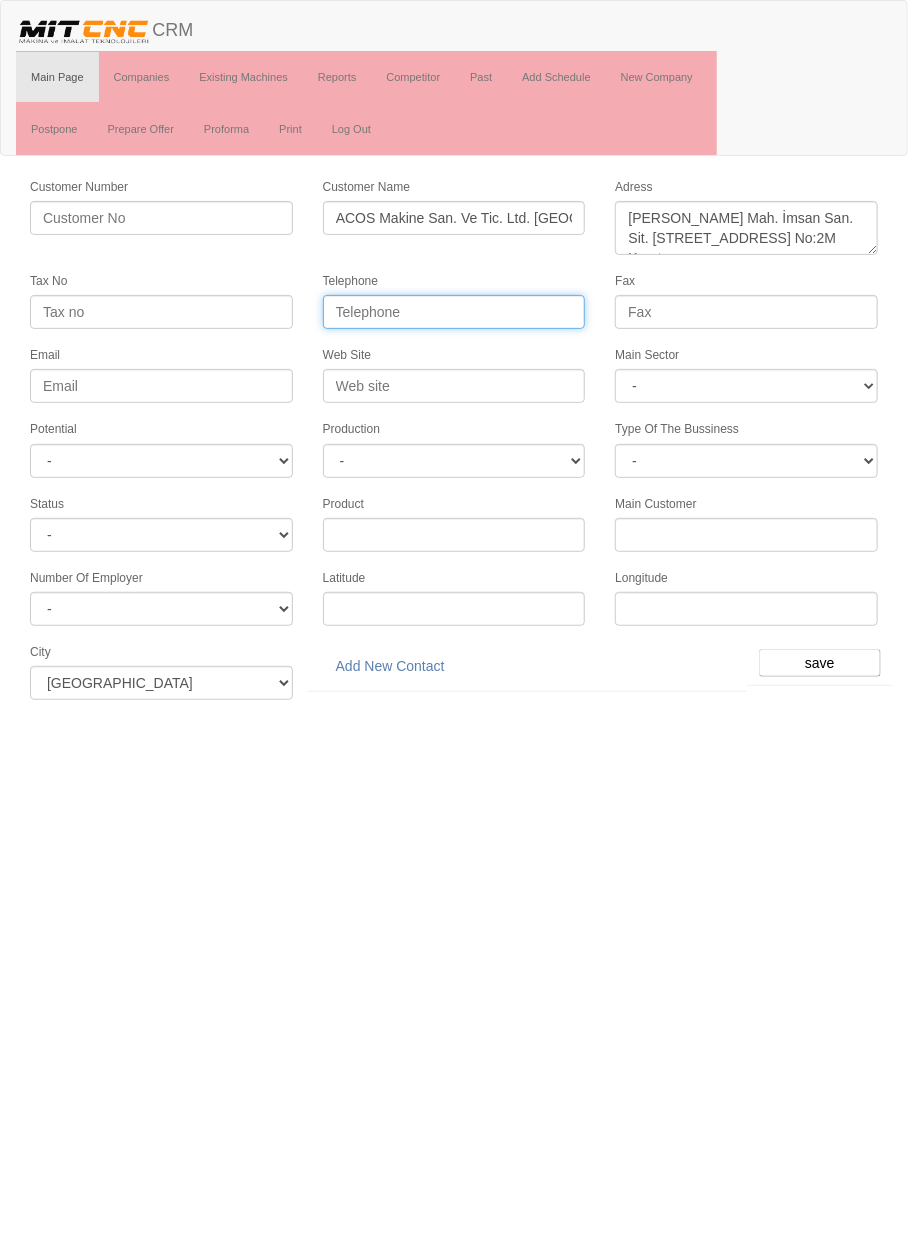 paste on "[PHONE_NUMBER]" 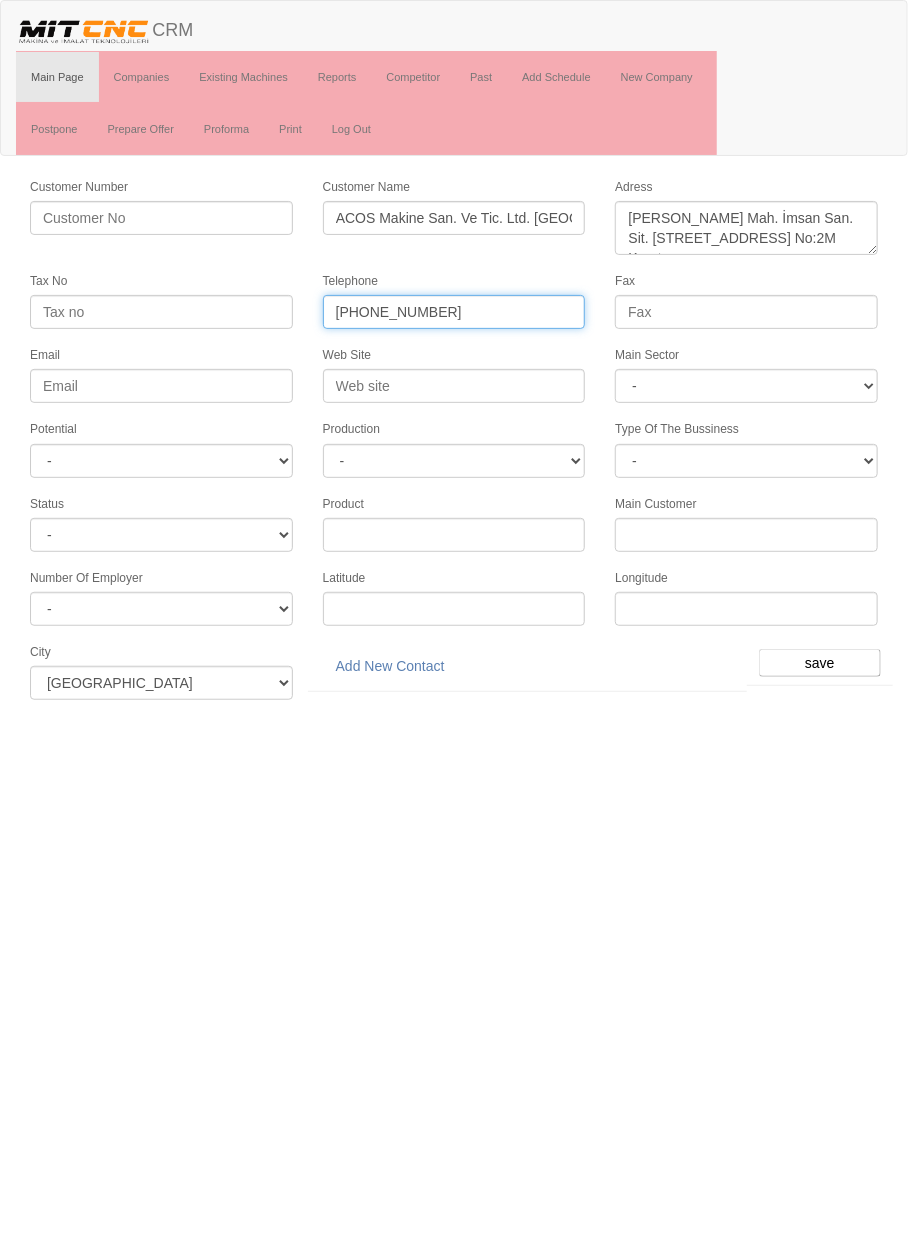 type on "[PHONE_NUMBER]" 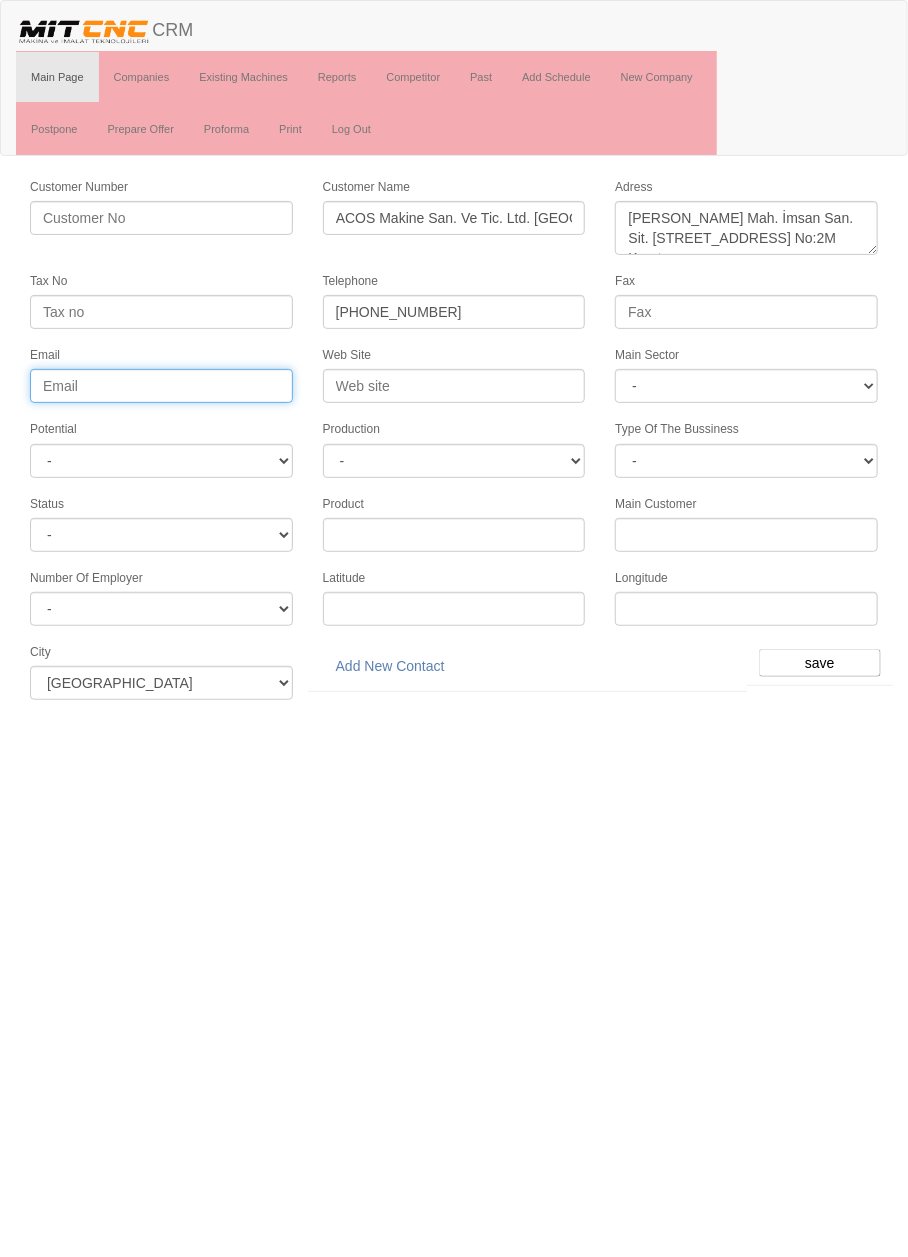 click on "Email" at bounding box center [161, 386] 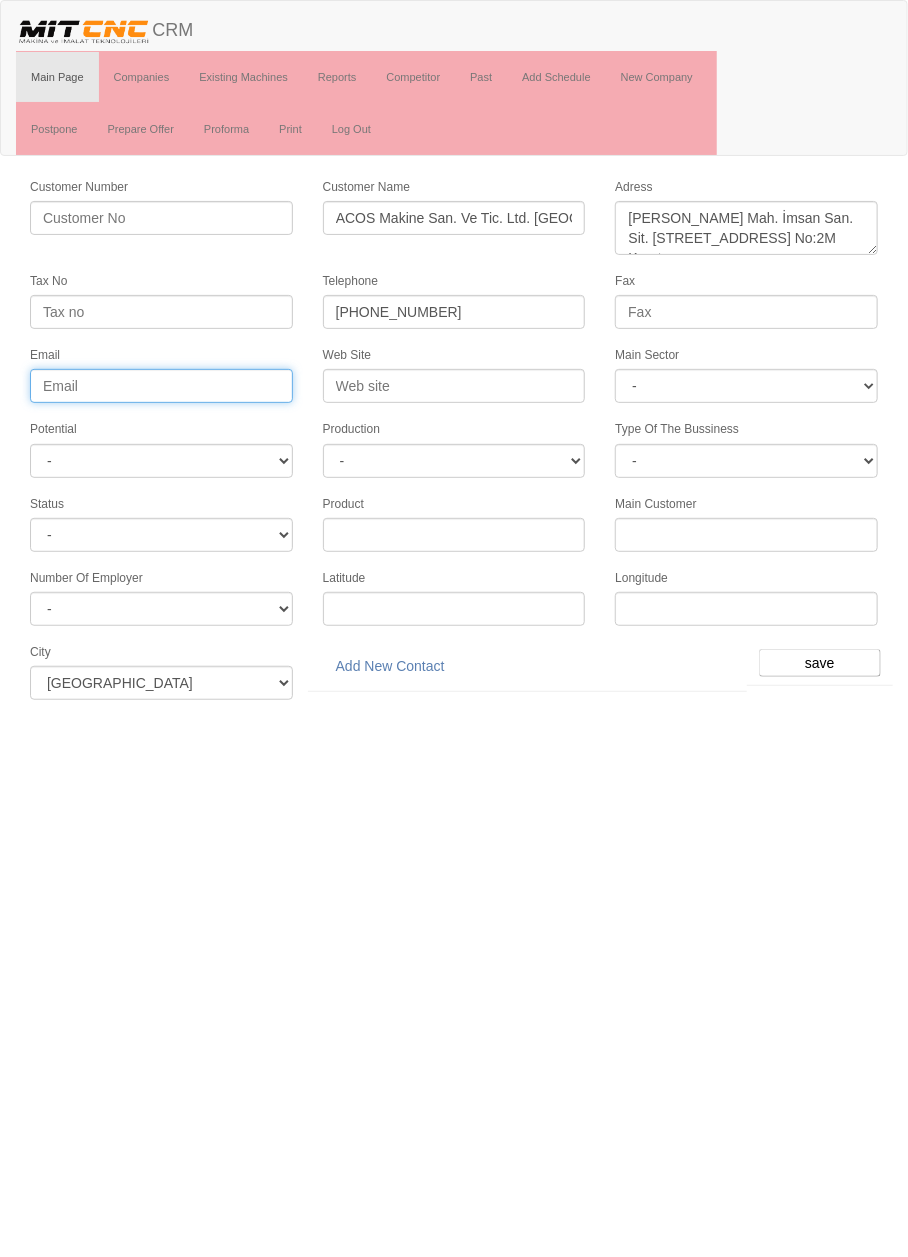 paste on "info@acos.com.tr" 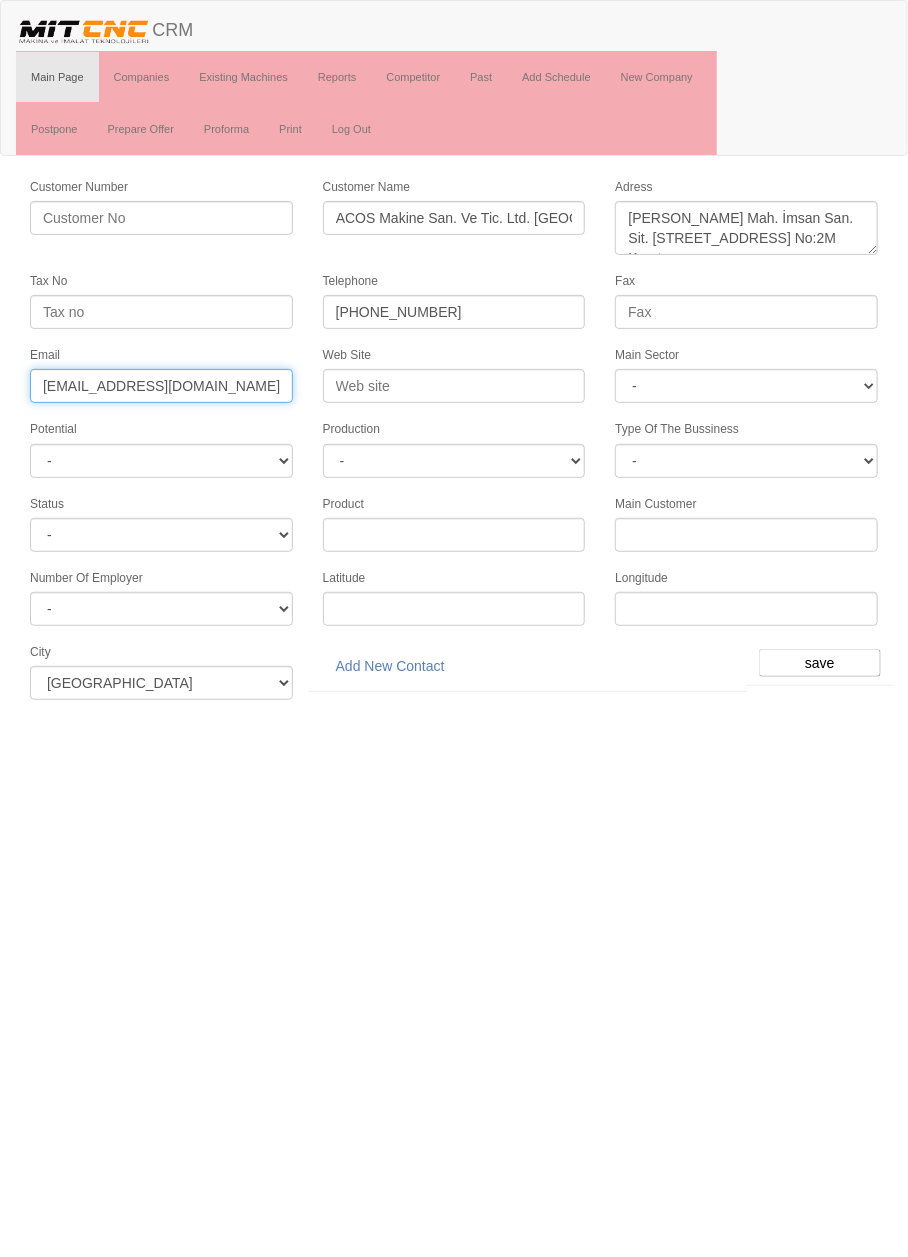 type on "info@acos.com.tr" 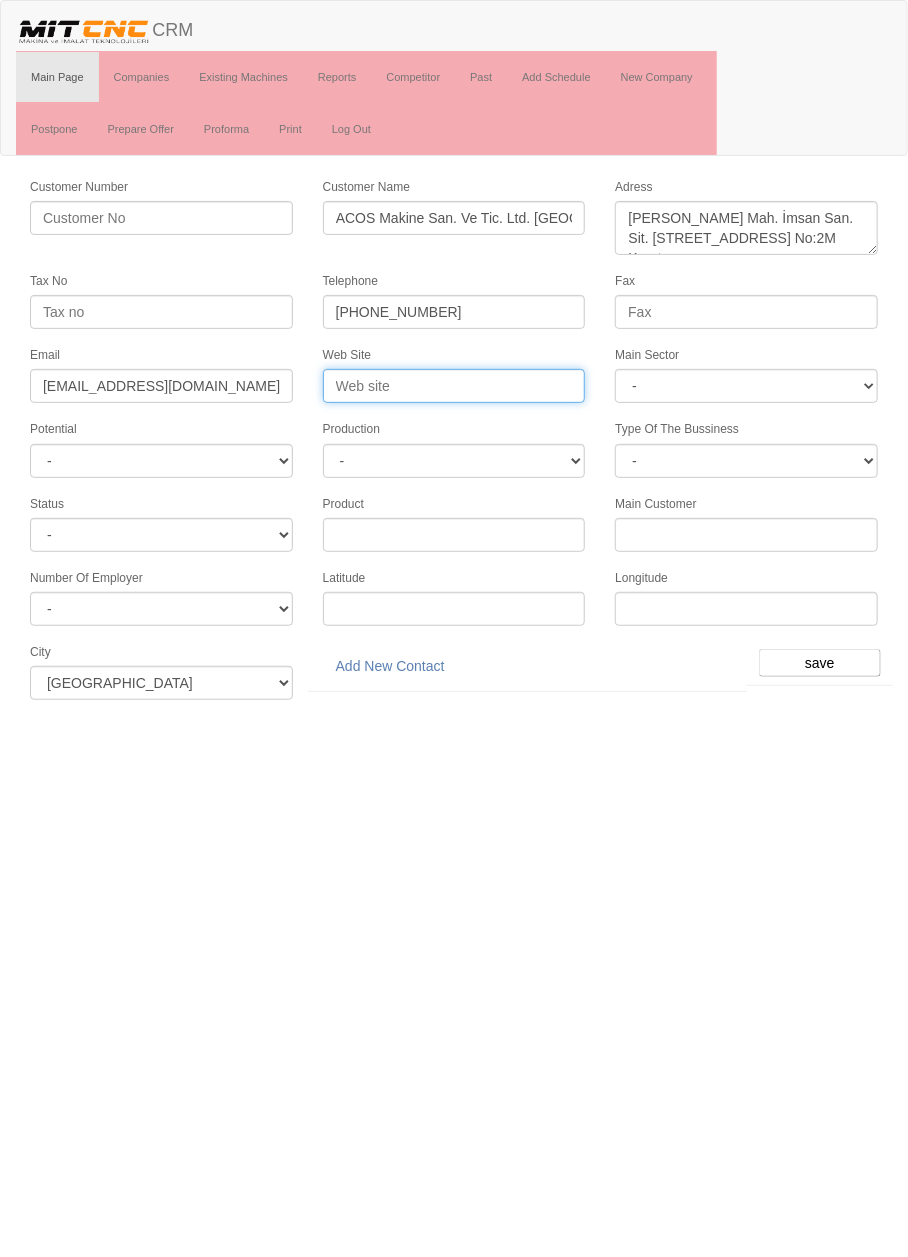 click on "Web Site" at bounding box center (454, 386) 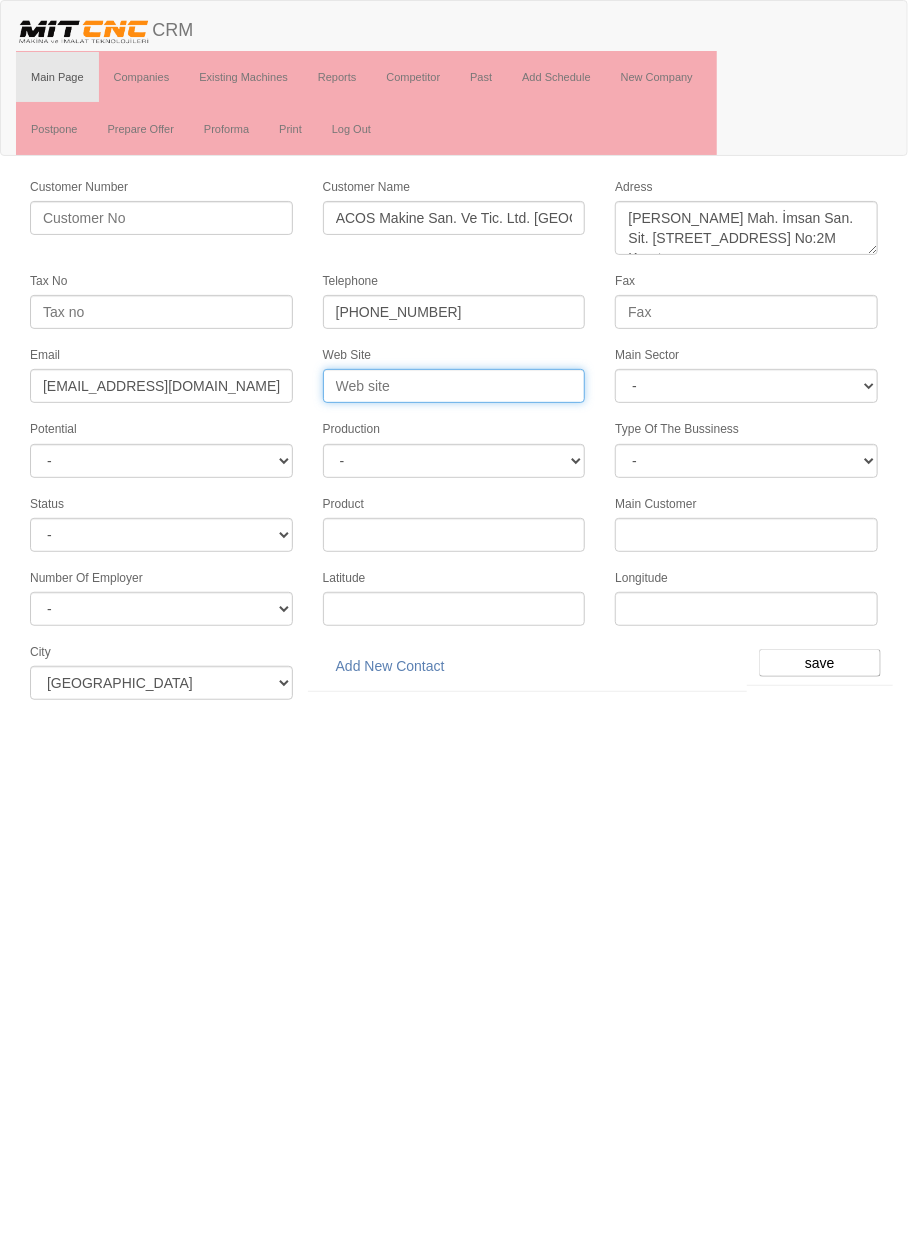 click on "Web Site" at bounding box center (454, 386) 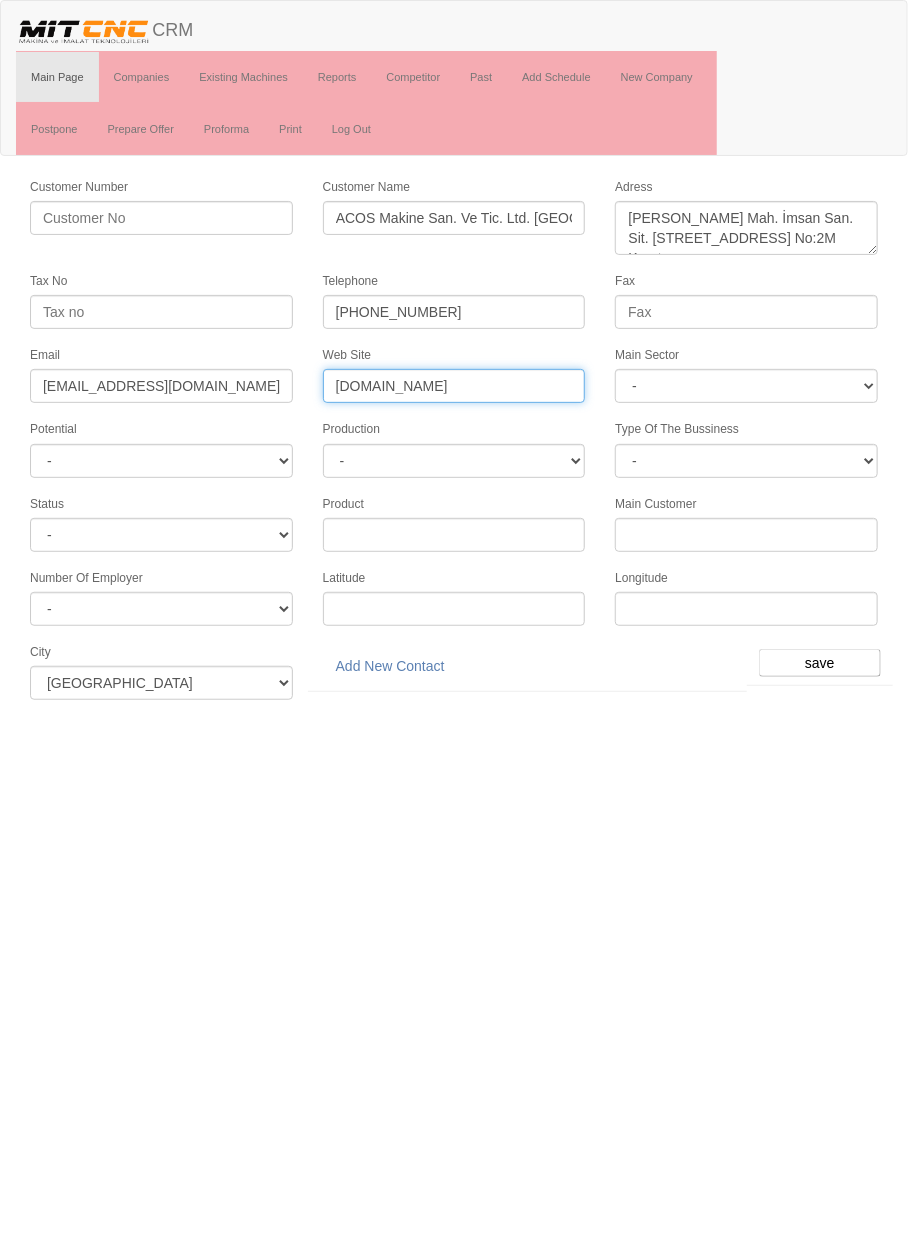 type on "www.acos.com.tr" 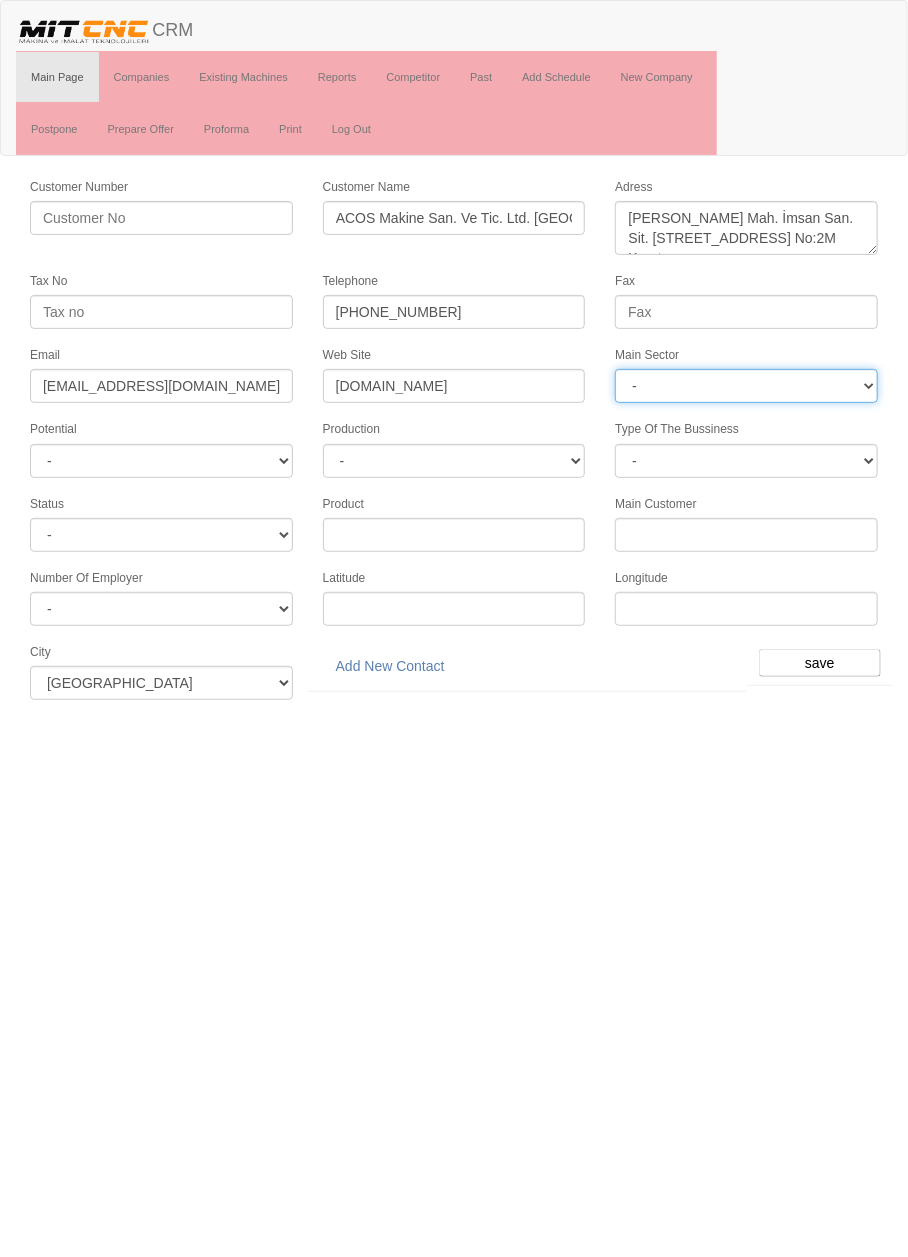 click on "-
DIE MOLD
MACHINERY
DEFENCE
ELECTRICAL COMPONENTS
MEDICAL
TOOL MANUFACTURING
JEWELERY
AGRICULTURE
AUTOMOTIVE
WHITE GOODS
HYDRAULIC & PNEUMATIC
CASTING
STAMPING DIE
AEROSPACE
CONSTRUCTION MAC.
GEN. PART. MAN.
EDUCATION
LASER POTENTIALS
FURNUTURE" at bounding box center [746, 386] 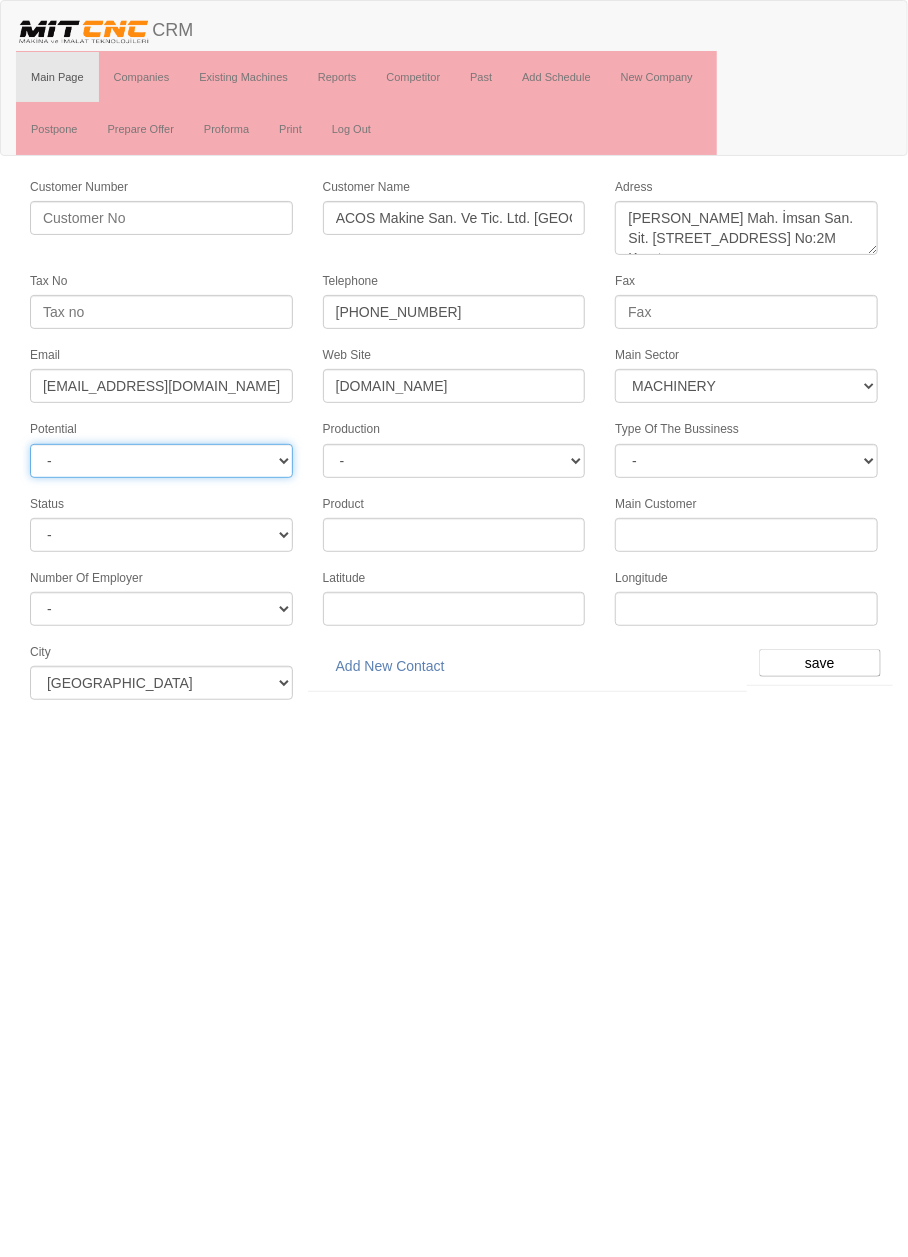 click on "-
A1
A2
A3
B1
B2
B3
C1
C2
C3" at bounding box center [161, 461] 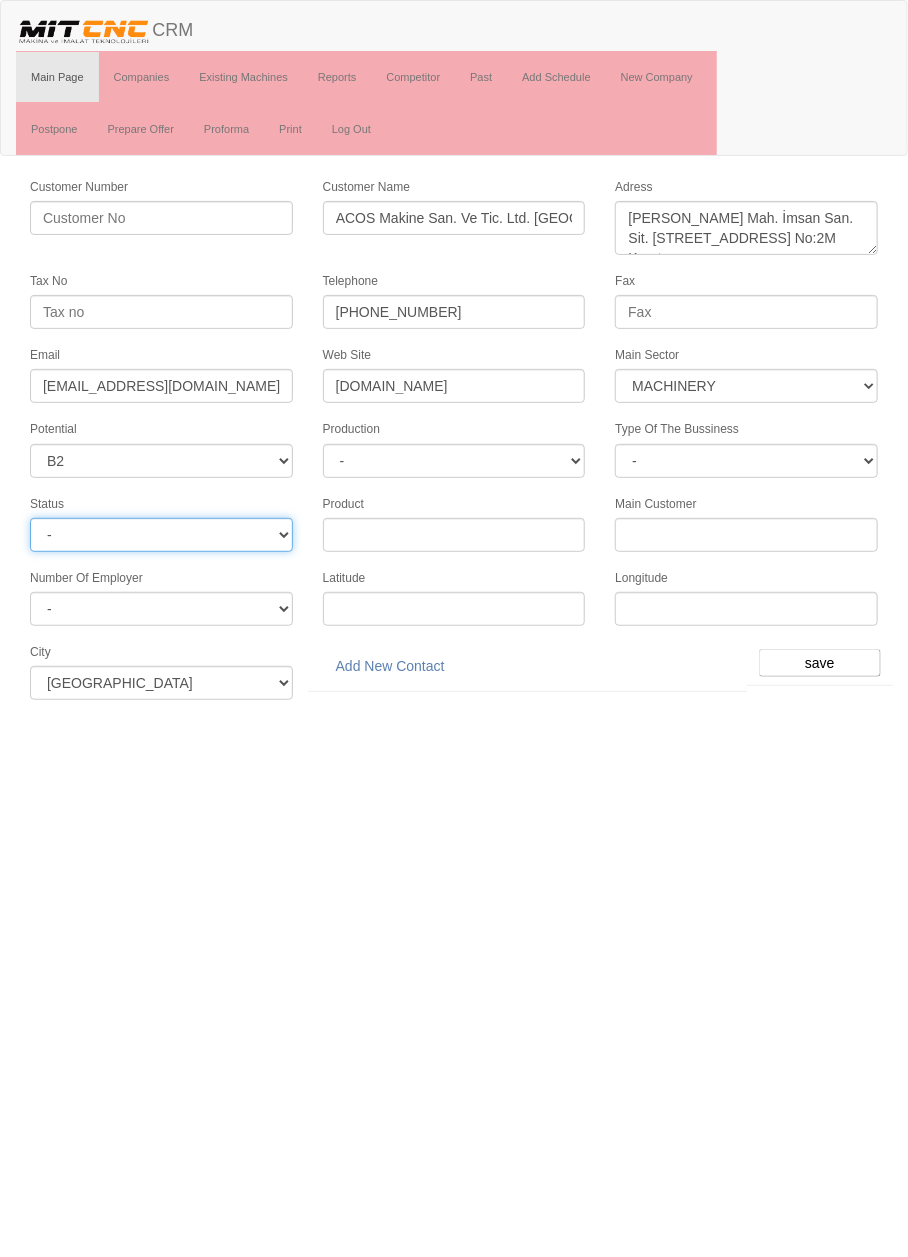 click on "-
Active
Inactive
Potential
Unreachable" at bounding box center [161, 535] 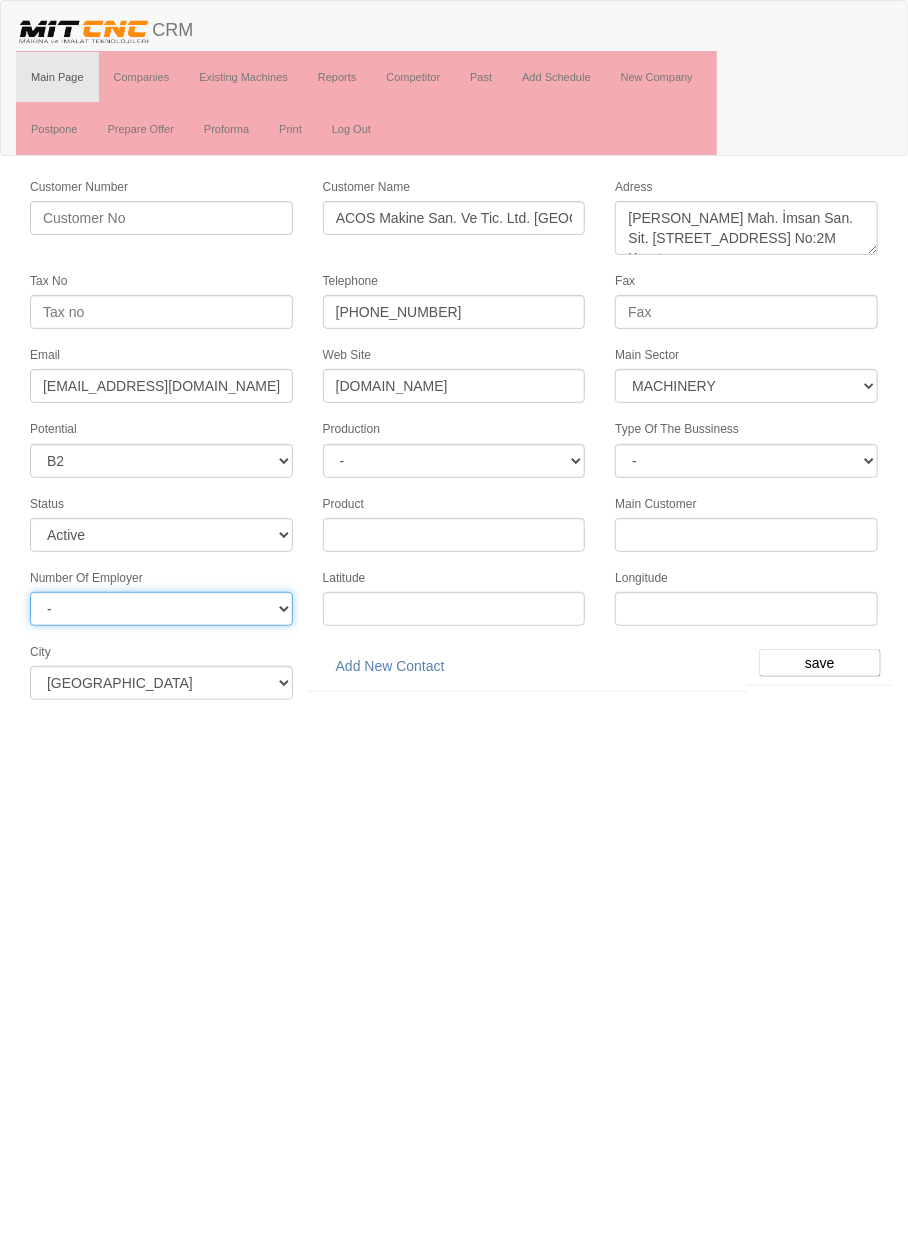 click on "-
1-50
201- <
51-200
15-50
0-15" at bounding box center [161, 609] 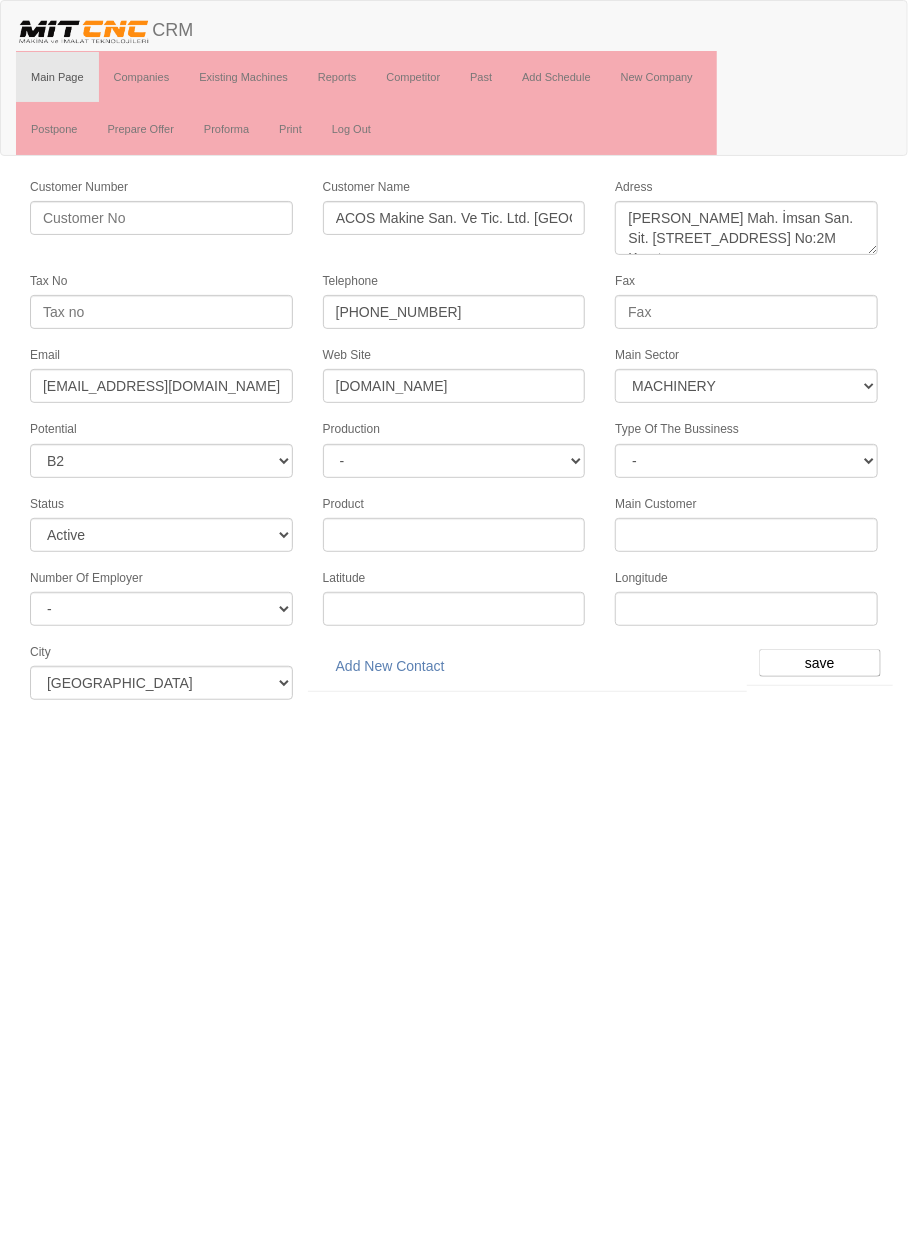 click on "Toggle navigation
CRM
Main Page
Companies
Existing Machines
Reports
Competitor
Past
Add Schedule
New Company
Postpone
Prepare Offer
Proforma
Print
Log Out
Customer Number
Customer Name
ACOS Makine San. Ve Tic. Ltd. Şti.
Adress
Tax No
Telephone
+90 (332) 502 08 01
Fax
Email
info@acos.com.tr
Web Site
www.acos.com.tr
Main Sector
-
DIE MOLD
-" at bounding box center [454, 357] 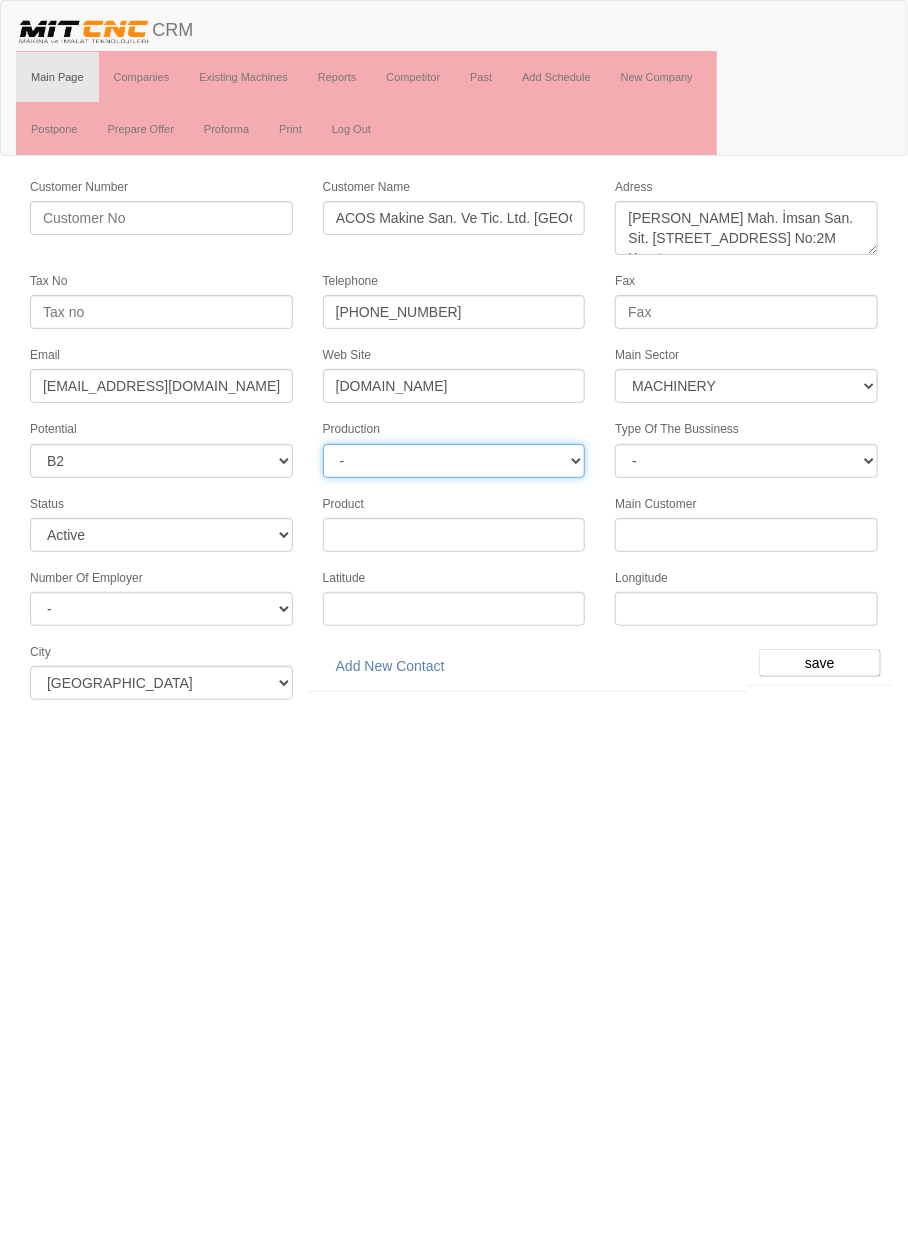 click on "-" at bounding box center (454, 461) 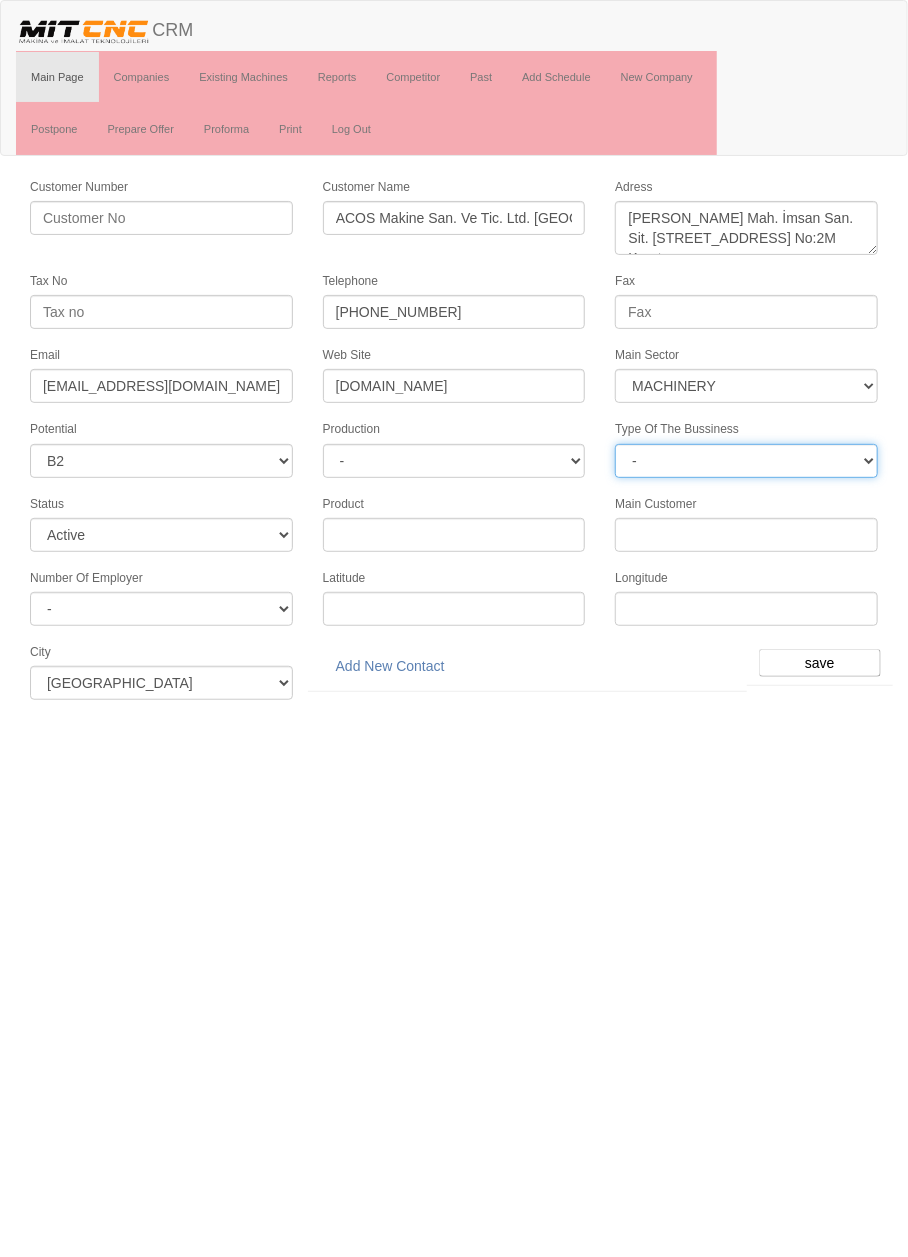 click on "-
PM
PSM
Supplier
DPM
DSM
DPSM
SM
Export
DM" at bounding box center [746, 461] 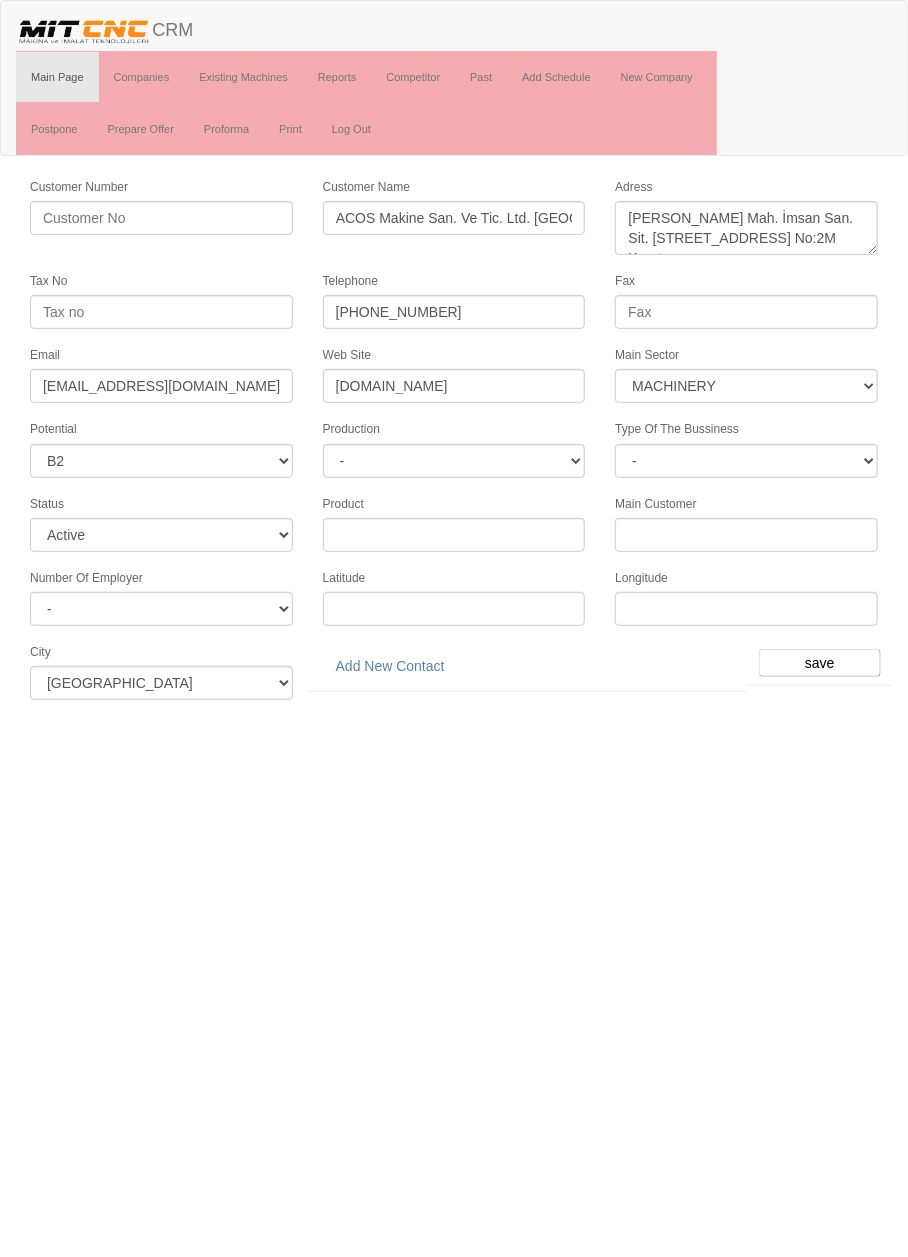click on "Toggle navigation
CRM
Main Page
Companies
Existing Machines
Reports
Competitor
Past
Add Schedule
New Company
Postpone
Prepare Offer
Proforma
Print
Log Out
Customer Number
Customer Name
ACOS Makine San. Ve Tic. Ltd. Şti.
Adress
Tax No
Telephone
+90 (332) 502 08 01
Fax
Email
info@acos.com.tr
Web Site
www.acos.com.tr
Main Sector
-
DIE MOLD
-" at bounding box center [454, 357] 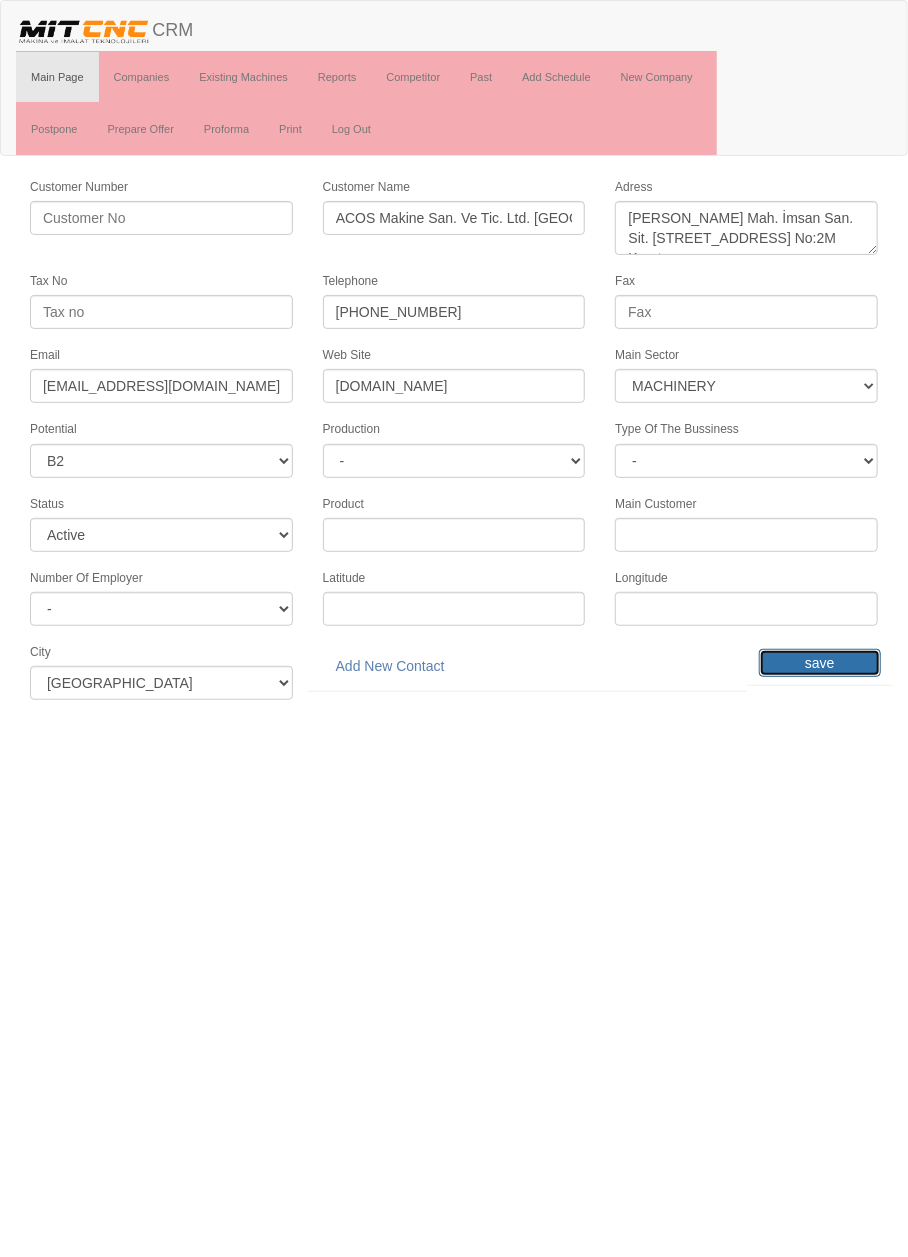 click on "save" at bounding box center (820, 663) 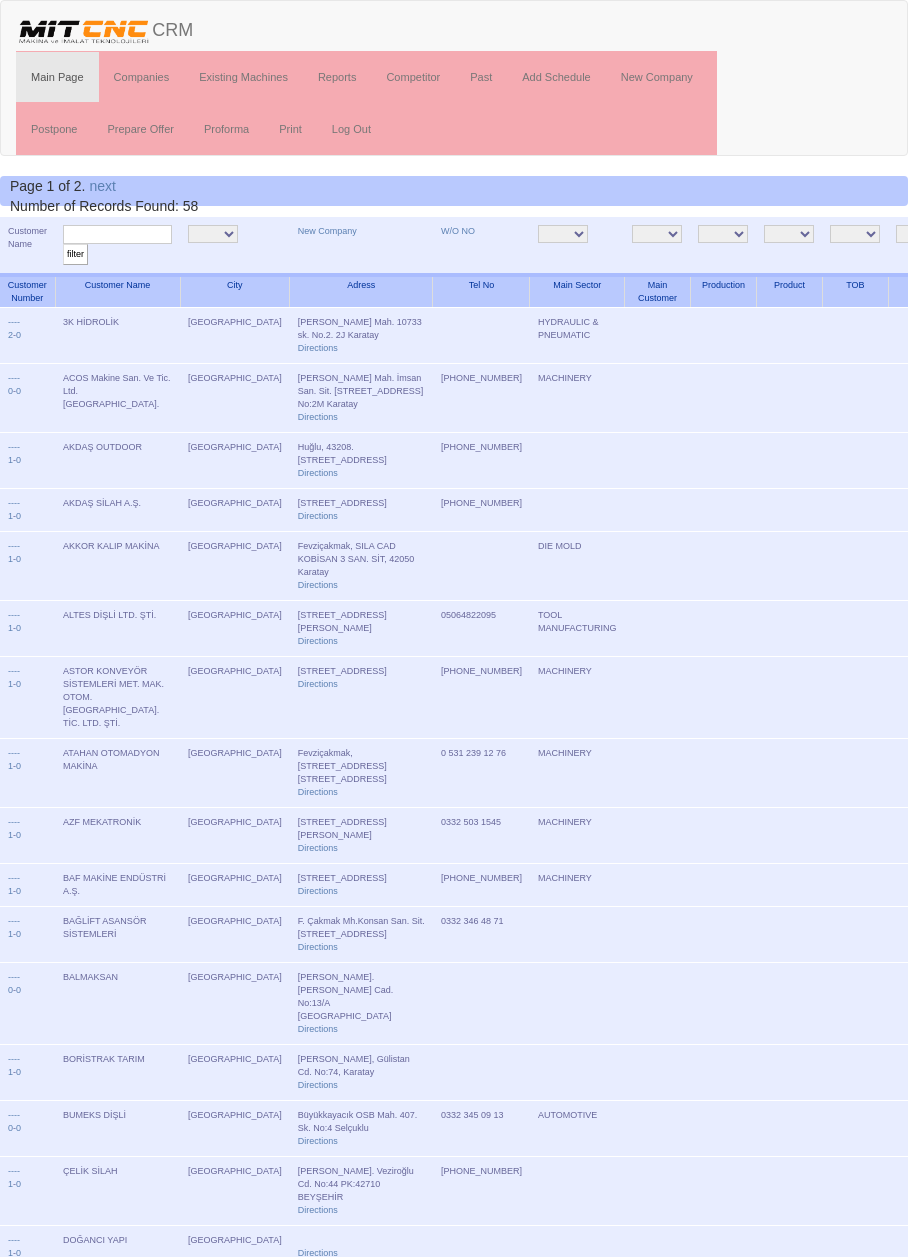 scroll, scrollTop: 0, scrollLeft: 0, axis: both 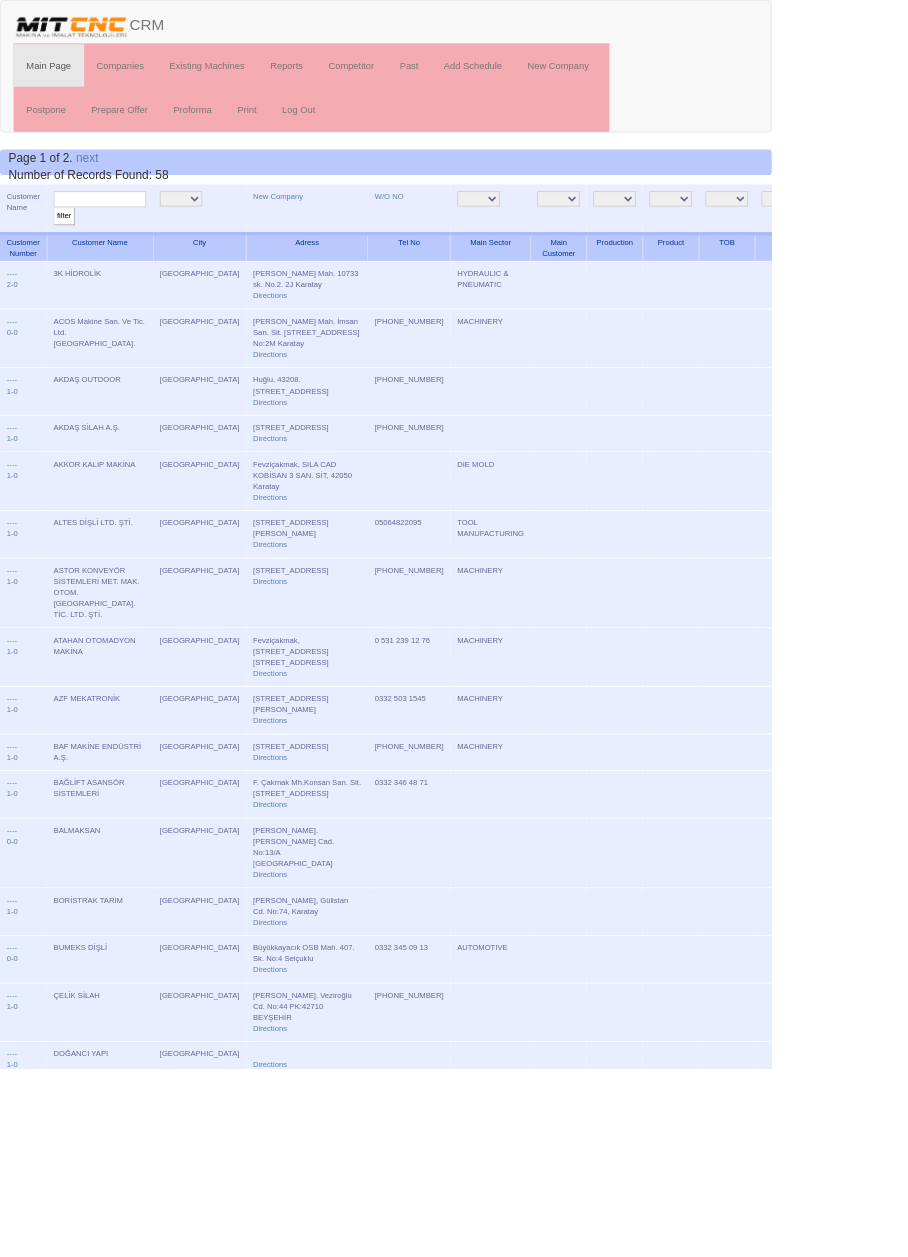 click at bounding box center [117, 234] 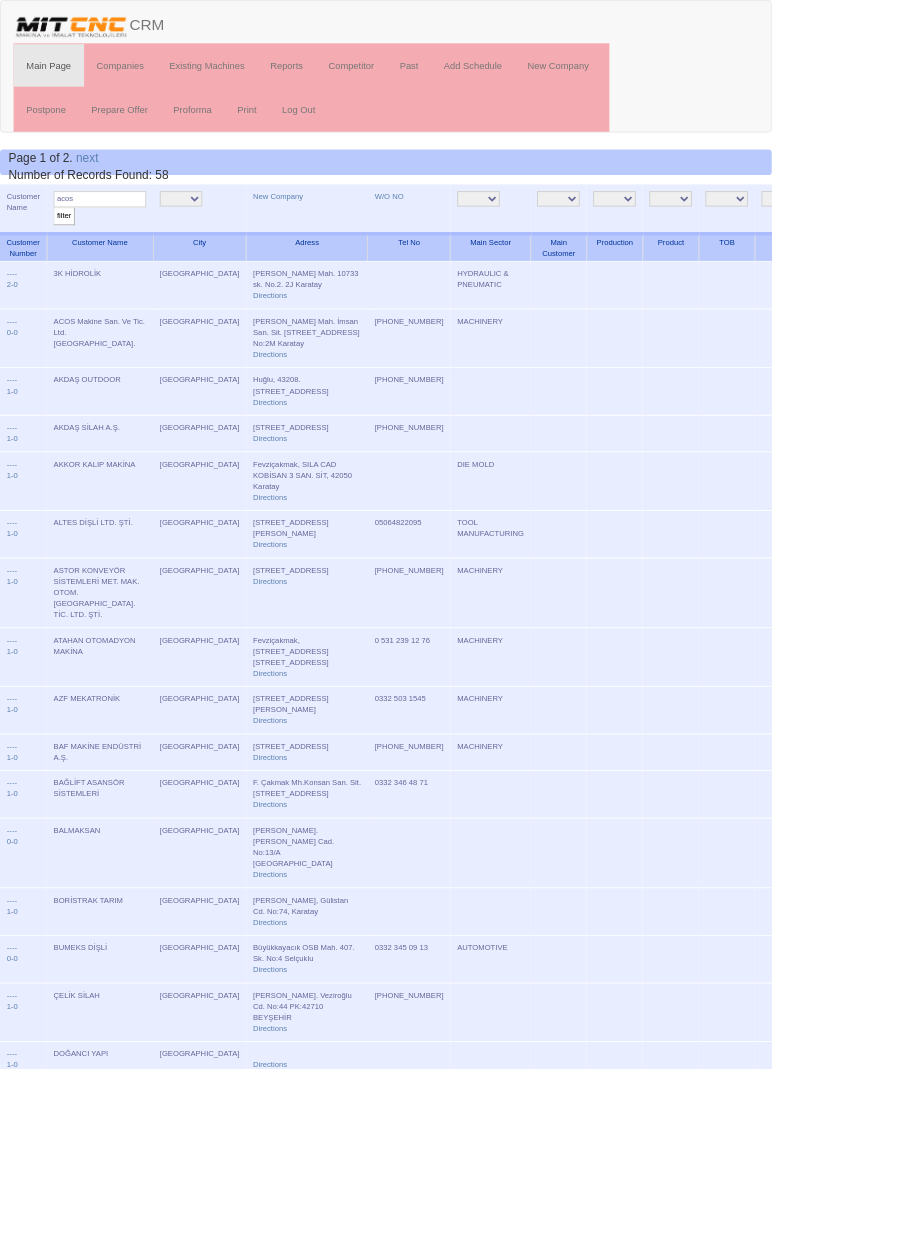 type on "acos" 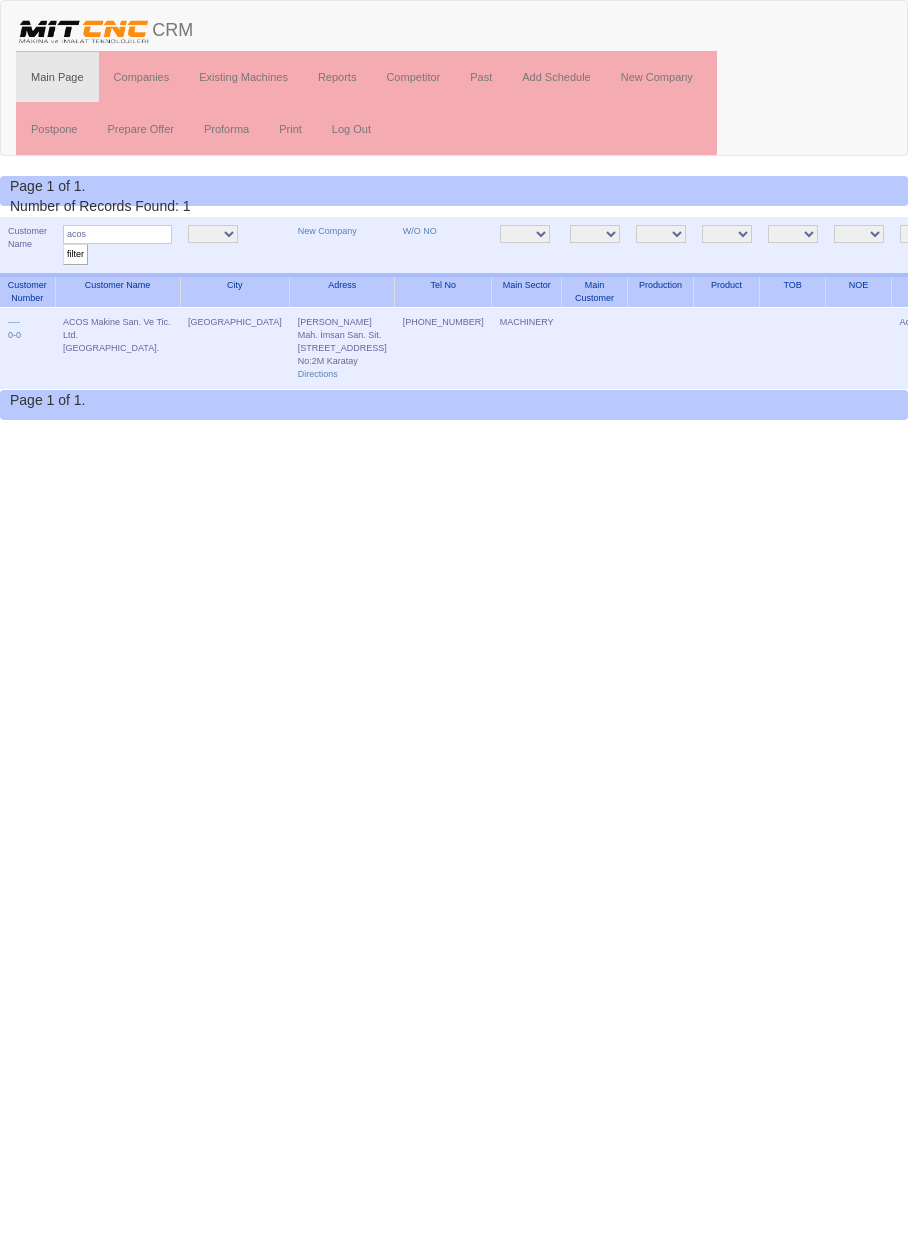 scroll, scrollTop: 0, scrollLeft: 0, axis: both 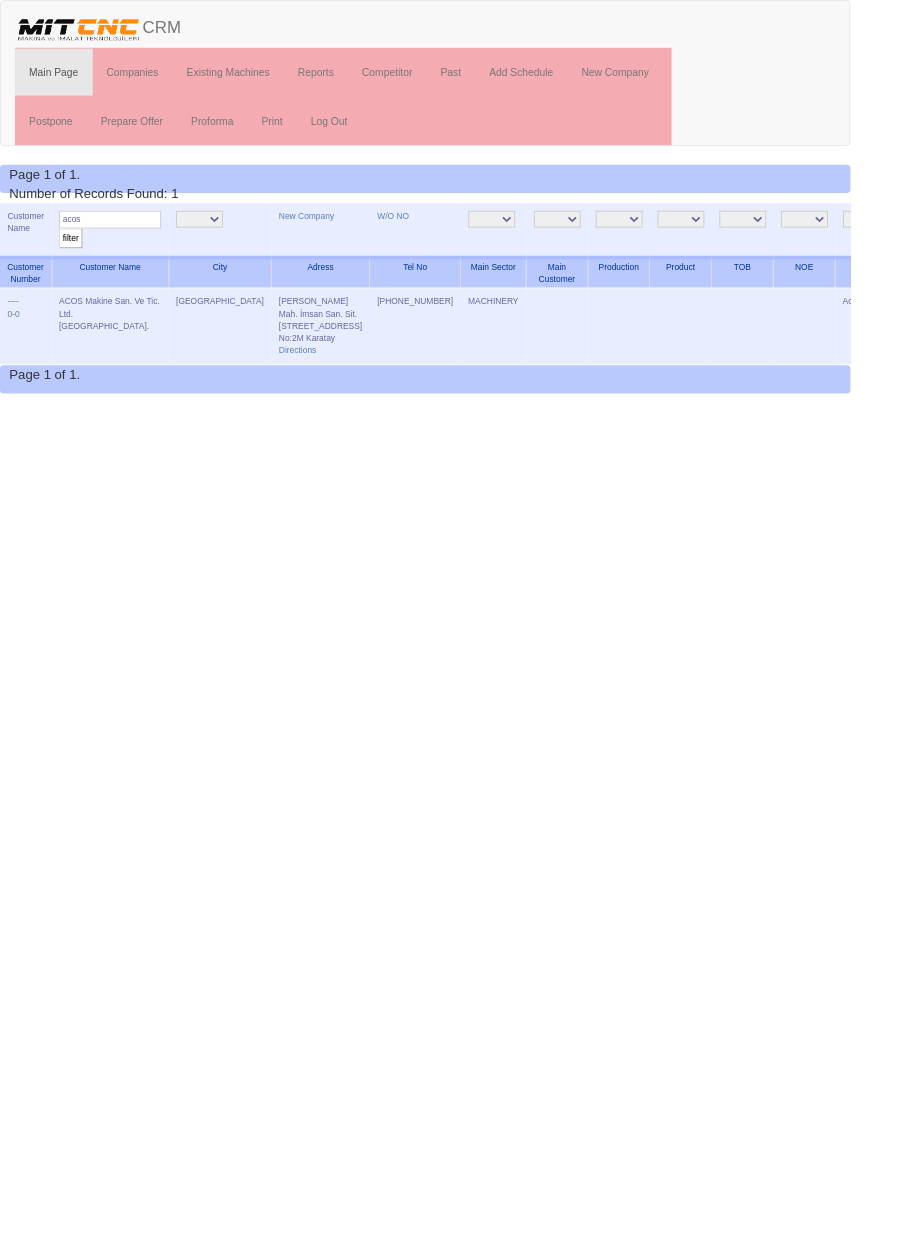 click on "Edit" at bounding box center [1106, 322] 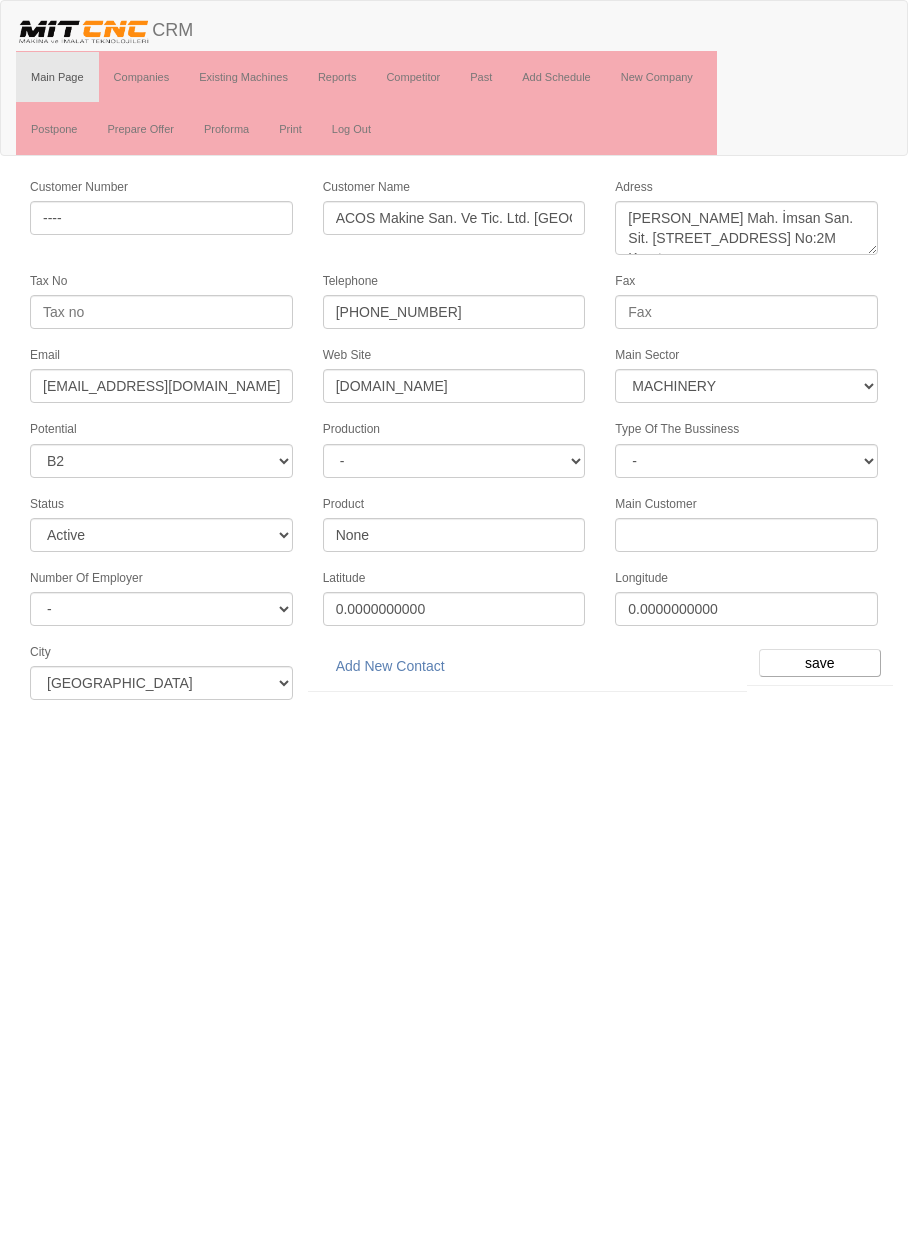 select on "363" 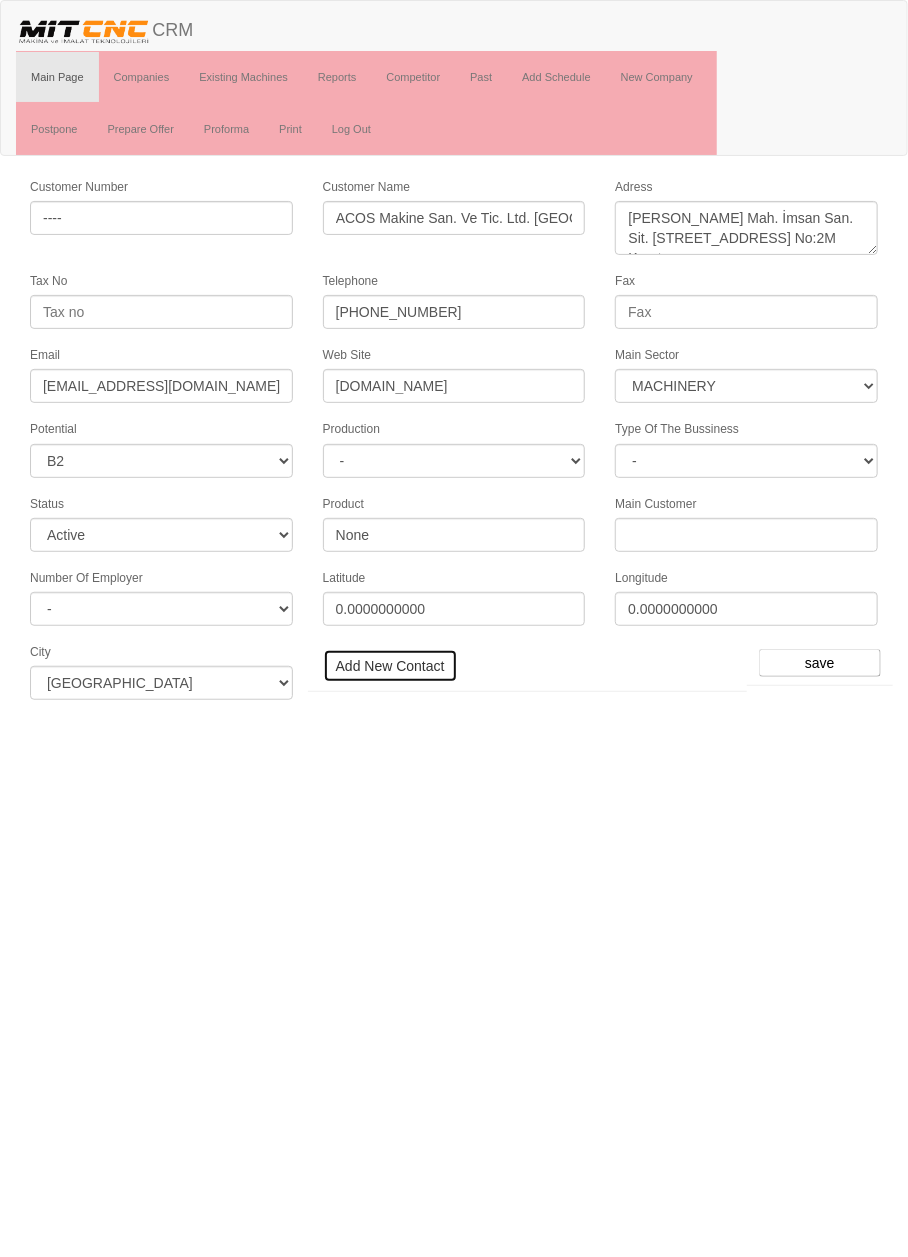 click on "Add New Contact" at bounding box center [390, 666] 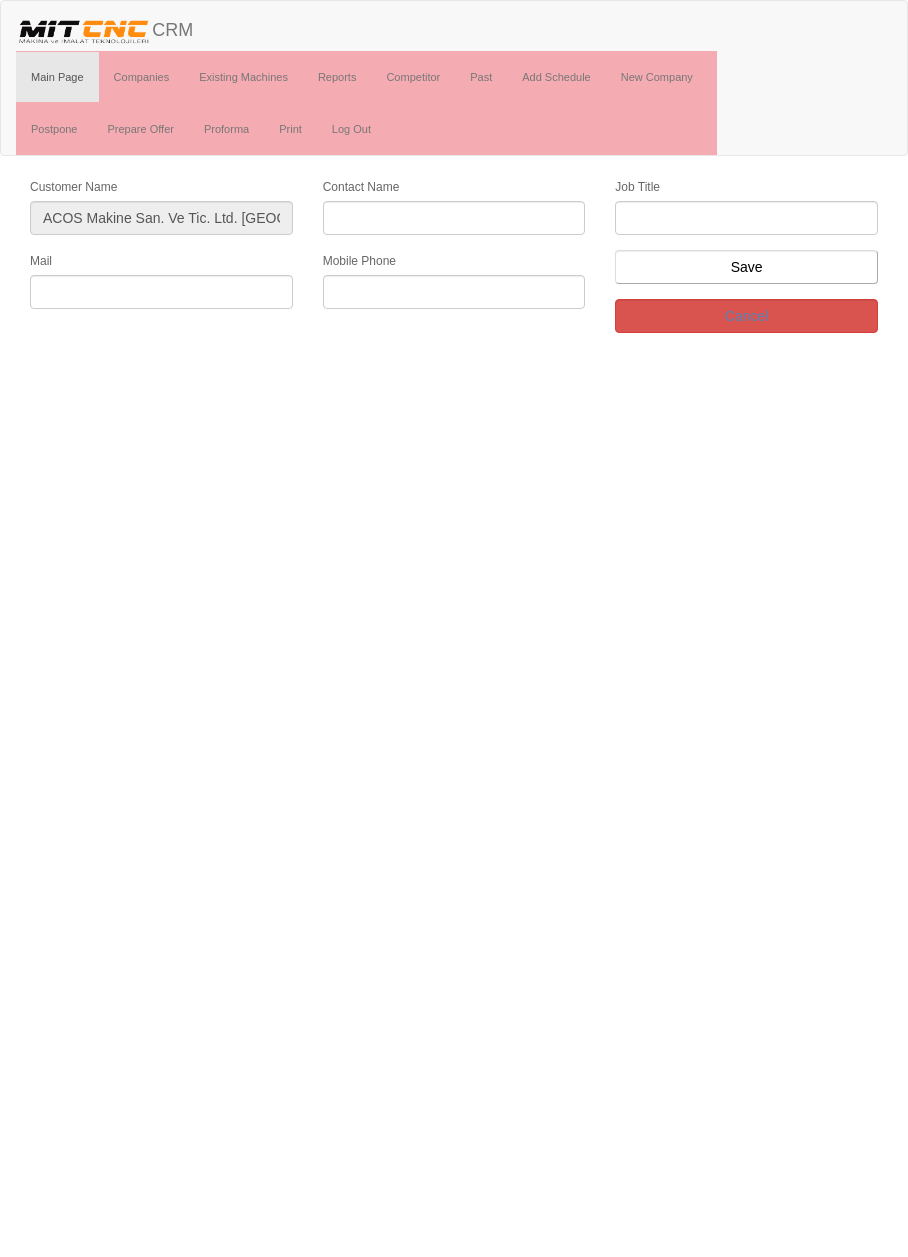 scroll, scrollTop: 0, scrollLeft: 0, axis: both 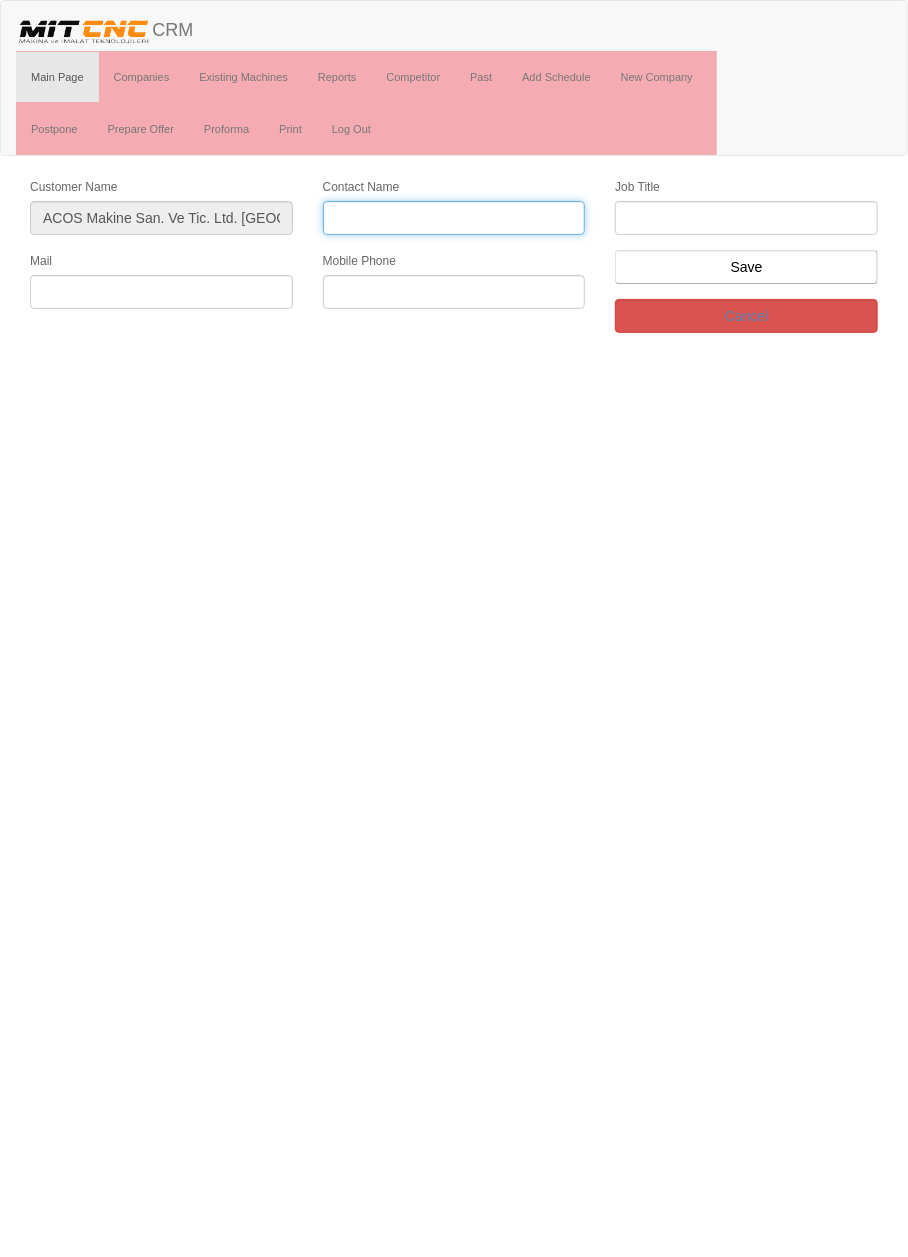 click on "Contact Name" at bounding box center [454, 218] 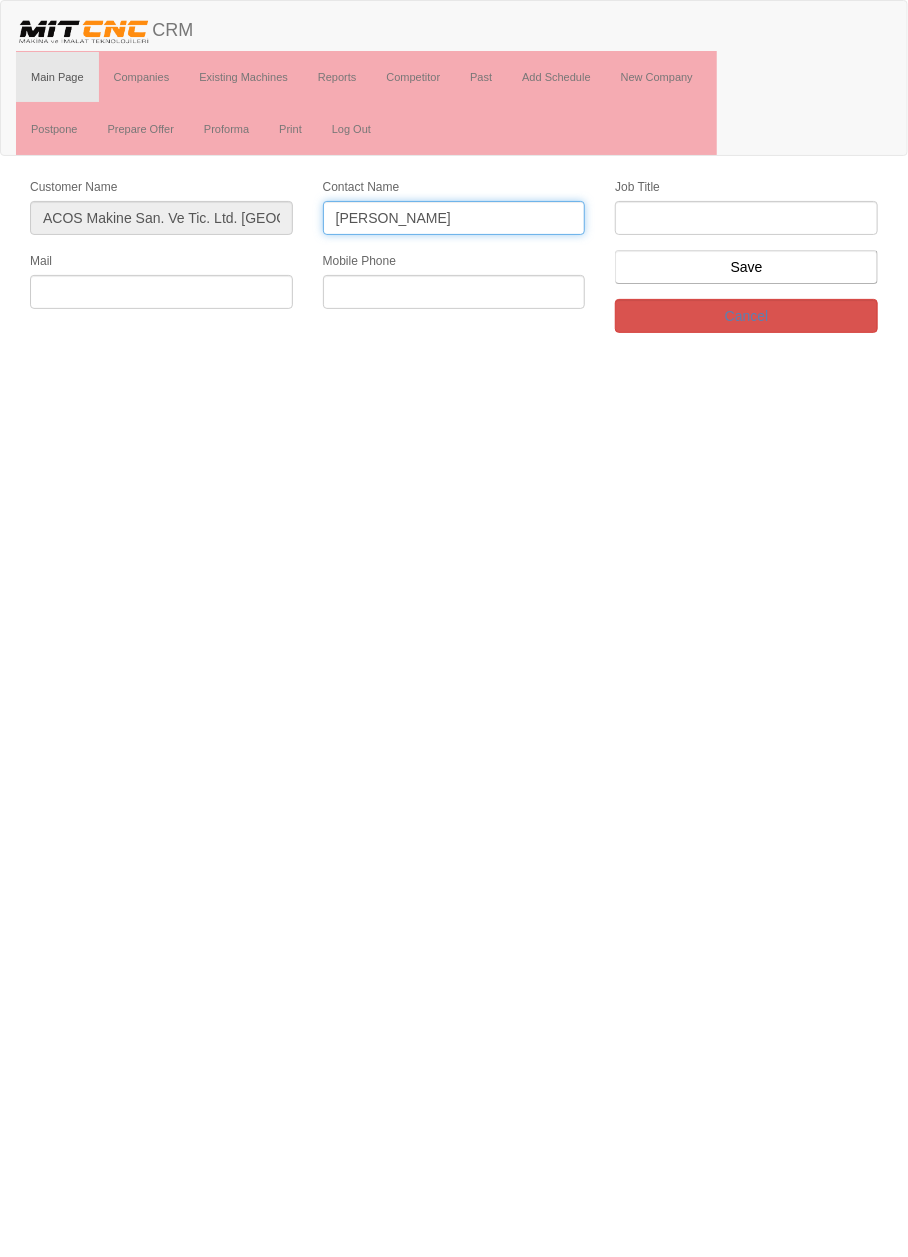type on "[PERSON_NAME]" 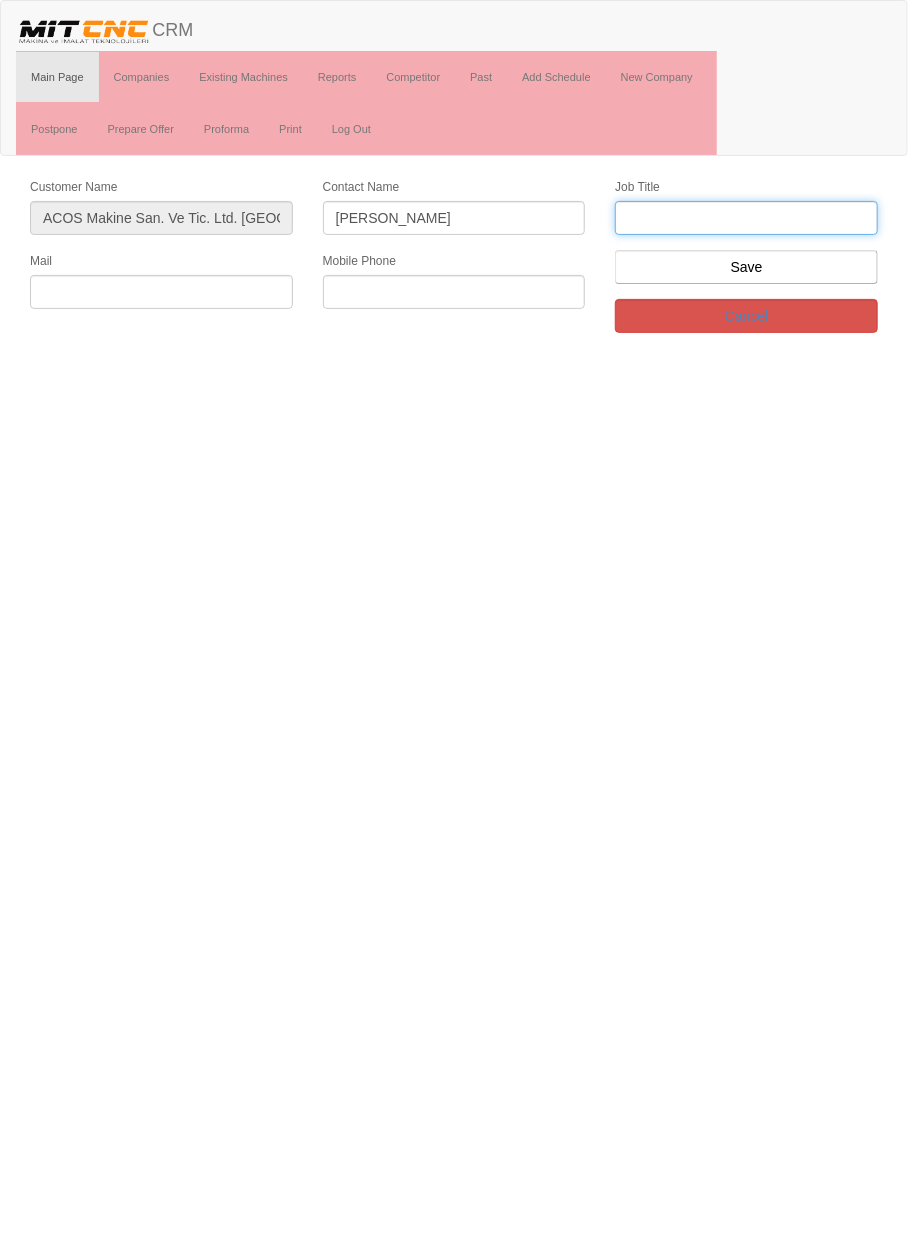 click at bounding box center [746, 218] 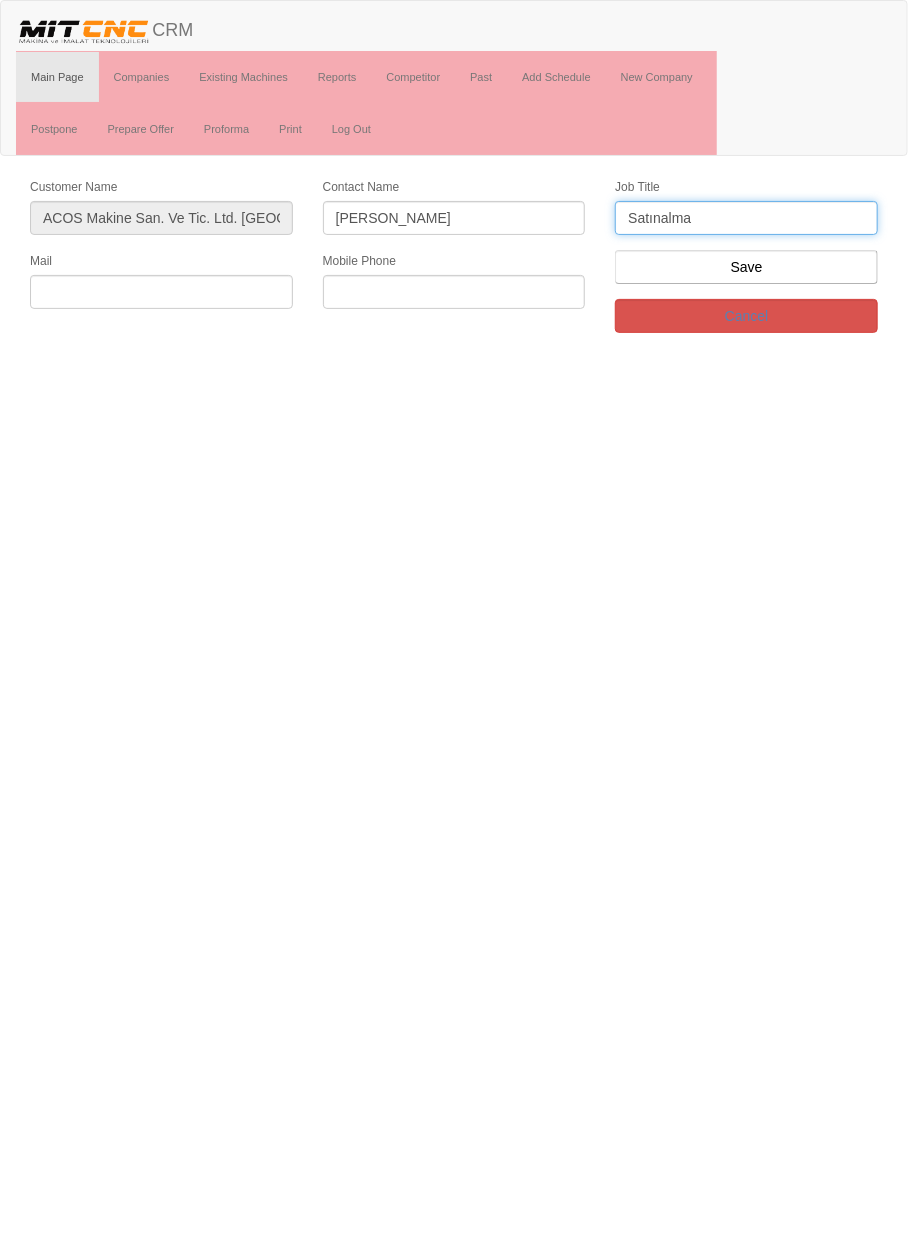 type on "Satınalma" 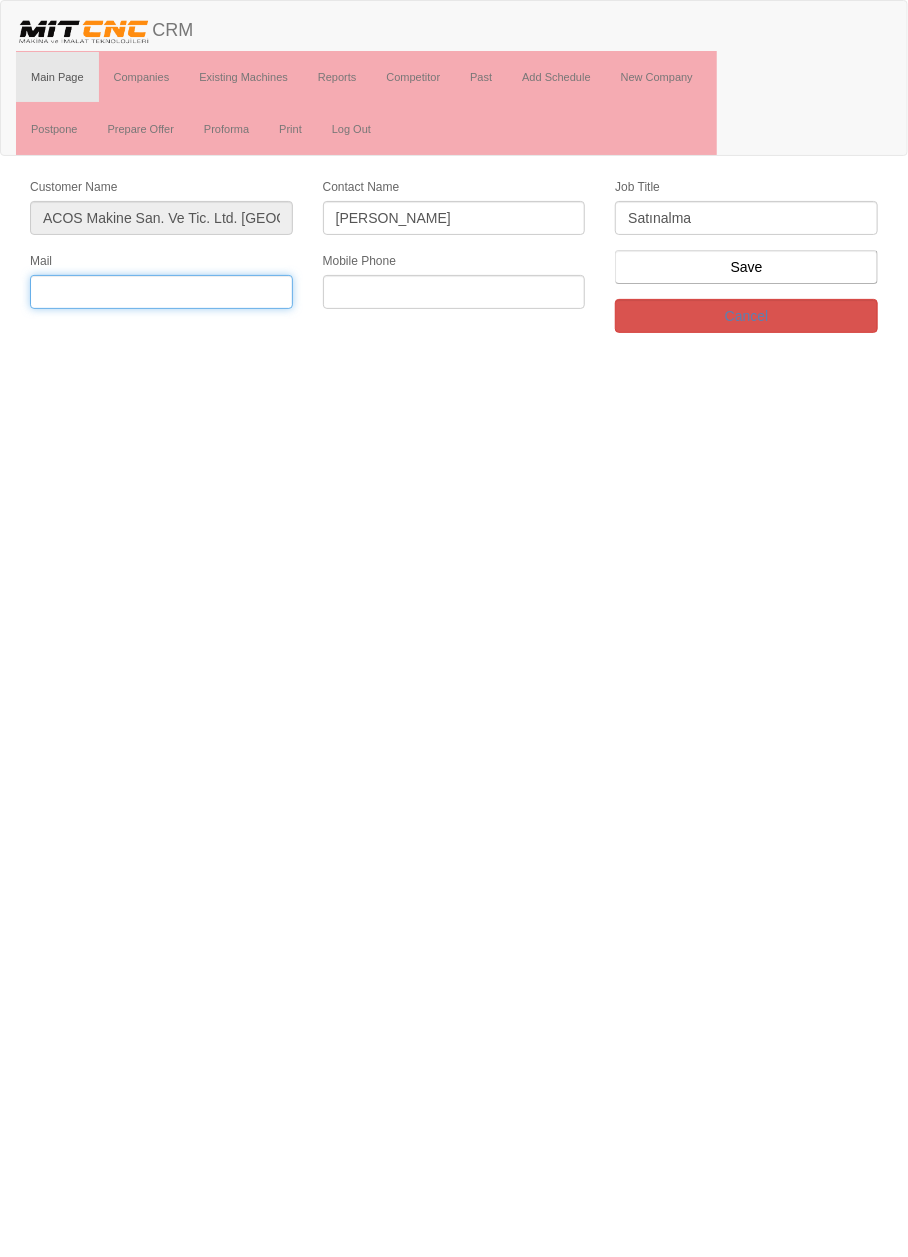 click at bounding box center (161, 292) 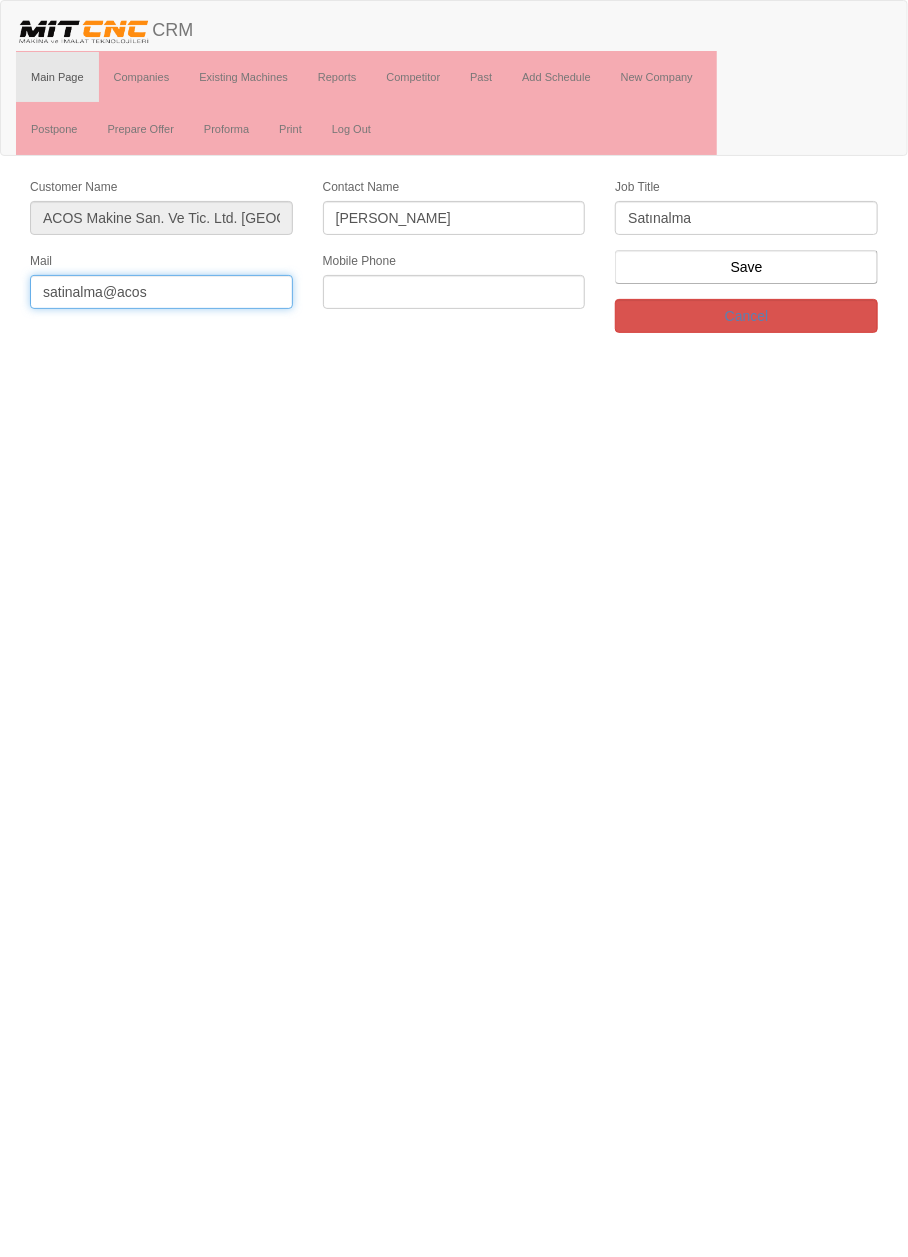 click on "satinalma@acos" at bounding box center [161, 292] 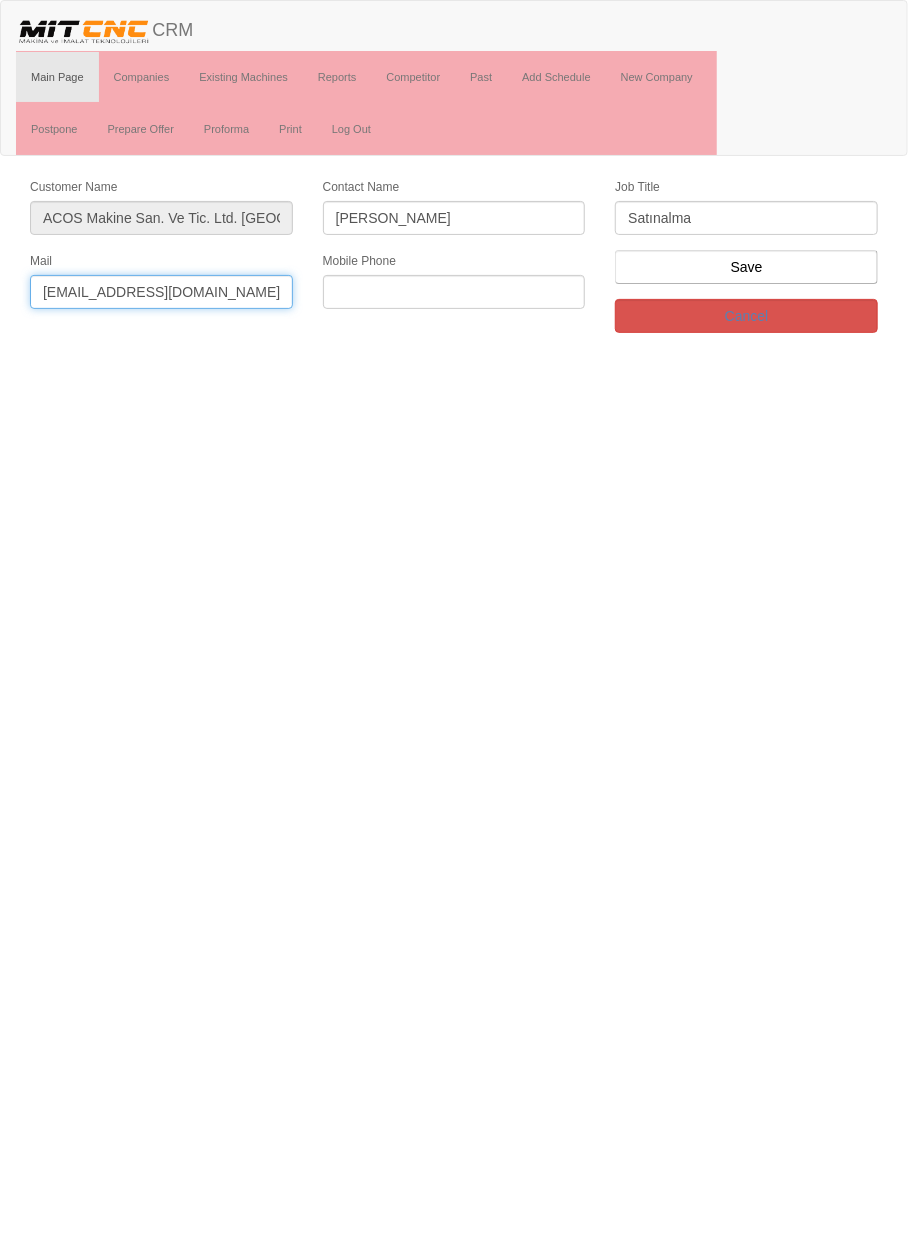 type on "satinalma@acos.com.tr" 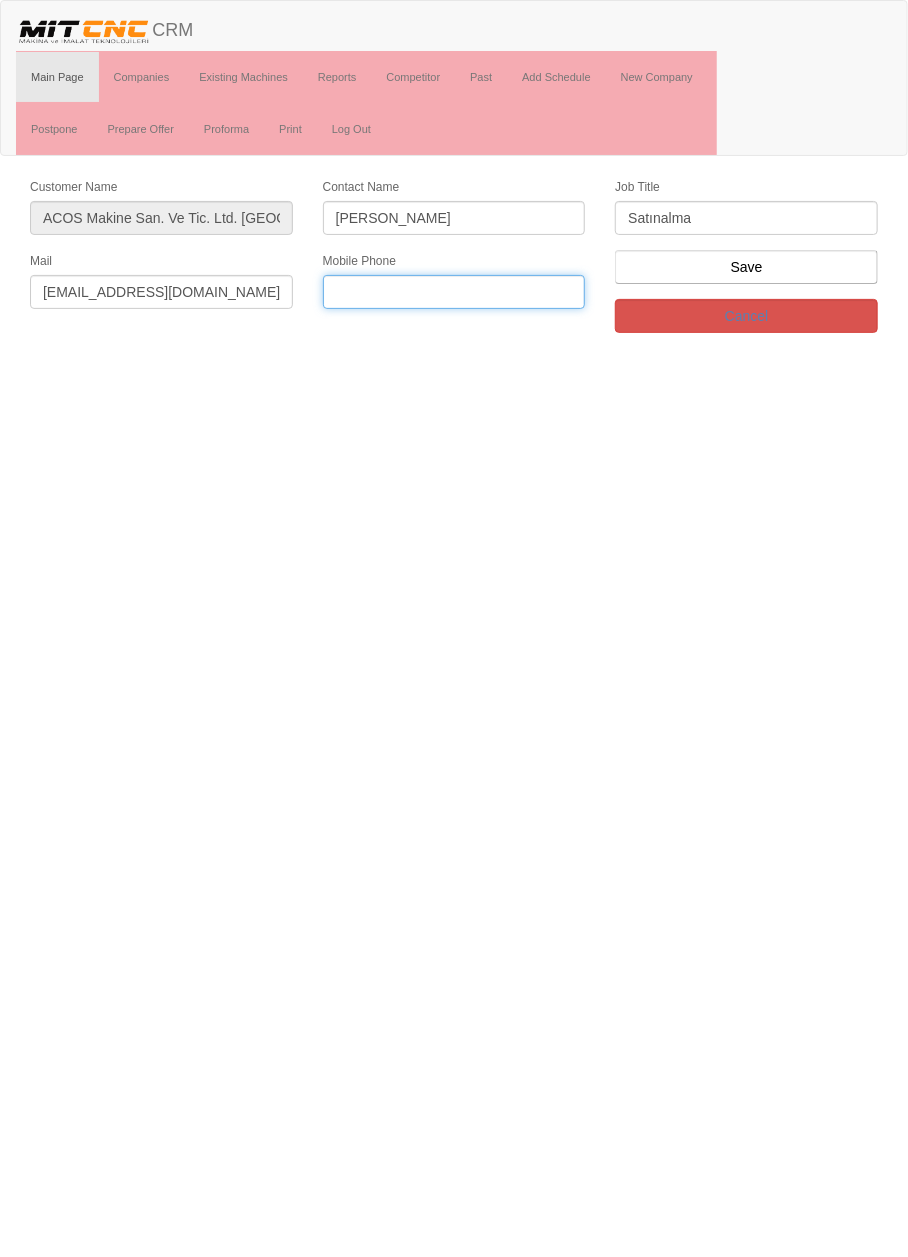 click at bounding box center [454, 292] 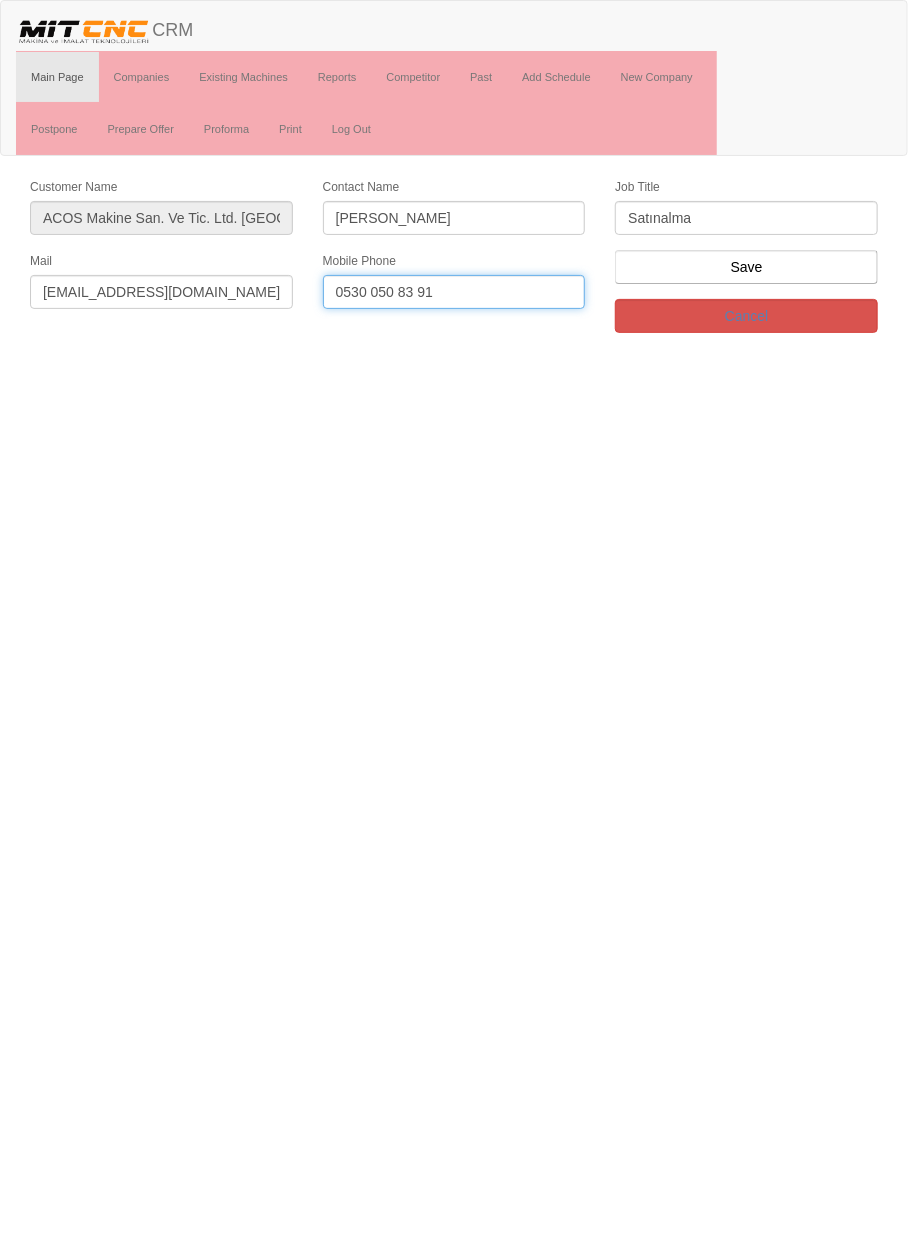 type on "0530 050 83 91" 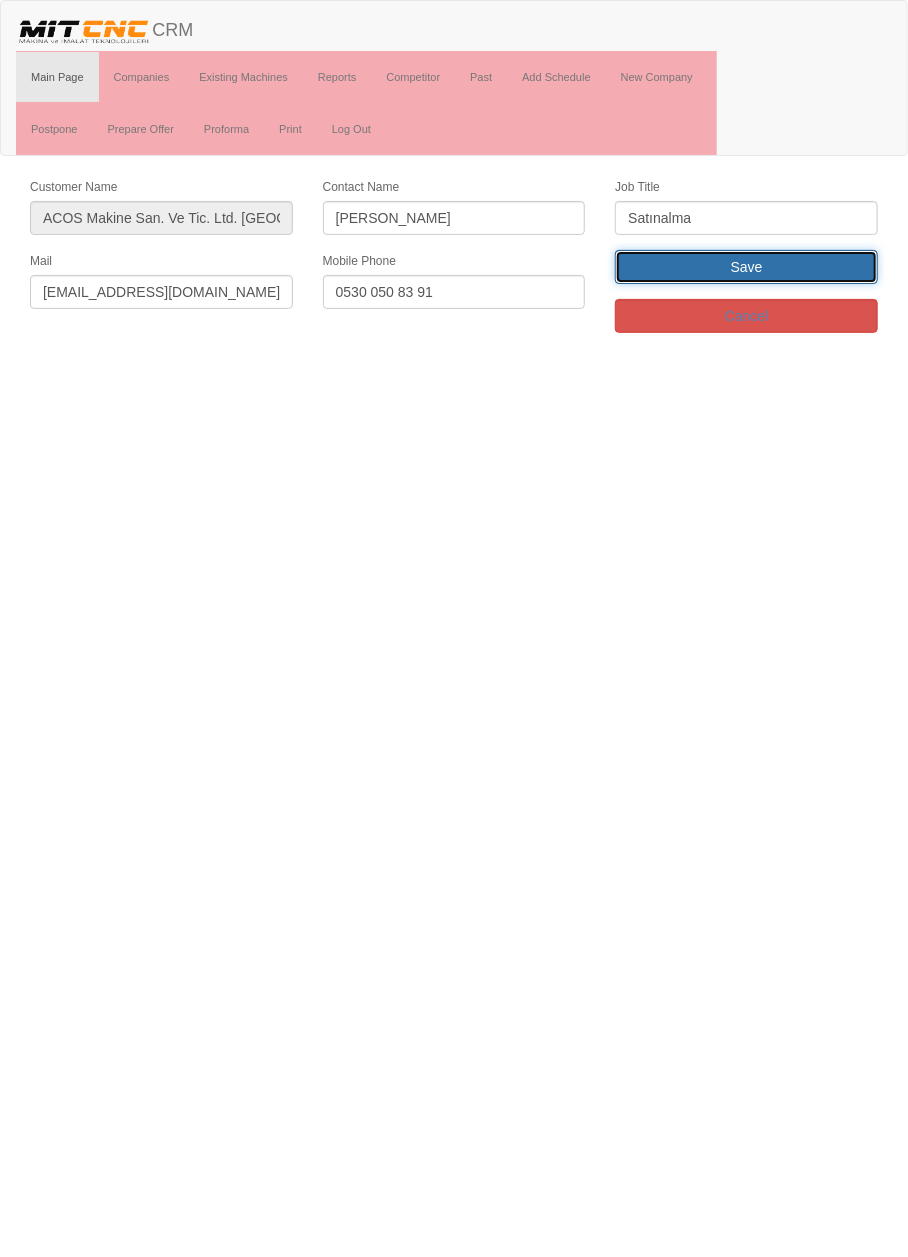 click on "Save" at bounding box center (746, 267) 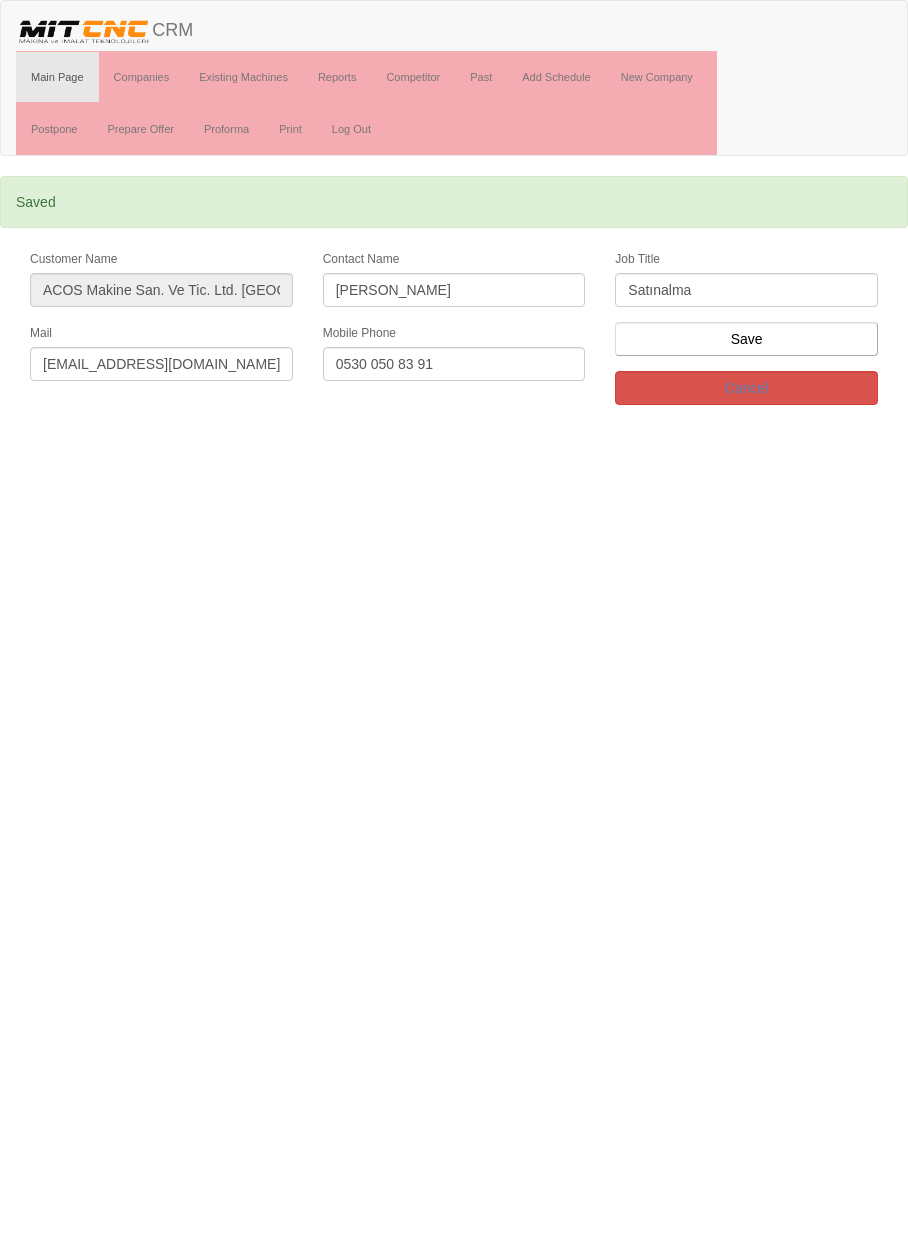 scroll, scrollTop: 0, scrollLeft: 0, axis: both 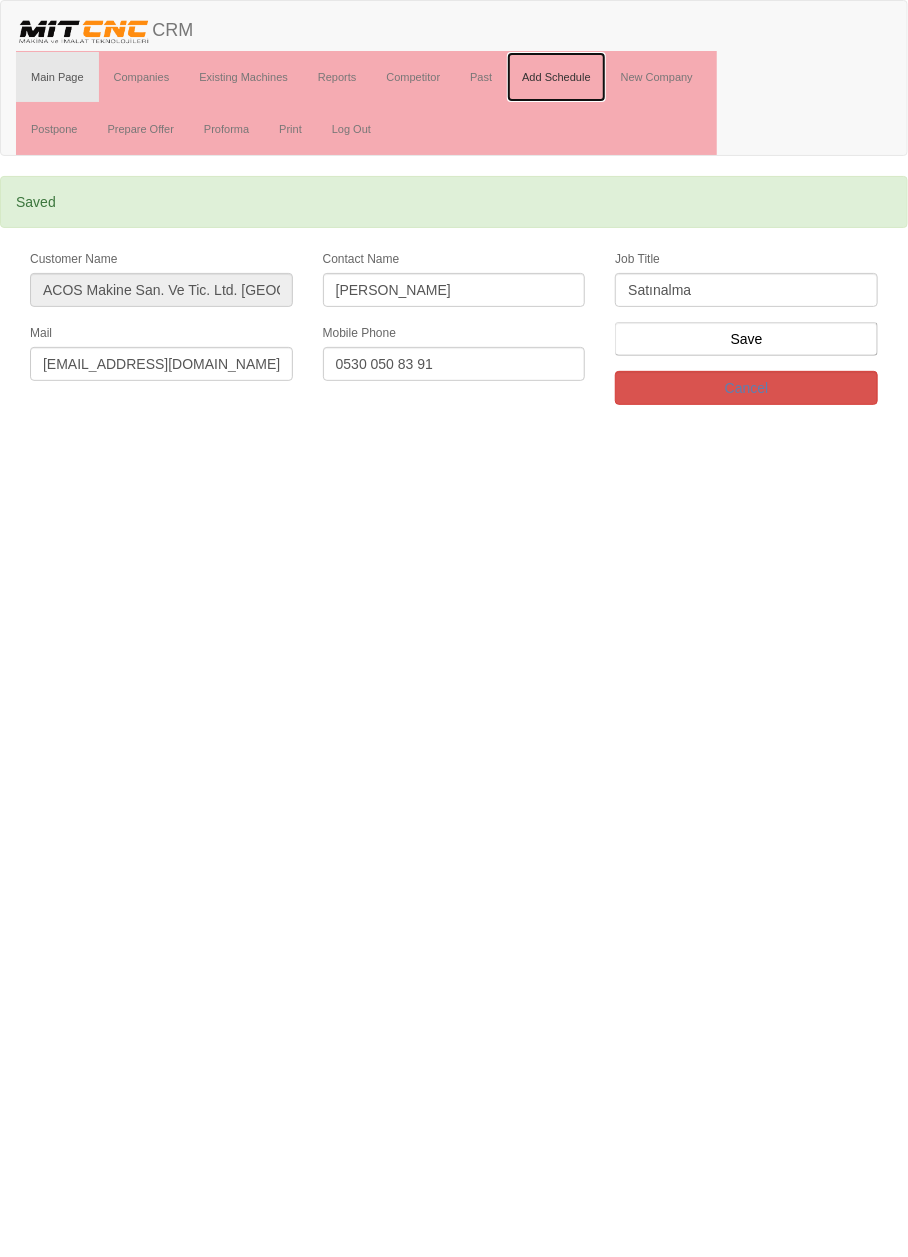 click on "Add Schedule" at bounding box center [556, 77] 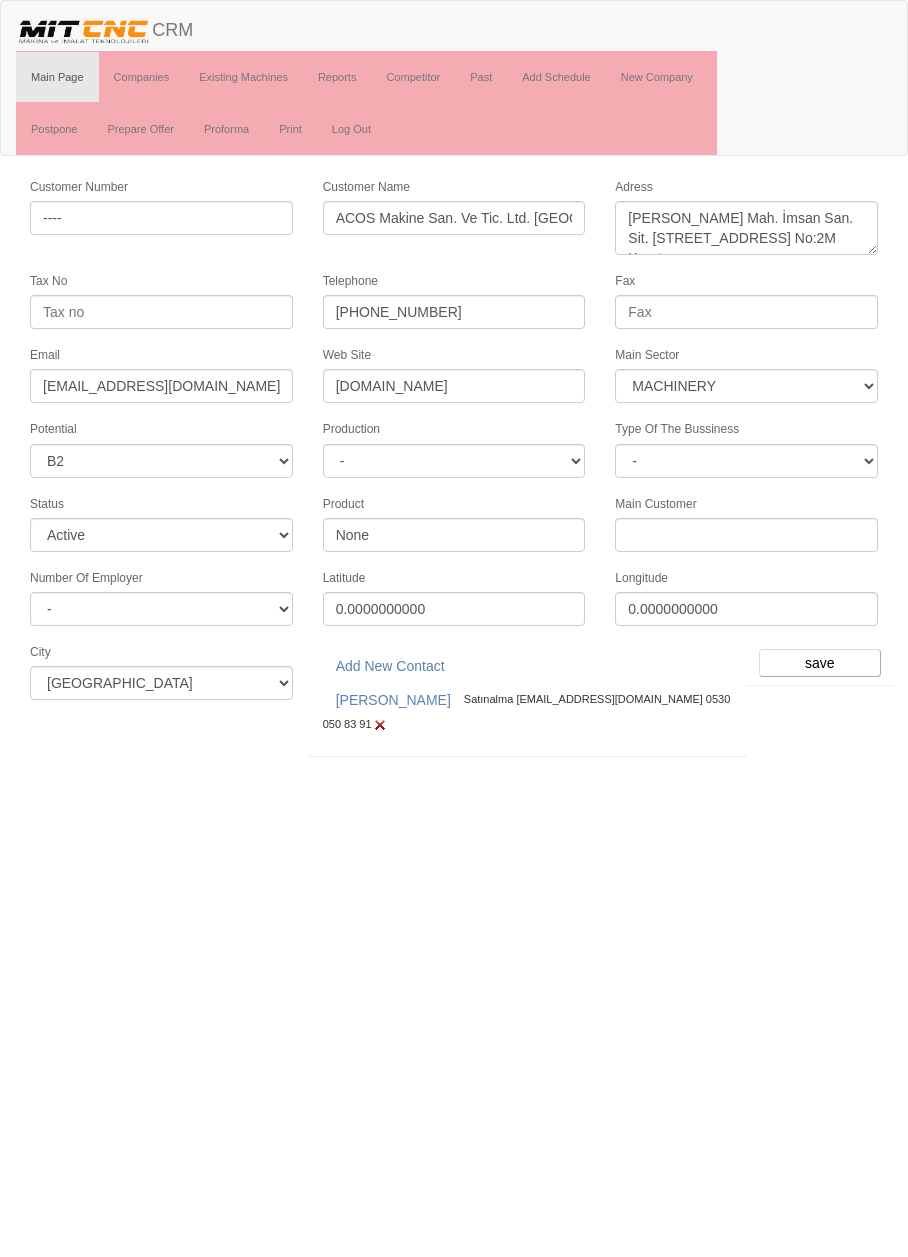 select on "363" 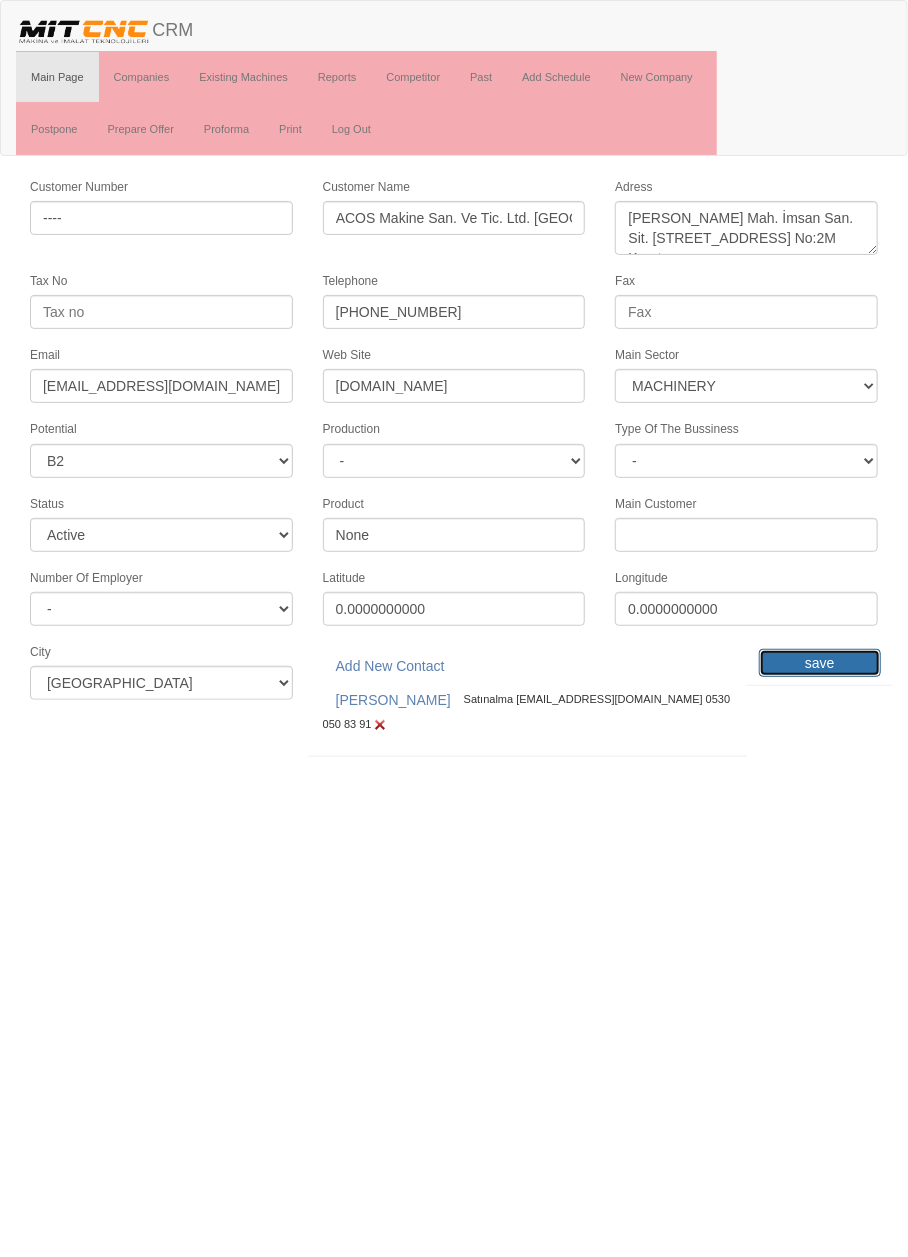 click on "save" at bounding box center (820, 663) 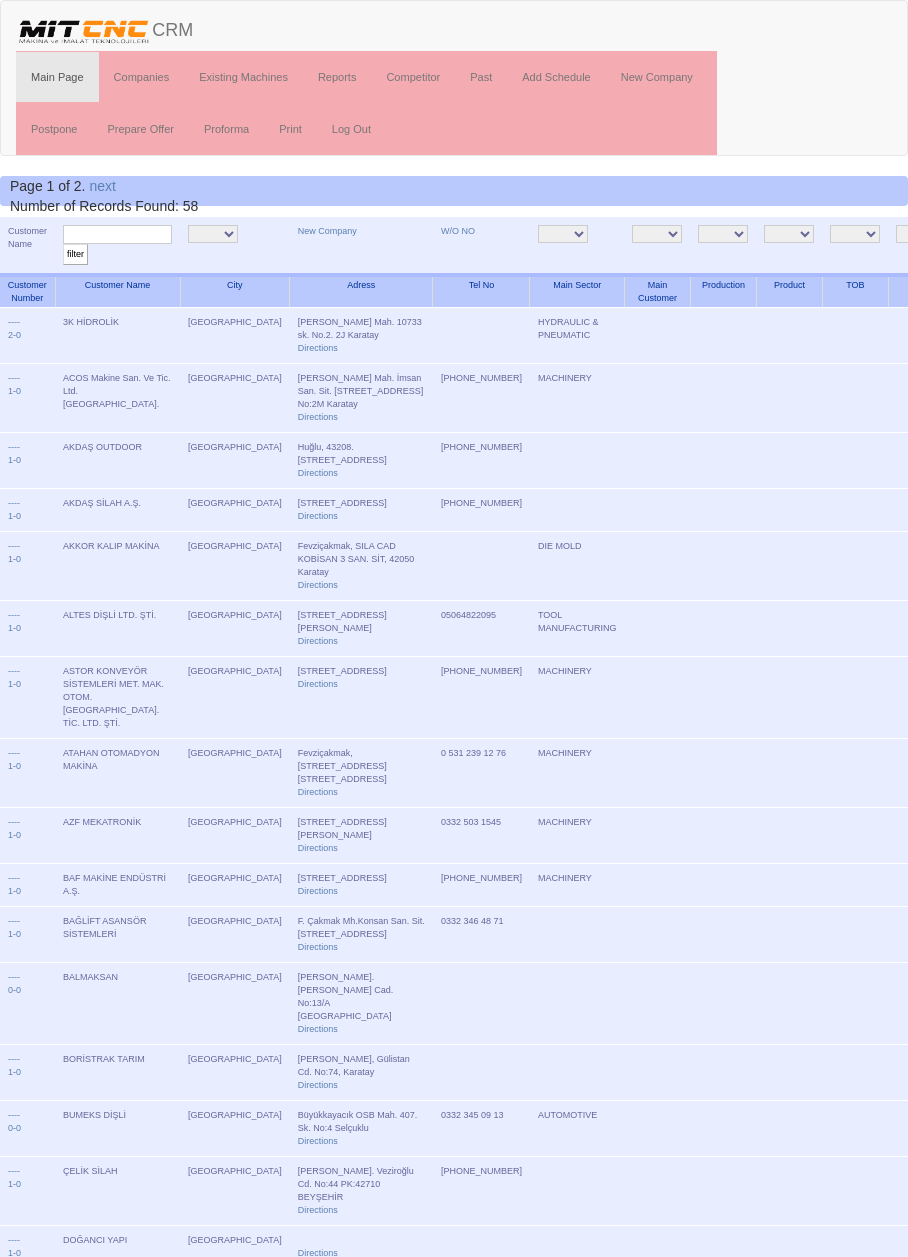 scroll, scrollTop: 0, scrollLeft: 0, axis: both 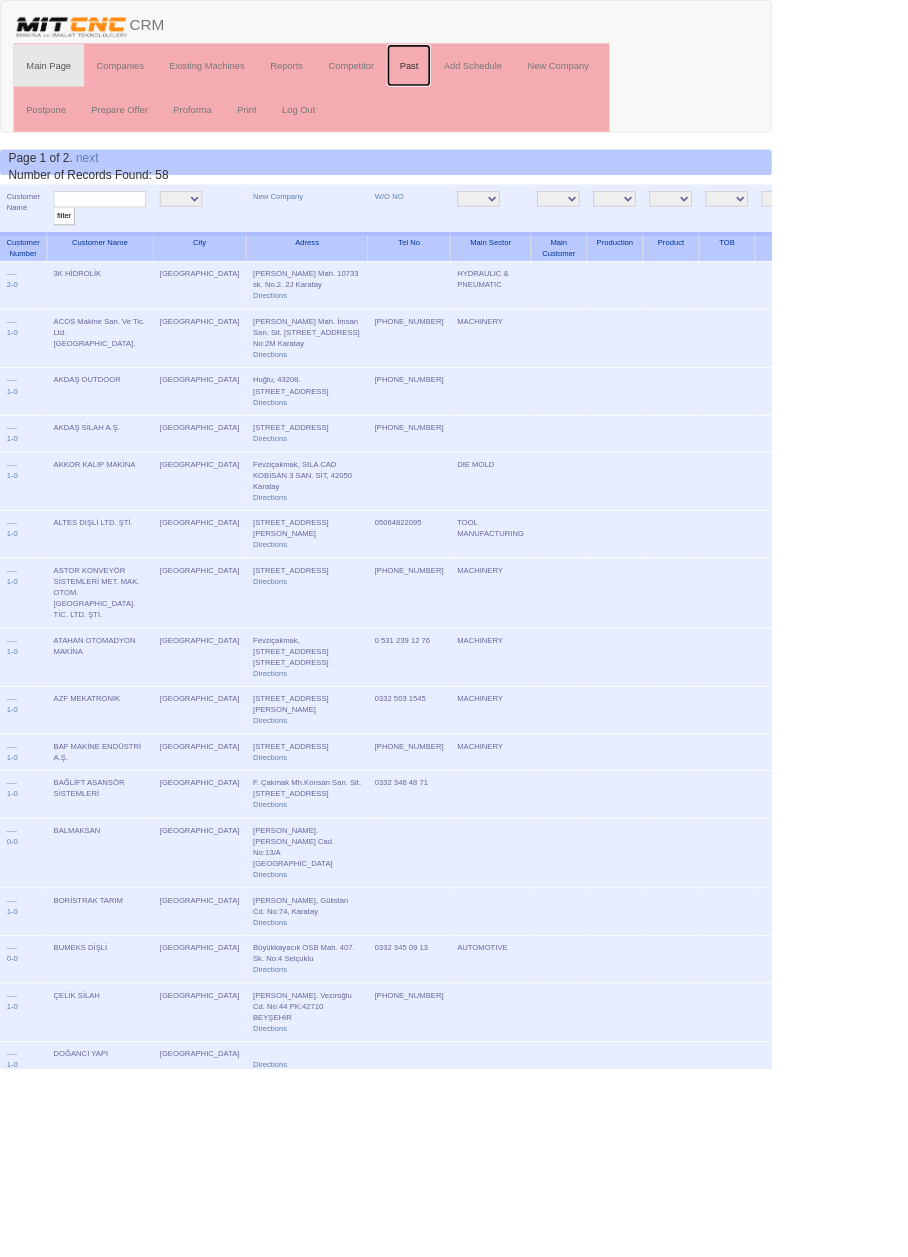click on "Past" at bounding box center [481, 77] 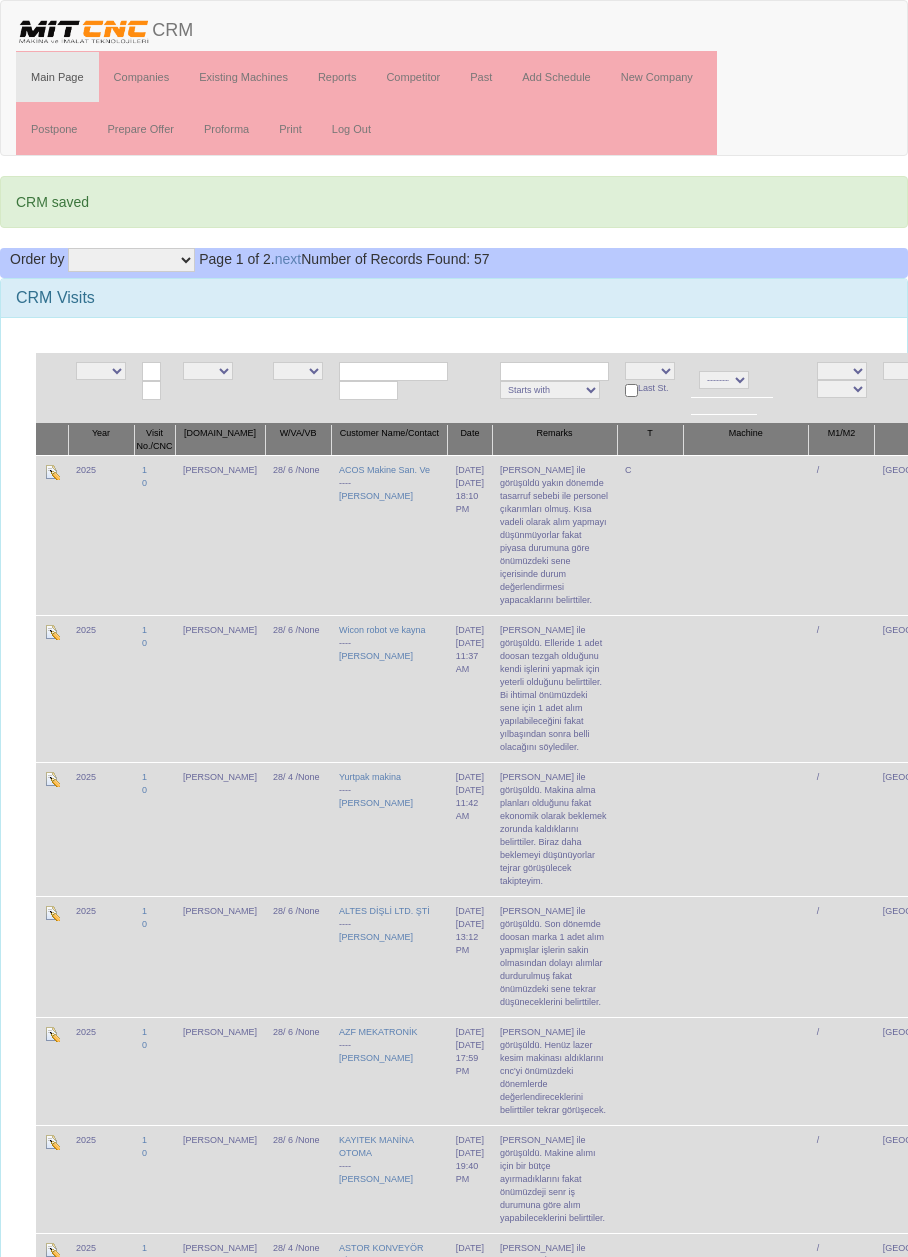 scroll, scrollTop: 0, scrollLeft: 0, axis: both 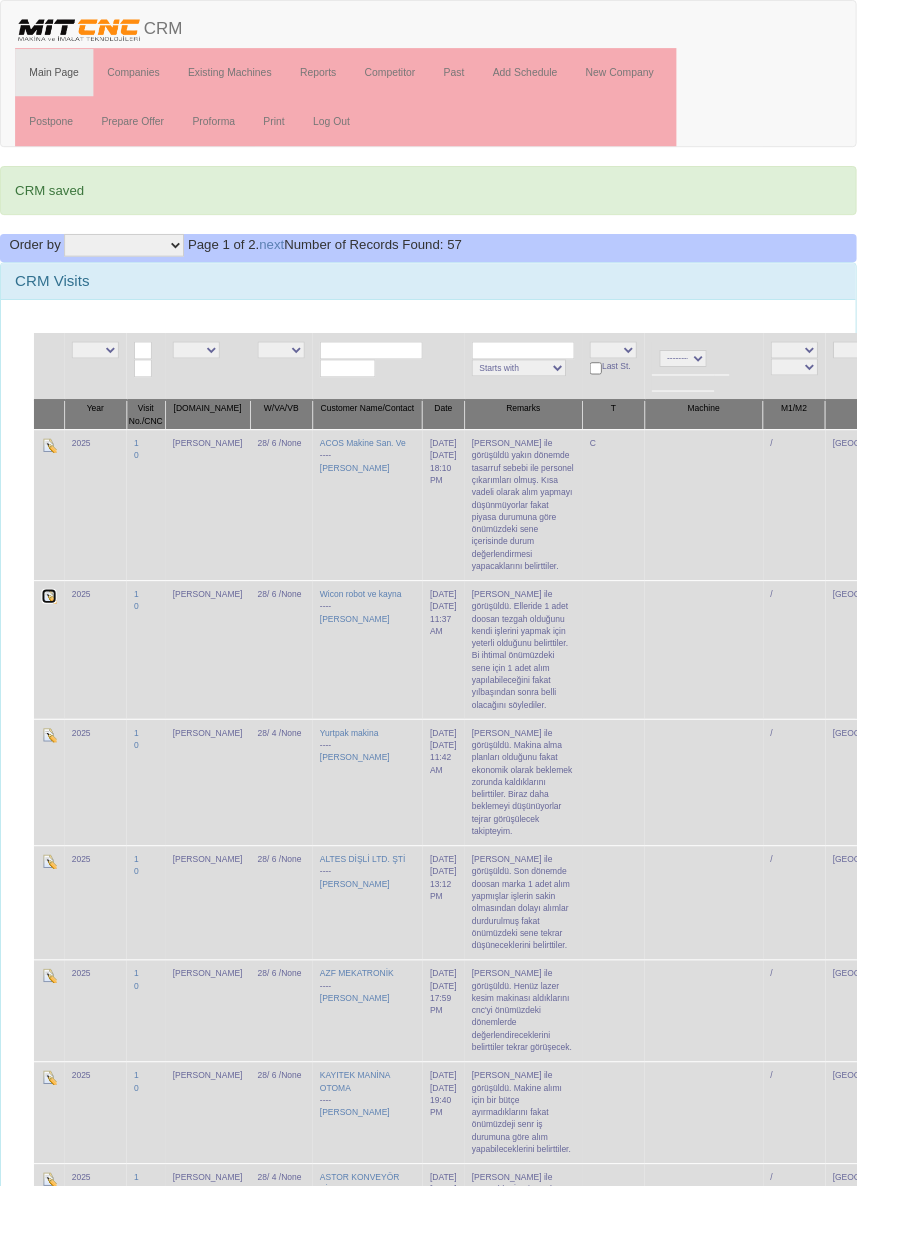 click at bounding box center (52, 632) 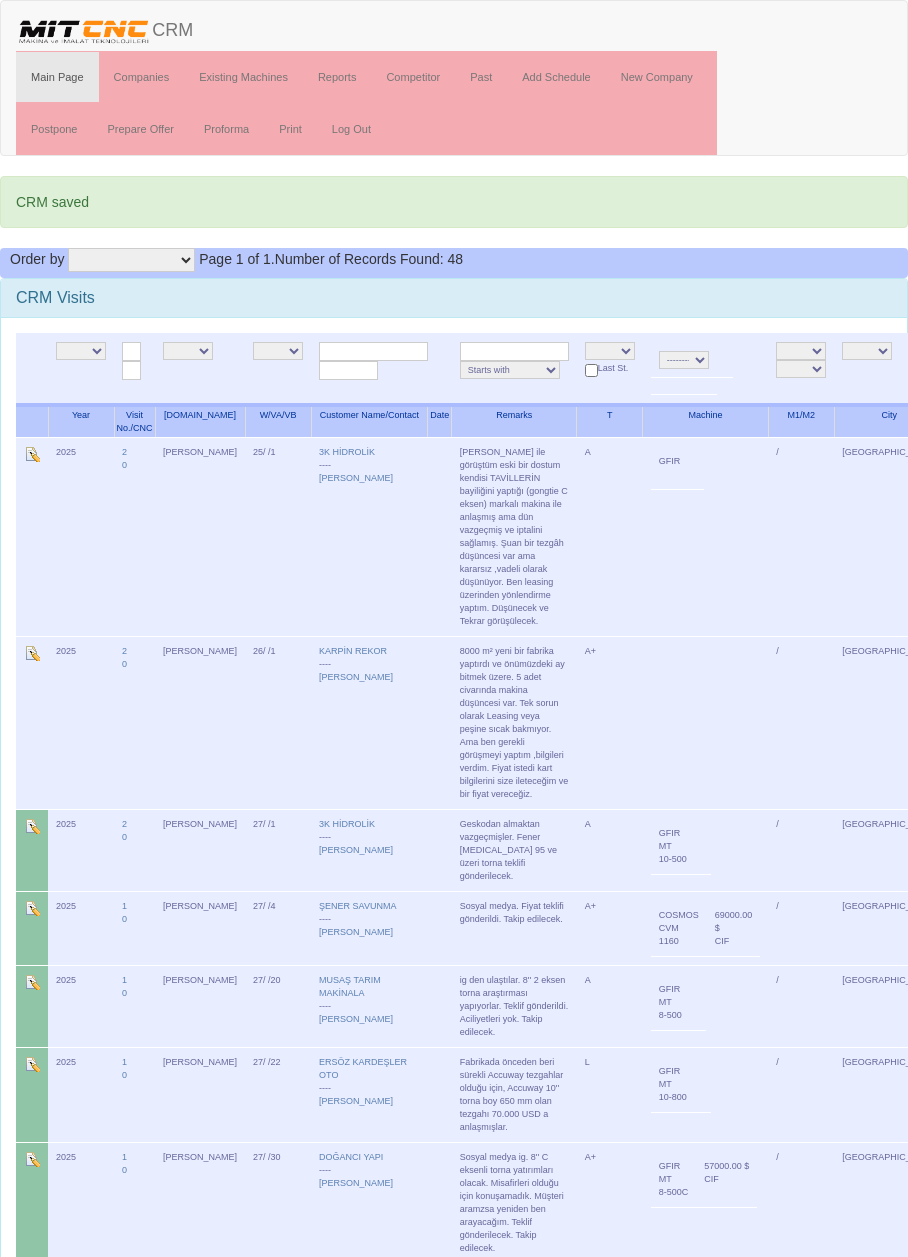 scroll, scrollTop: 0, scrollLeft: 0, axis: both 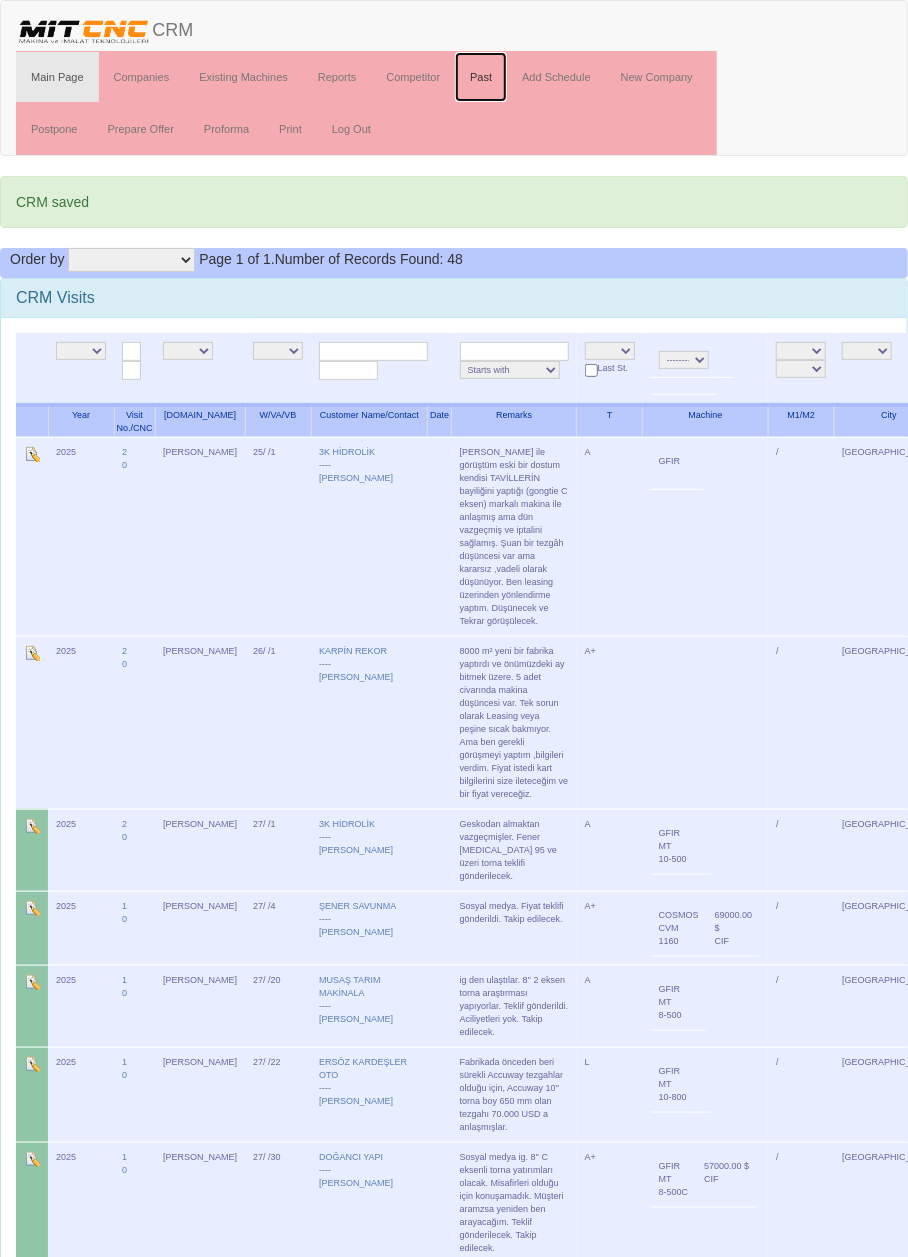 click on "Past" at bounding box center [481, 77] 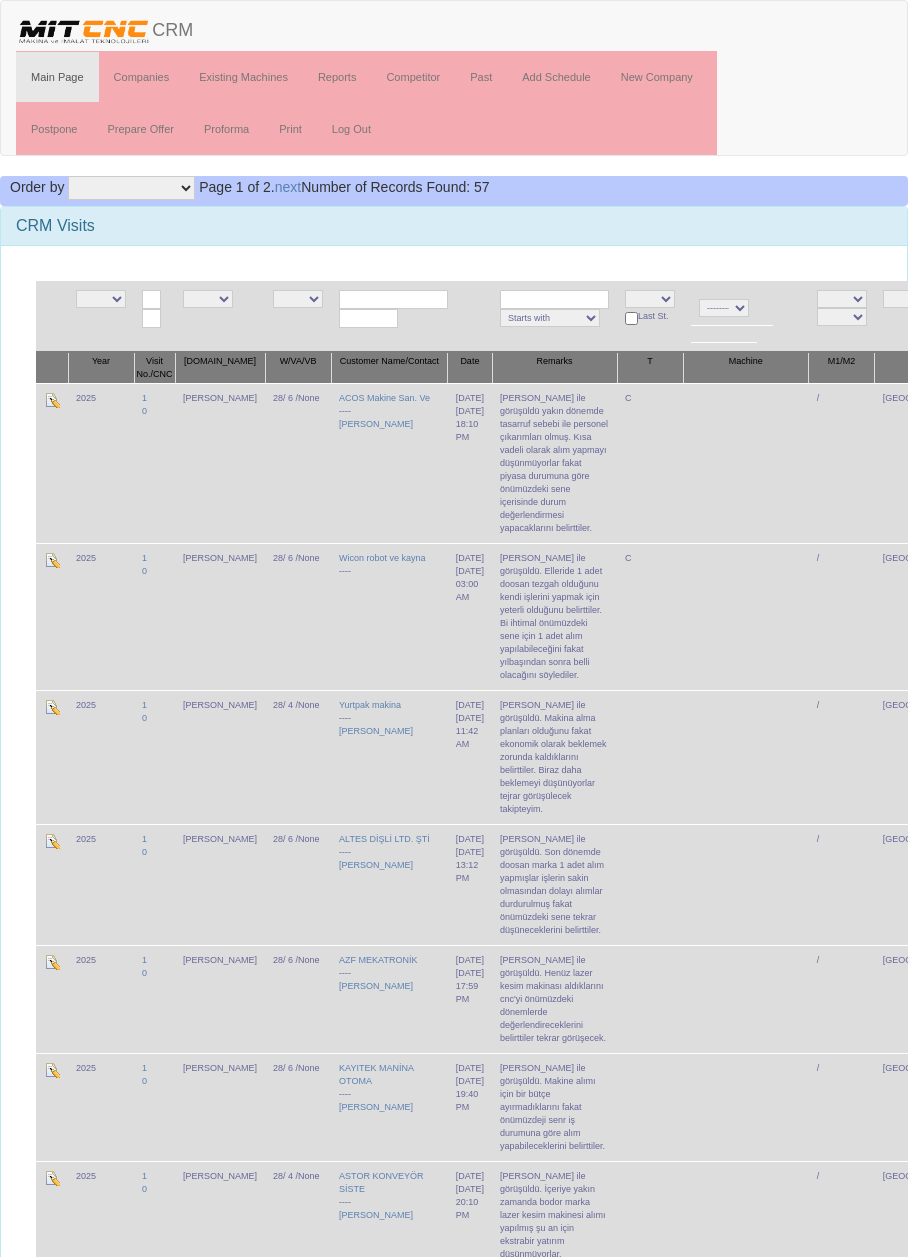 scroll, scrollTop: 0, scrollLeft: 0, axis: both 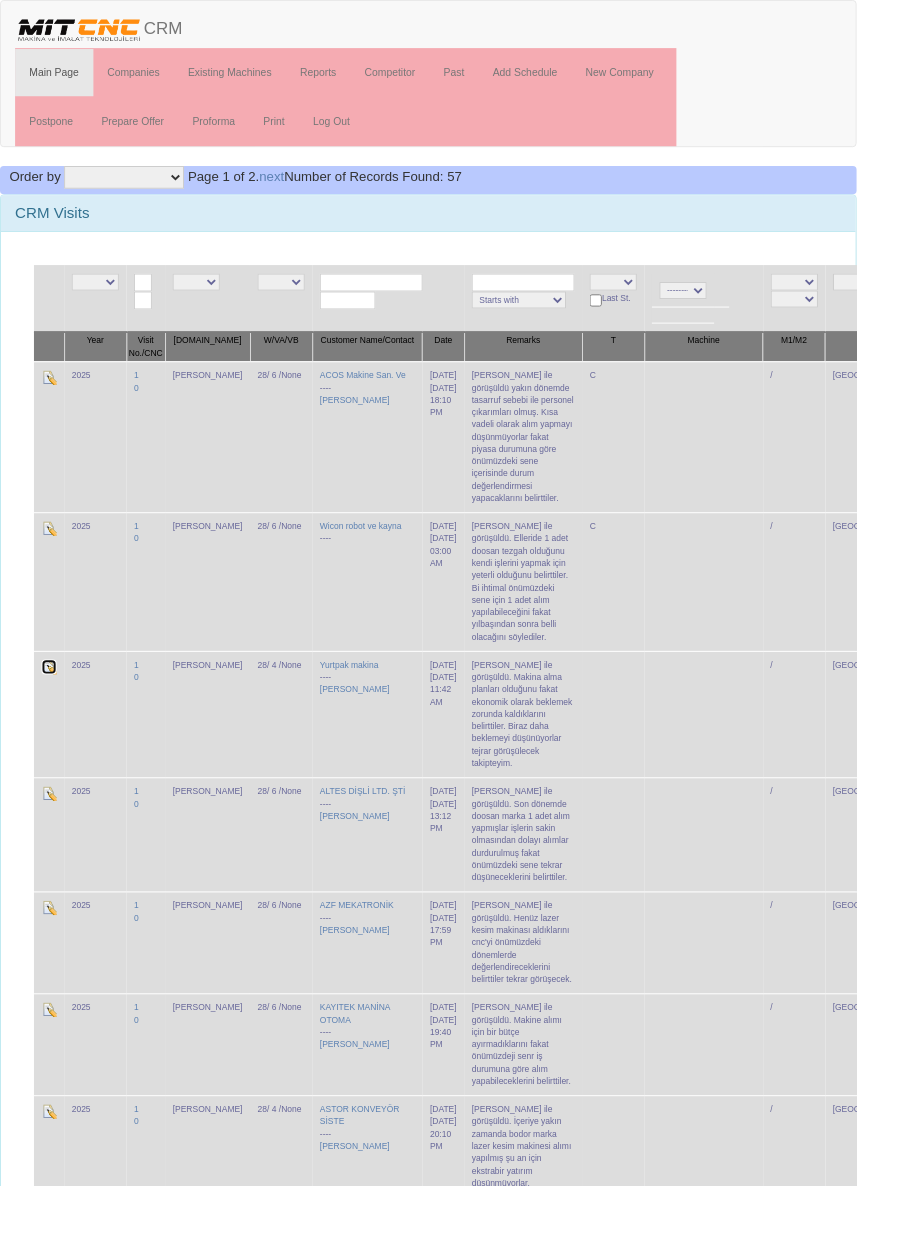 click at bounding box center (52, 707) 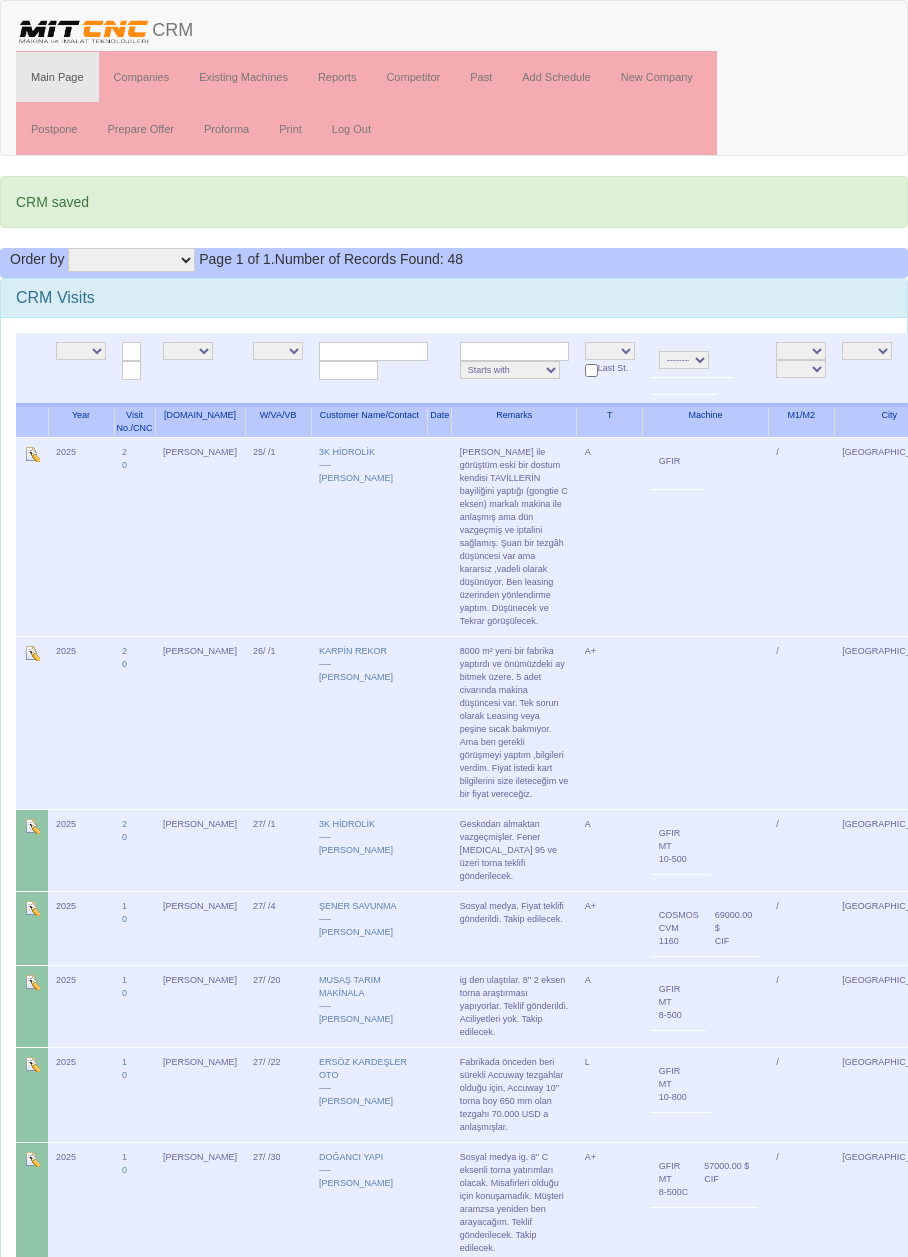 scroll, scrollTop: 0, scrollLeft: 0, axis: both 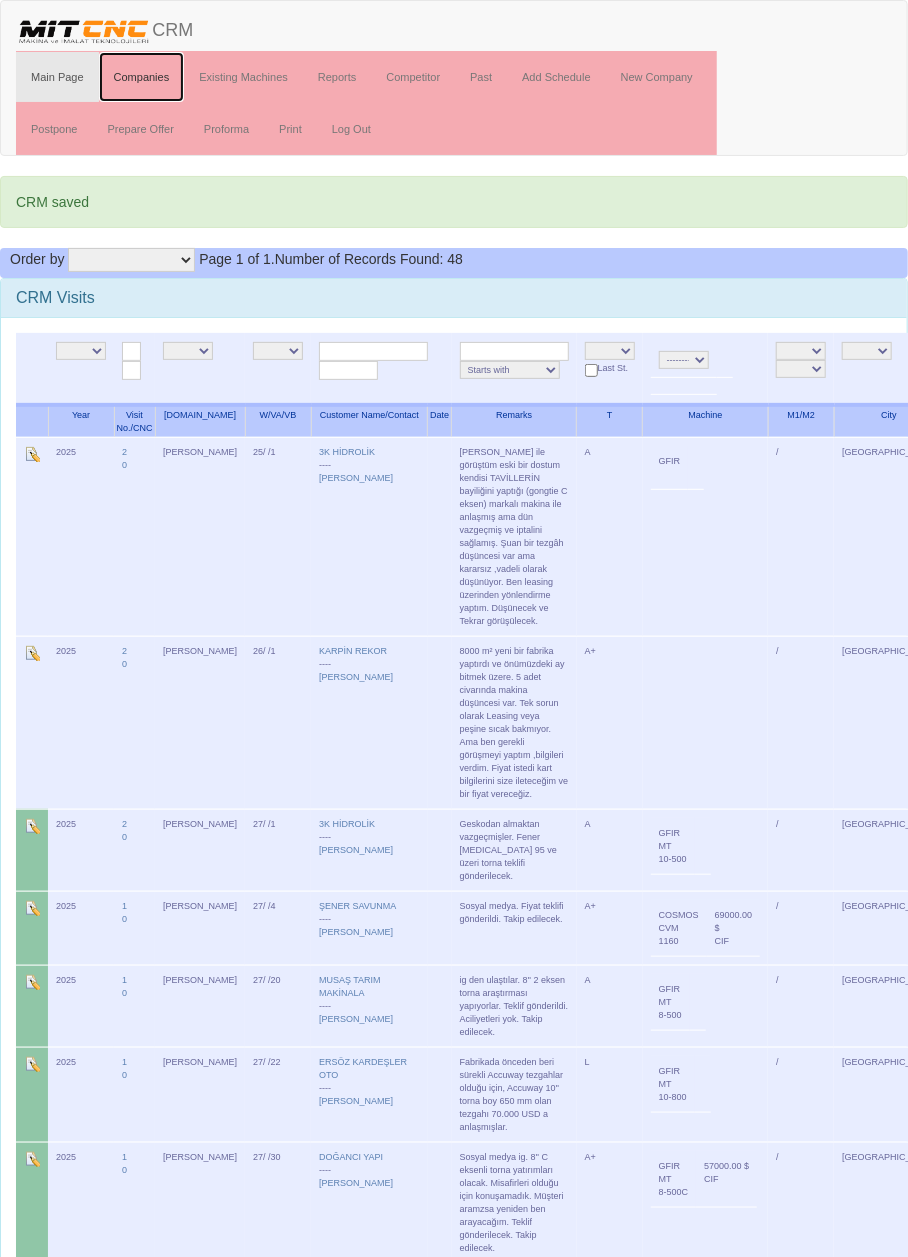 click on "Companies" at bounding box center (142, 77) 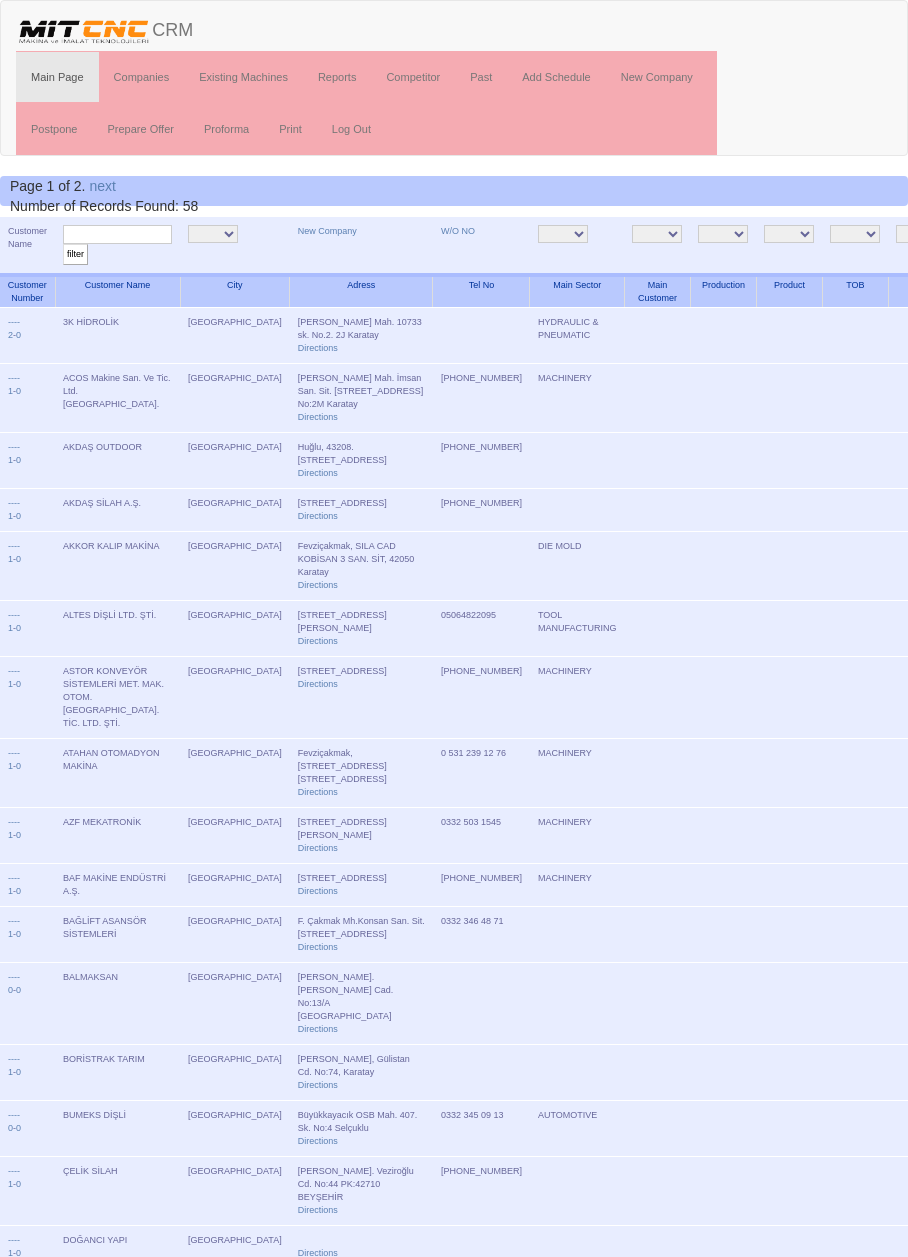 scroll, scrollTop: 0, scrollLeft: 0, axis: both 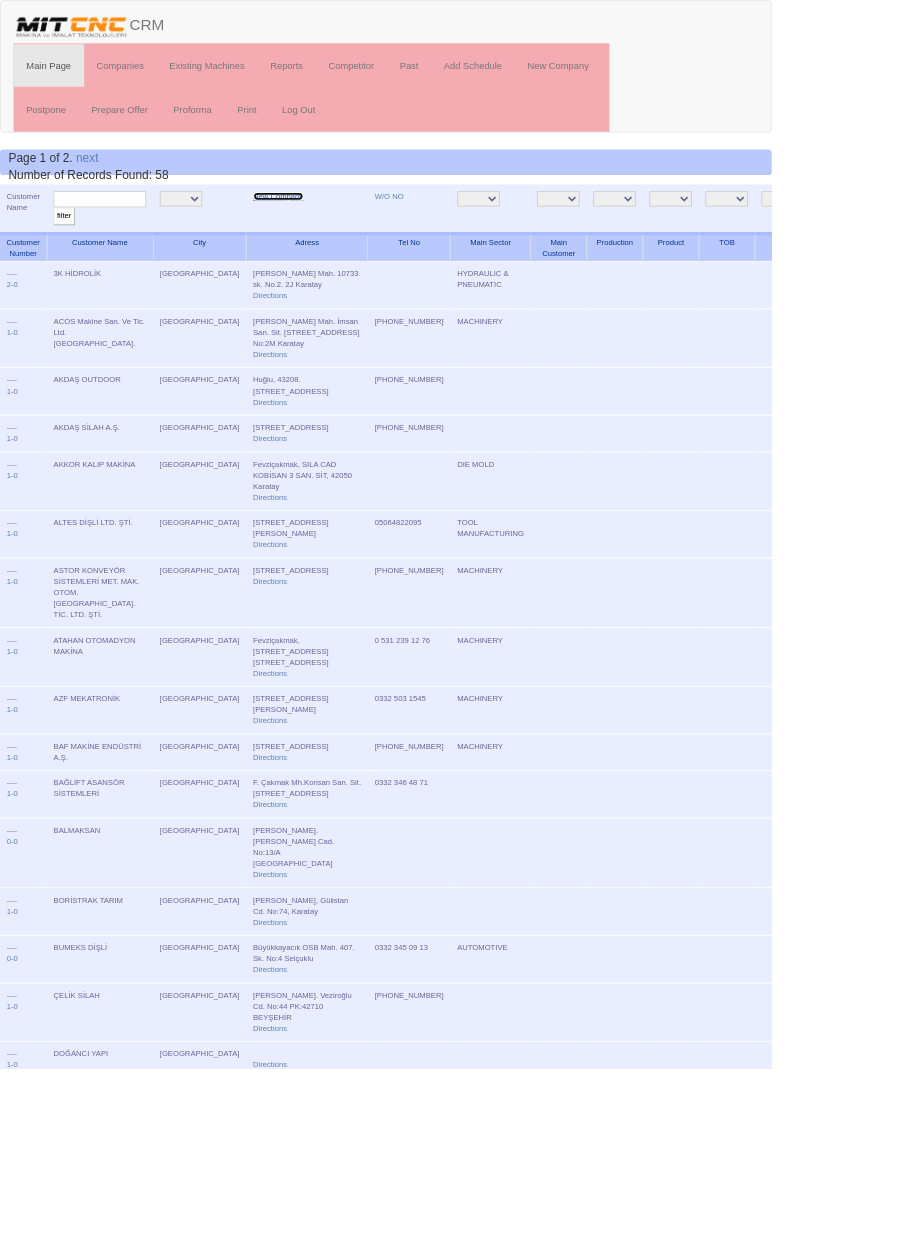 click on "New Company" at bounding box center (327, 231) 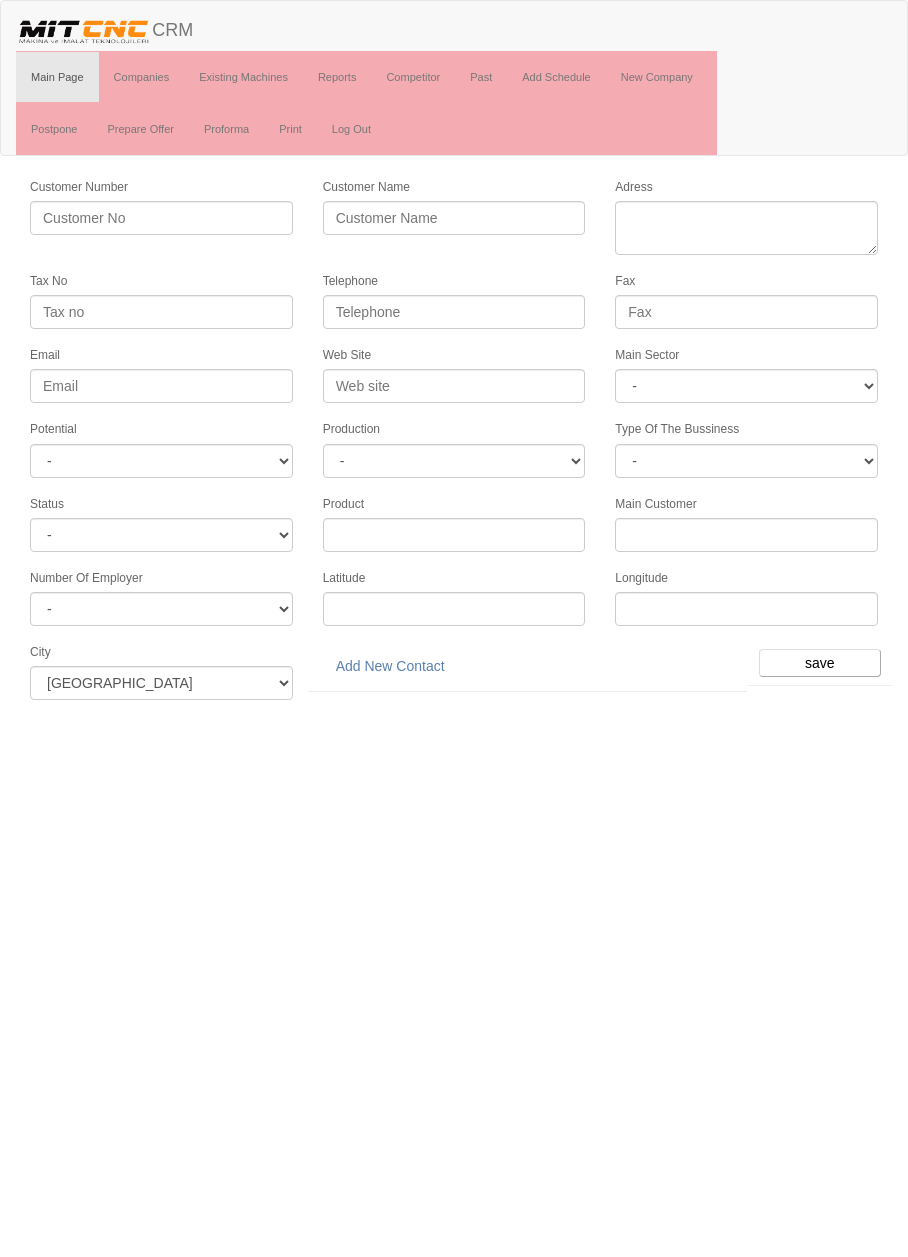 scroll, scrollTop: 0, scrollLeft: 0, axis: both 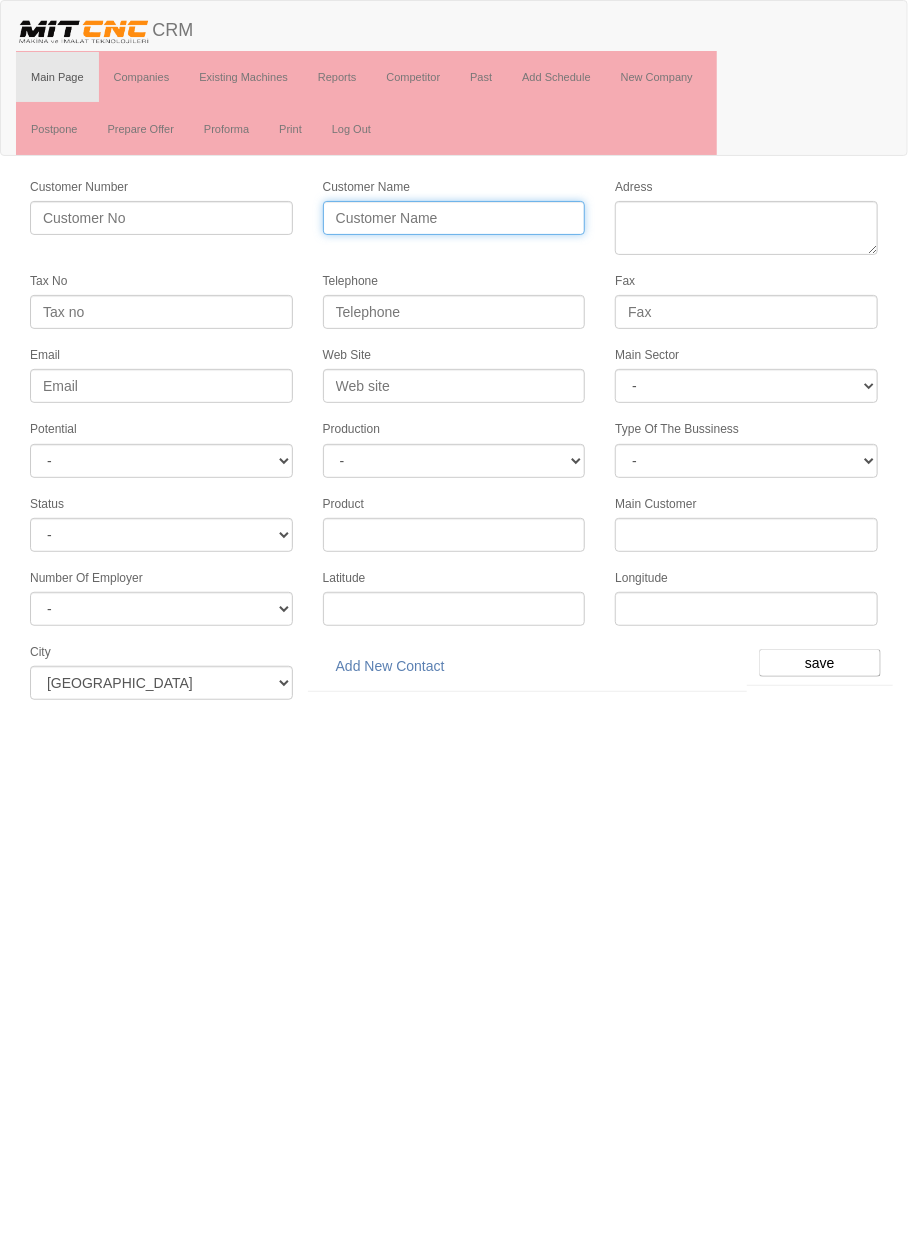 click on "Customer Name" at bounding box center [454, 218] 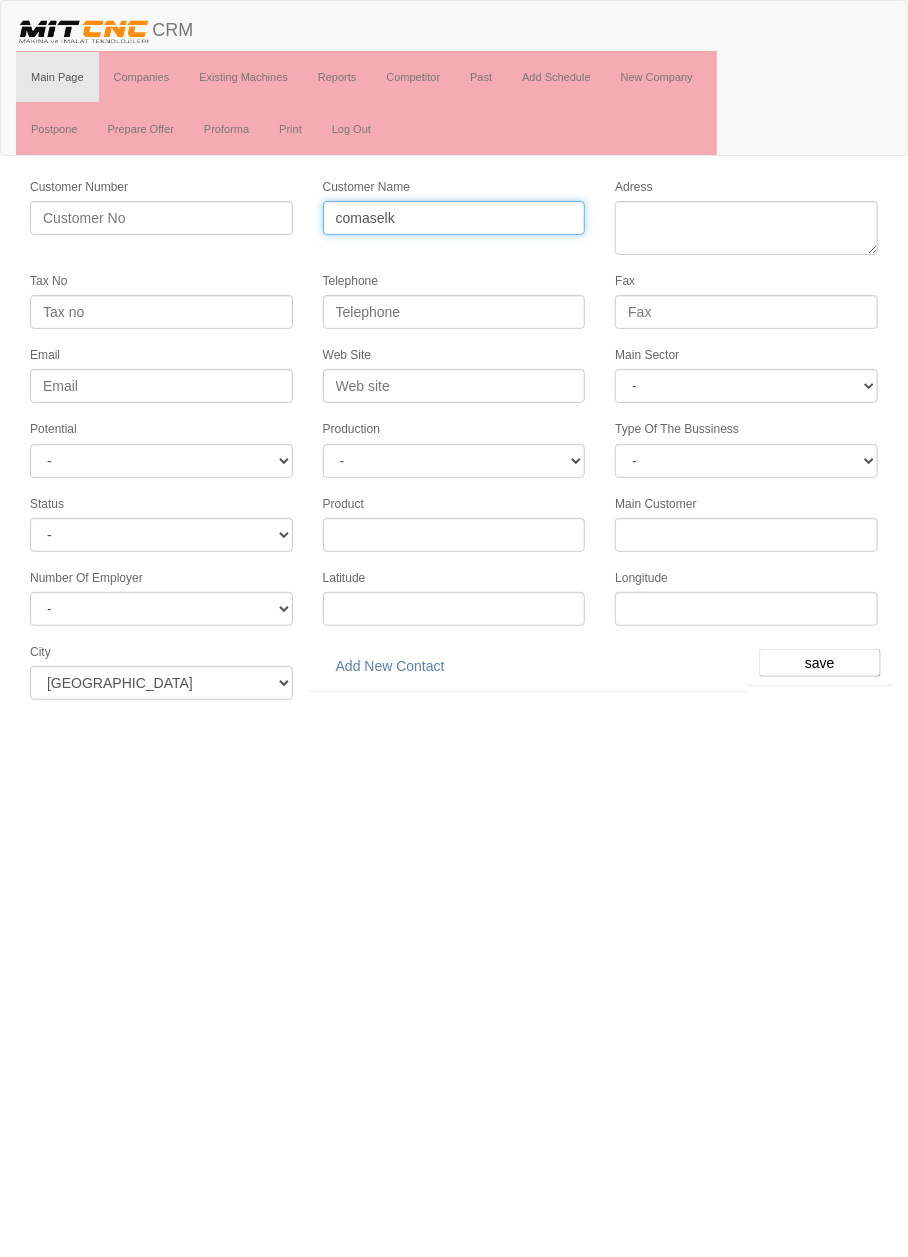 type on "comaselk" 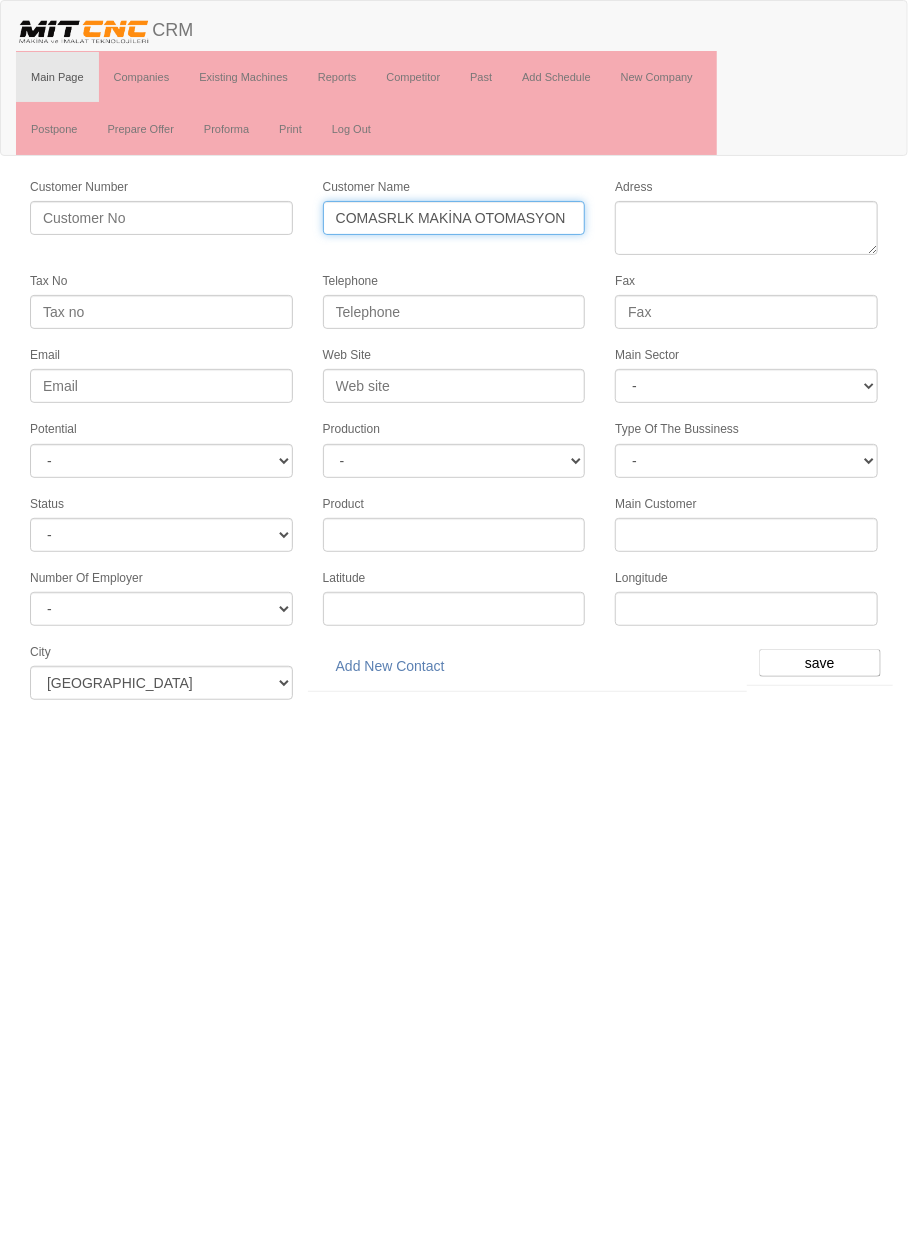 type on "COMASRLK MAKİNA OTOMASYON" 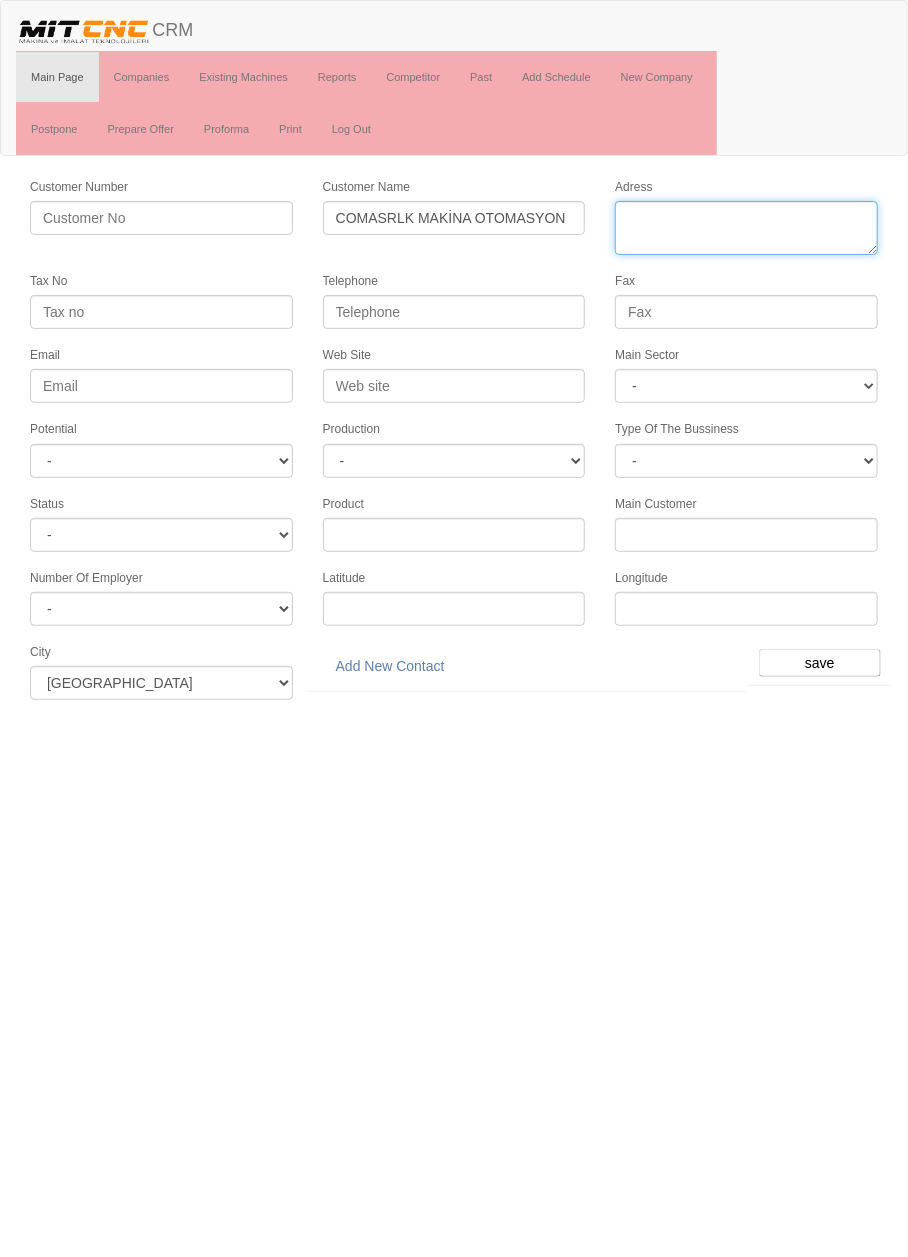 click on "Adress" at bounding box center [746, 228] 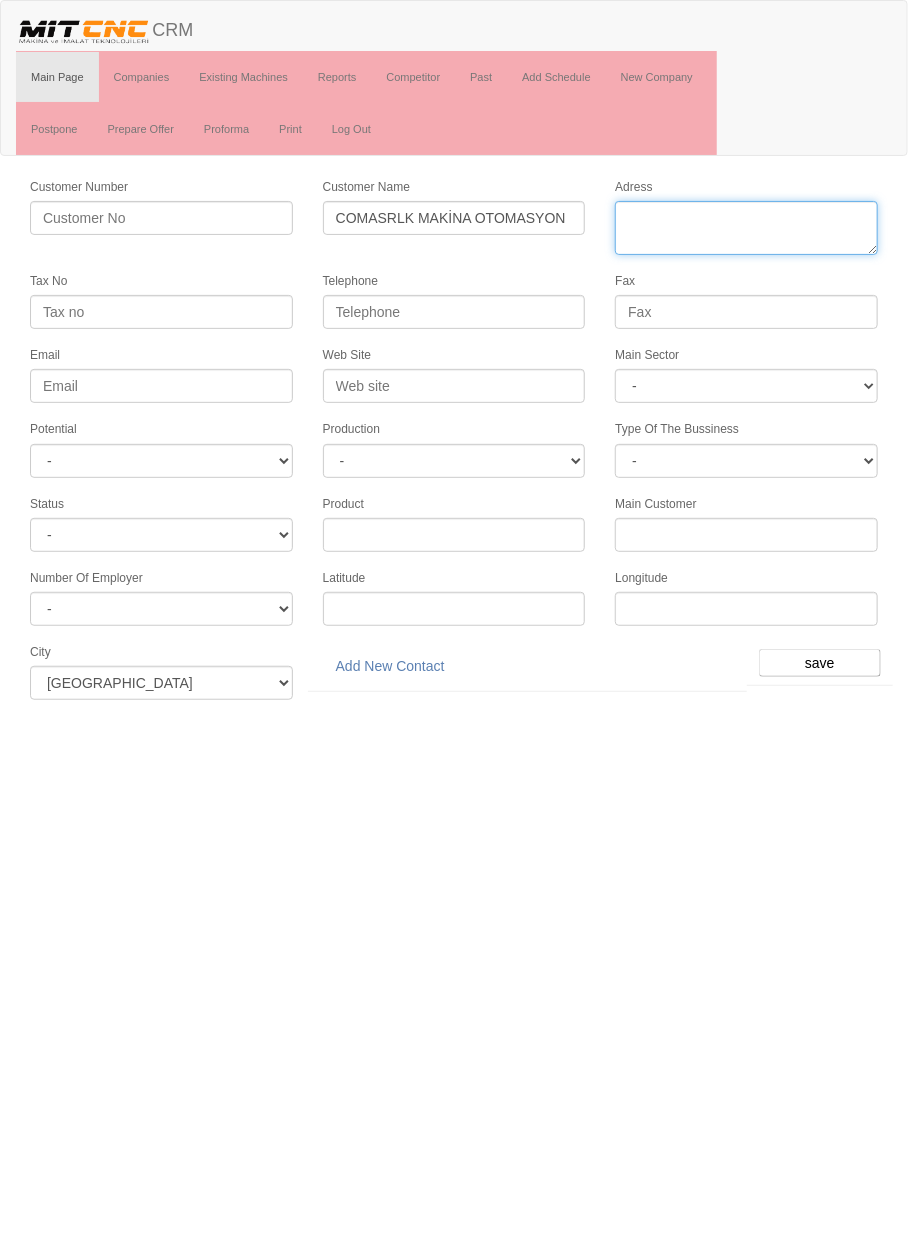click on "Adress" at bounding box center [746, 228] 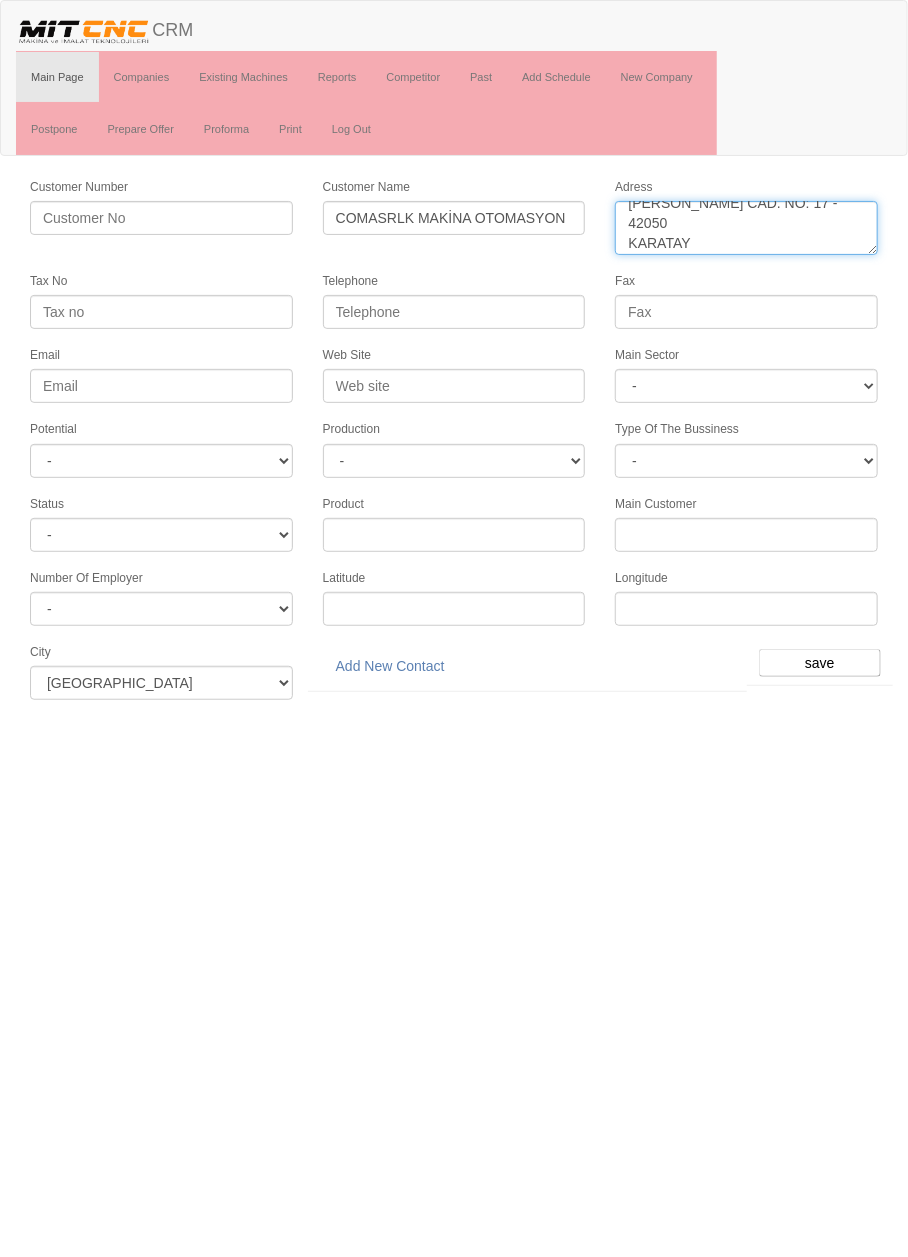 scroll, scrollTop: 39, scrollLeft: 0, axis: vertical 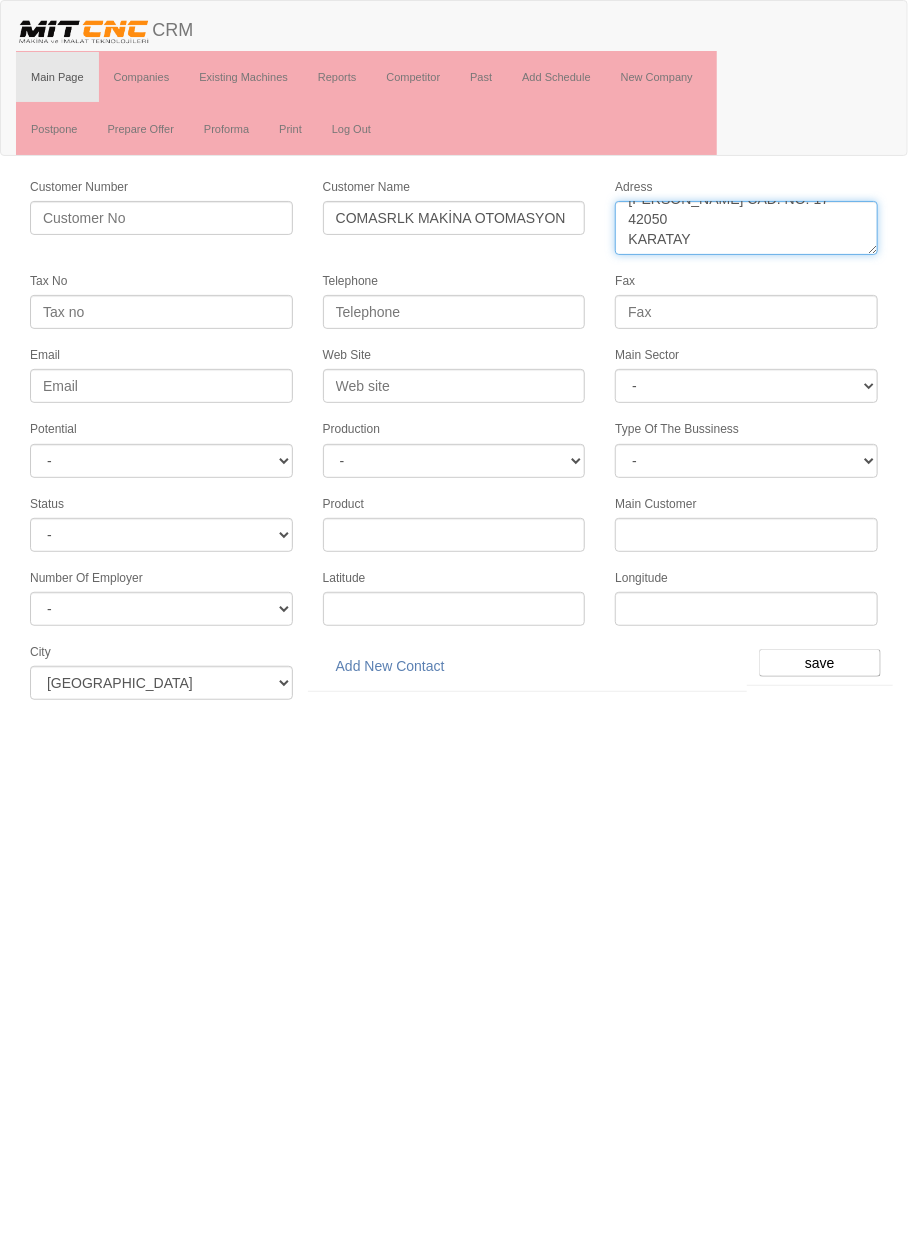 click on "Adress" at bounding box center (746, 228) 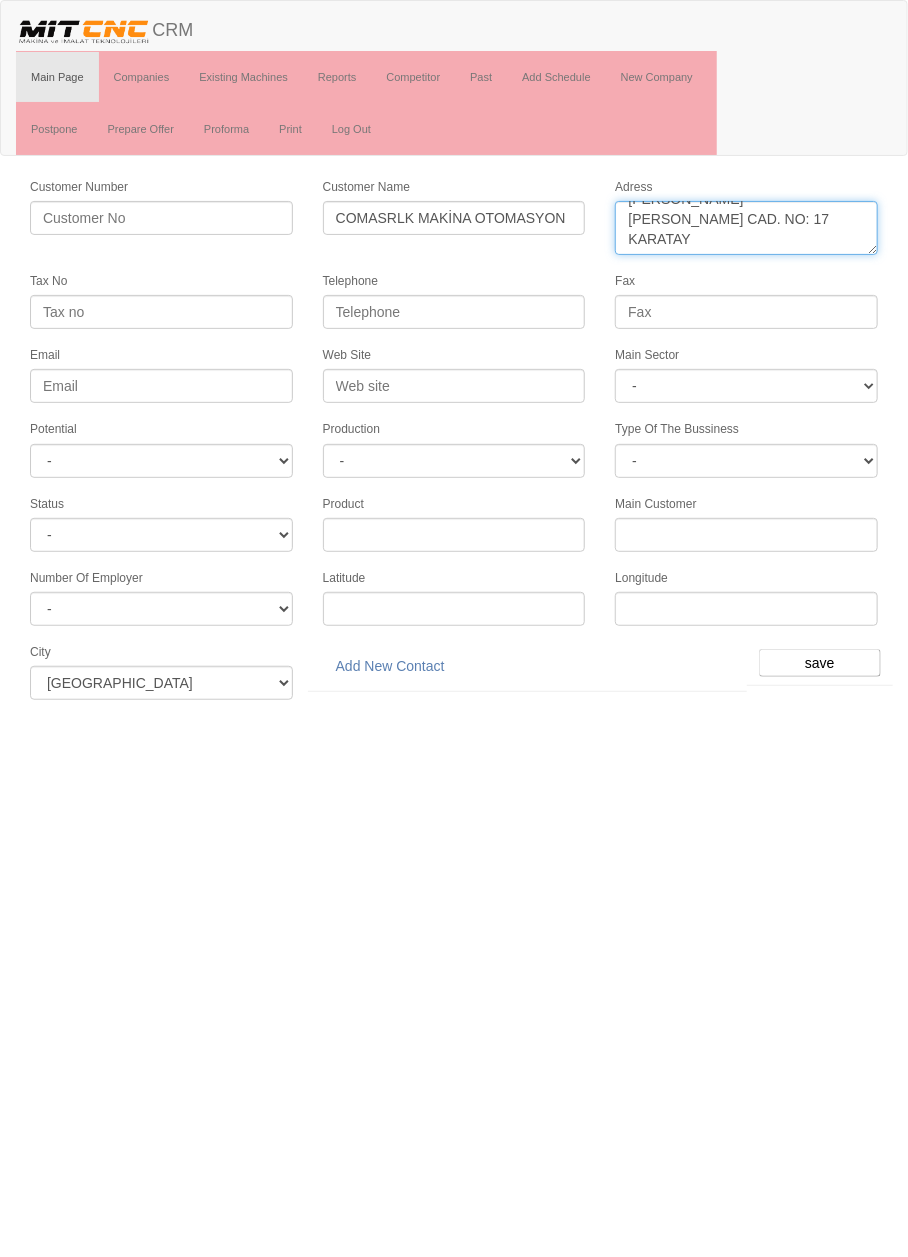 scroll, scrollTop: 0, scrollLeft: 0, axis: both 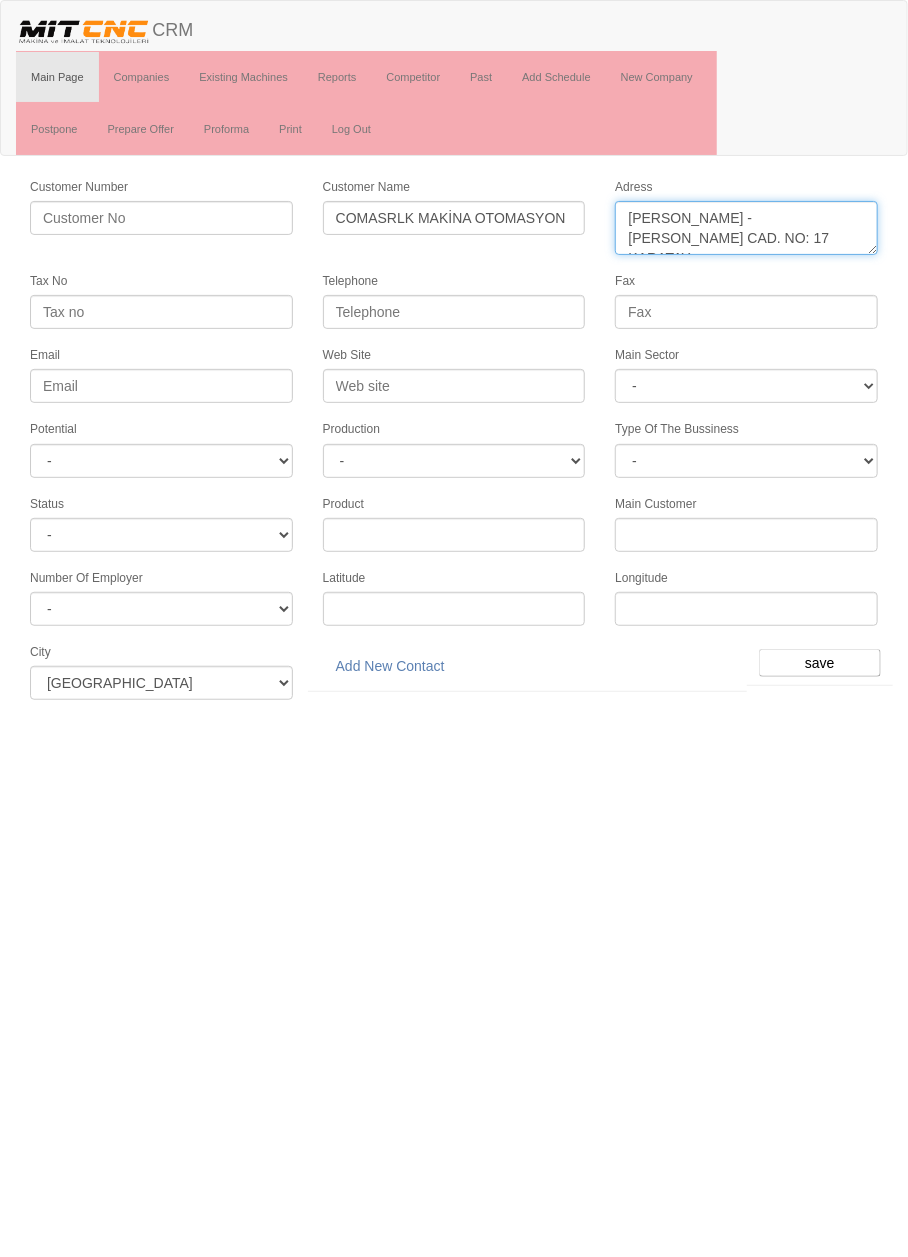 click on "Adress" at bounding box center [746, 228] 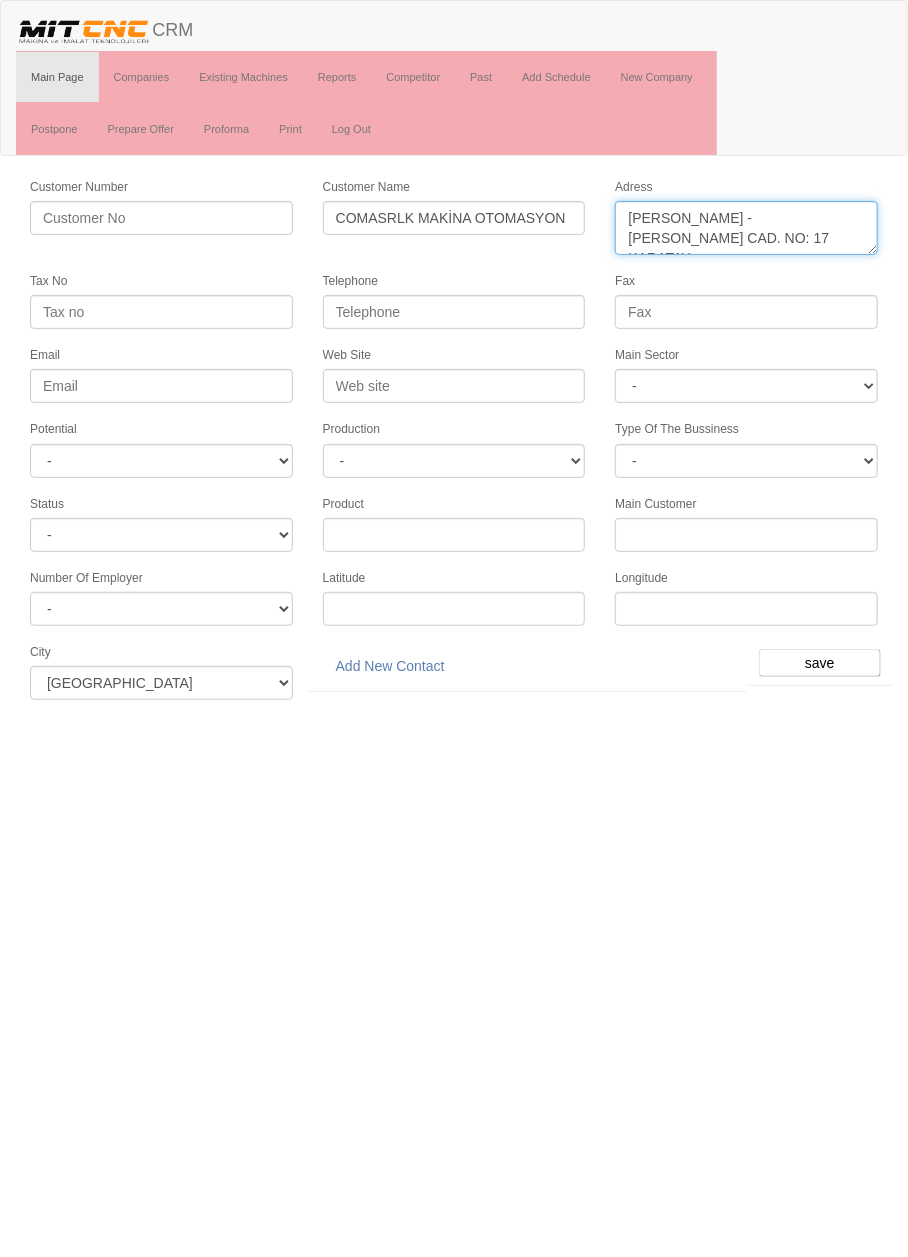 click on "Adress" at bounding box center [746, 228] 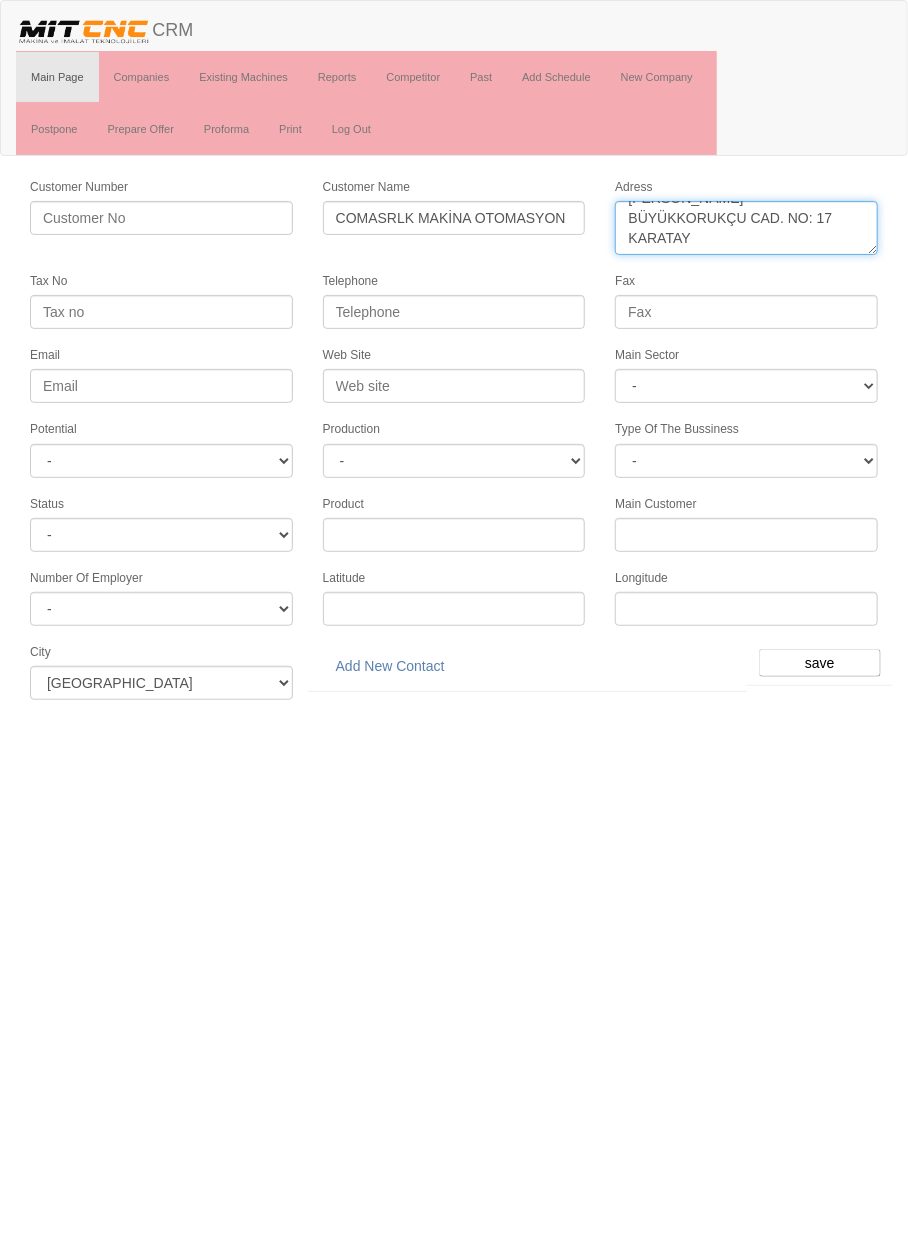 scroll, scrollTop: 59, scrollLeft: 0, axis: vertical 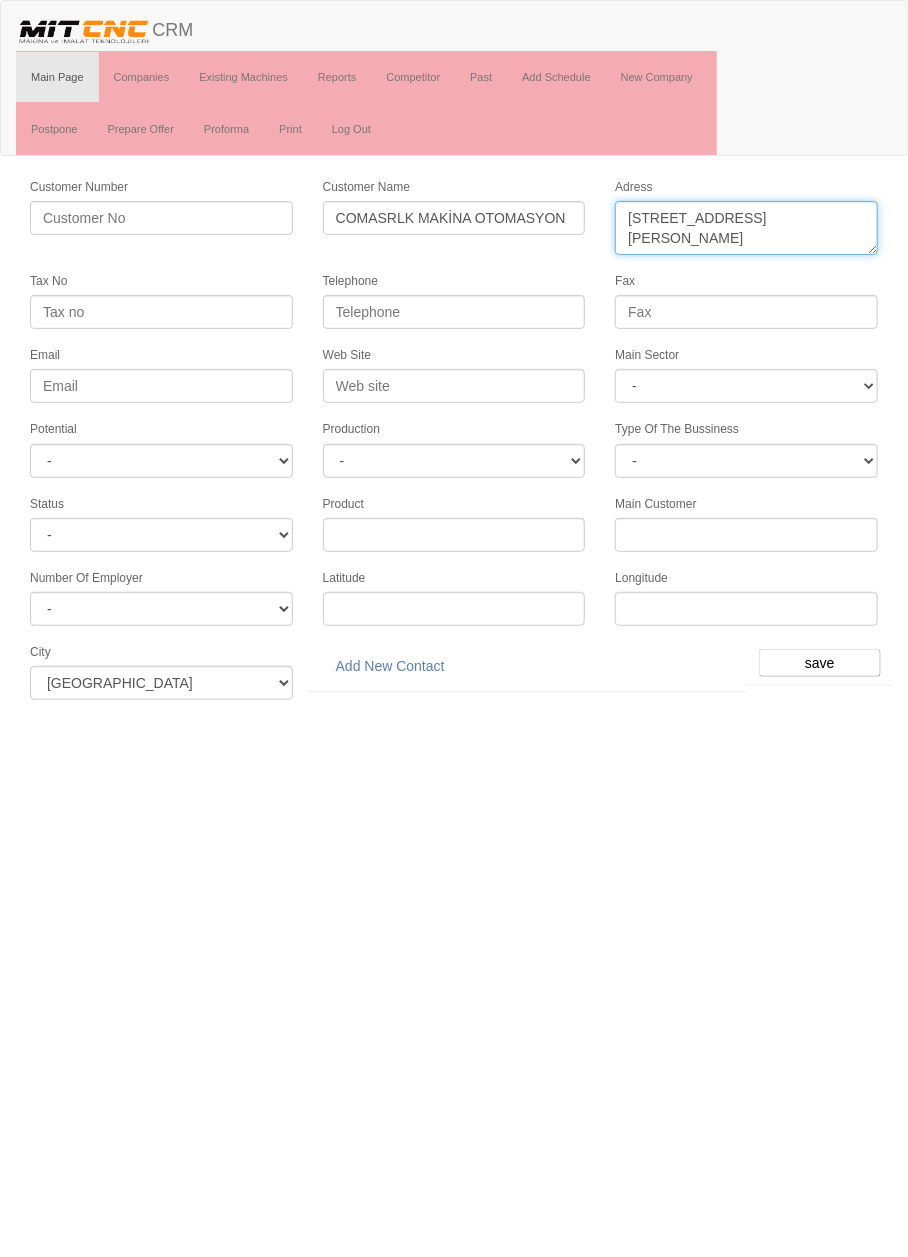 type on "Fevziçakmak mahallesi tahir büyükkörükçü caddesi no:17 KARATAY" 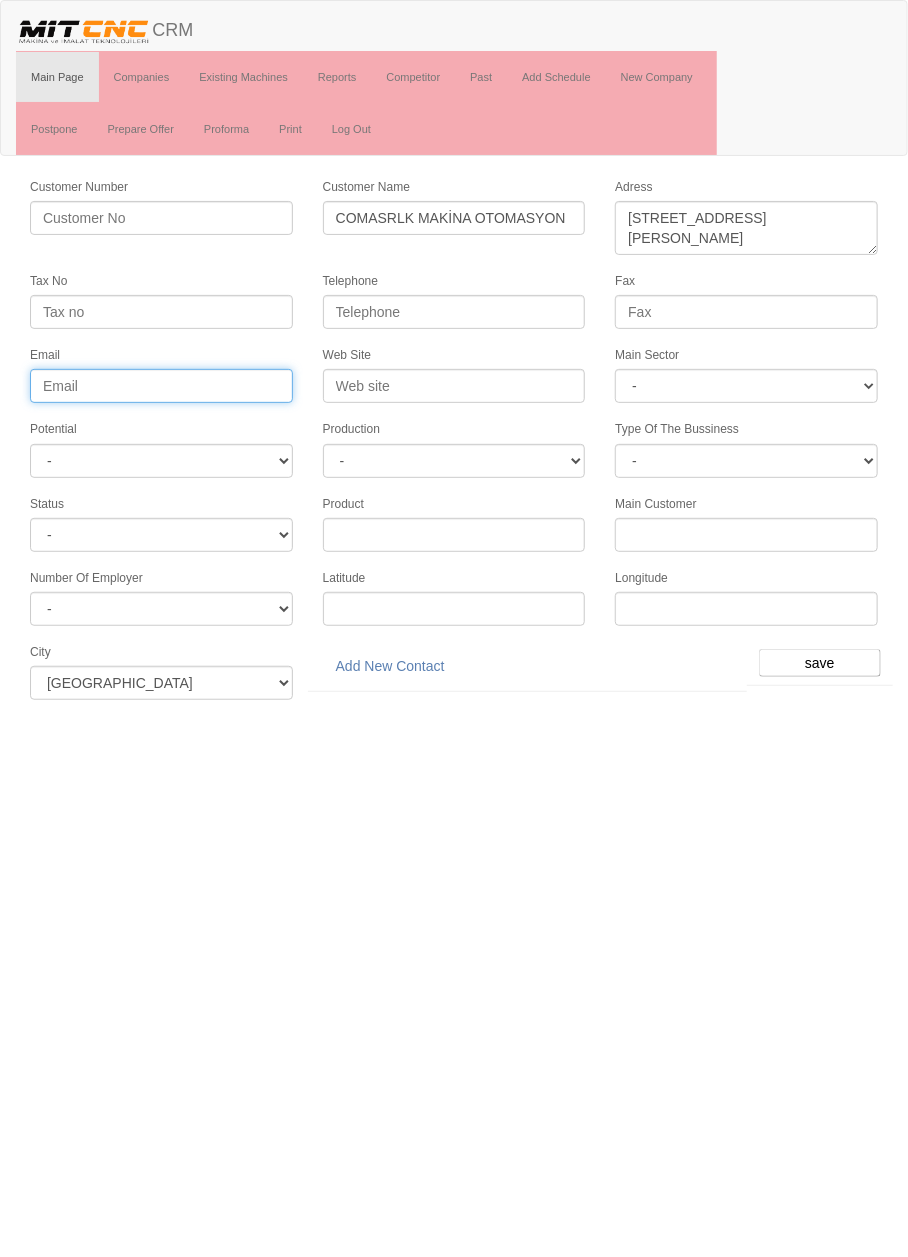 click on "Email" at bounding box center (161, 386) 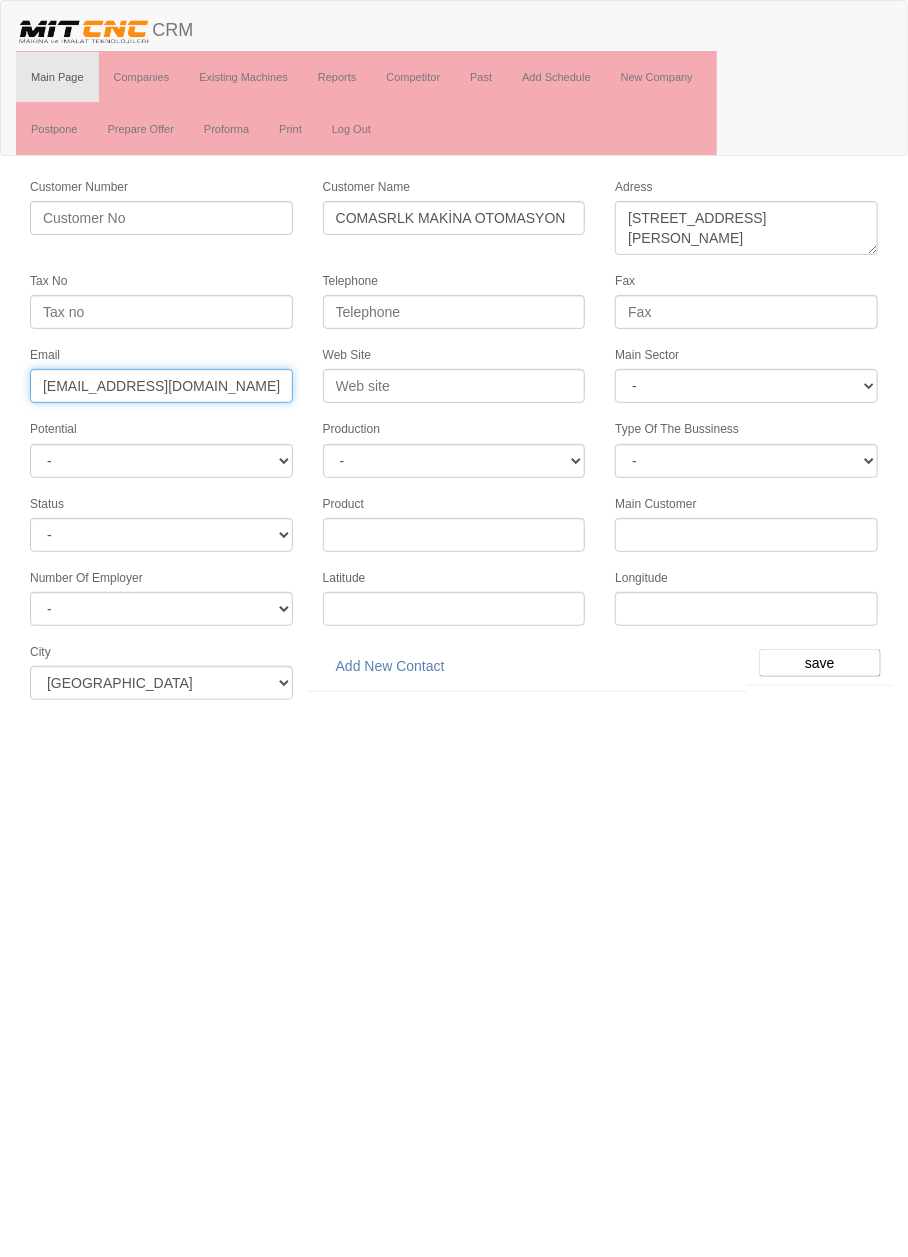 type on "info@comaselk.com" 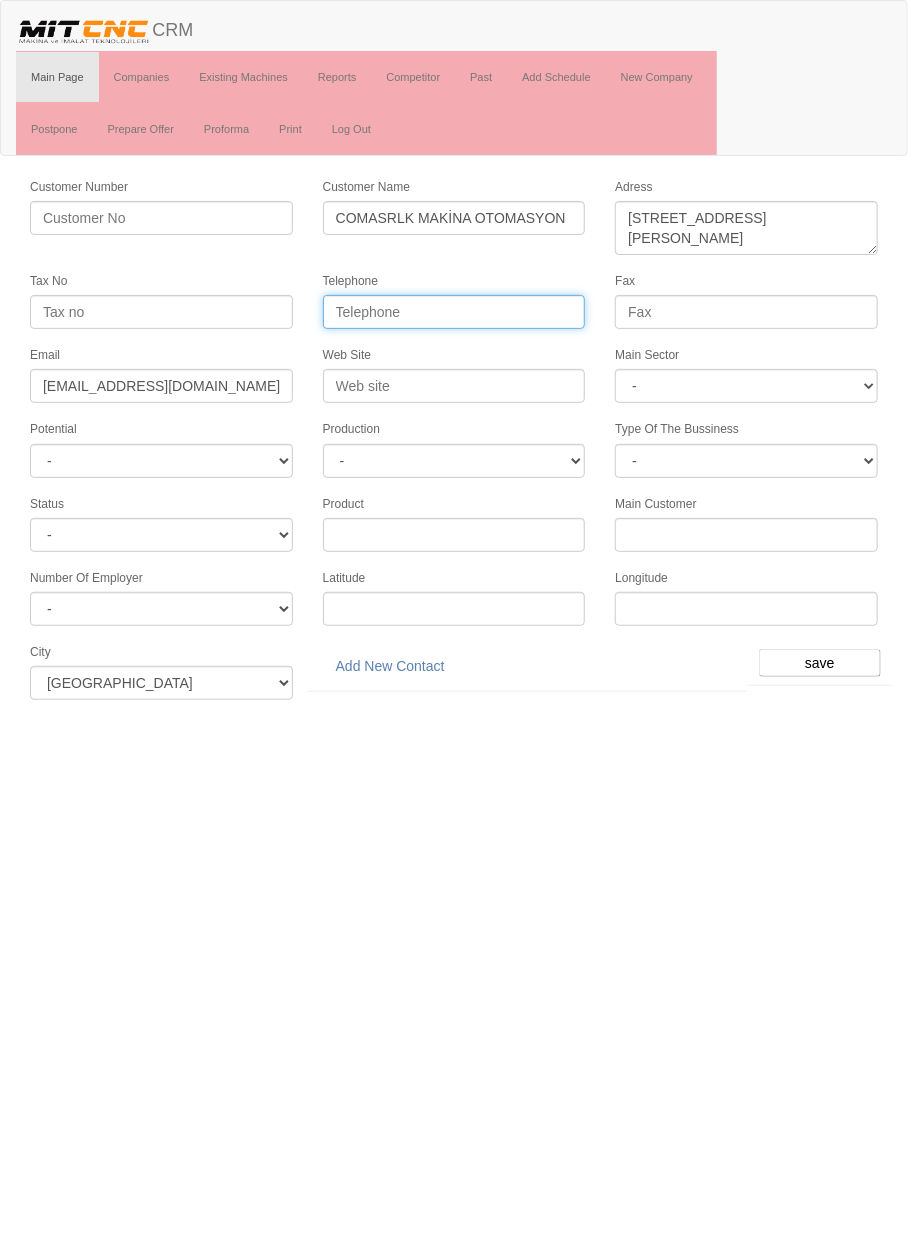 click on "Telephone" at bounding box center (454, 312) 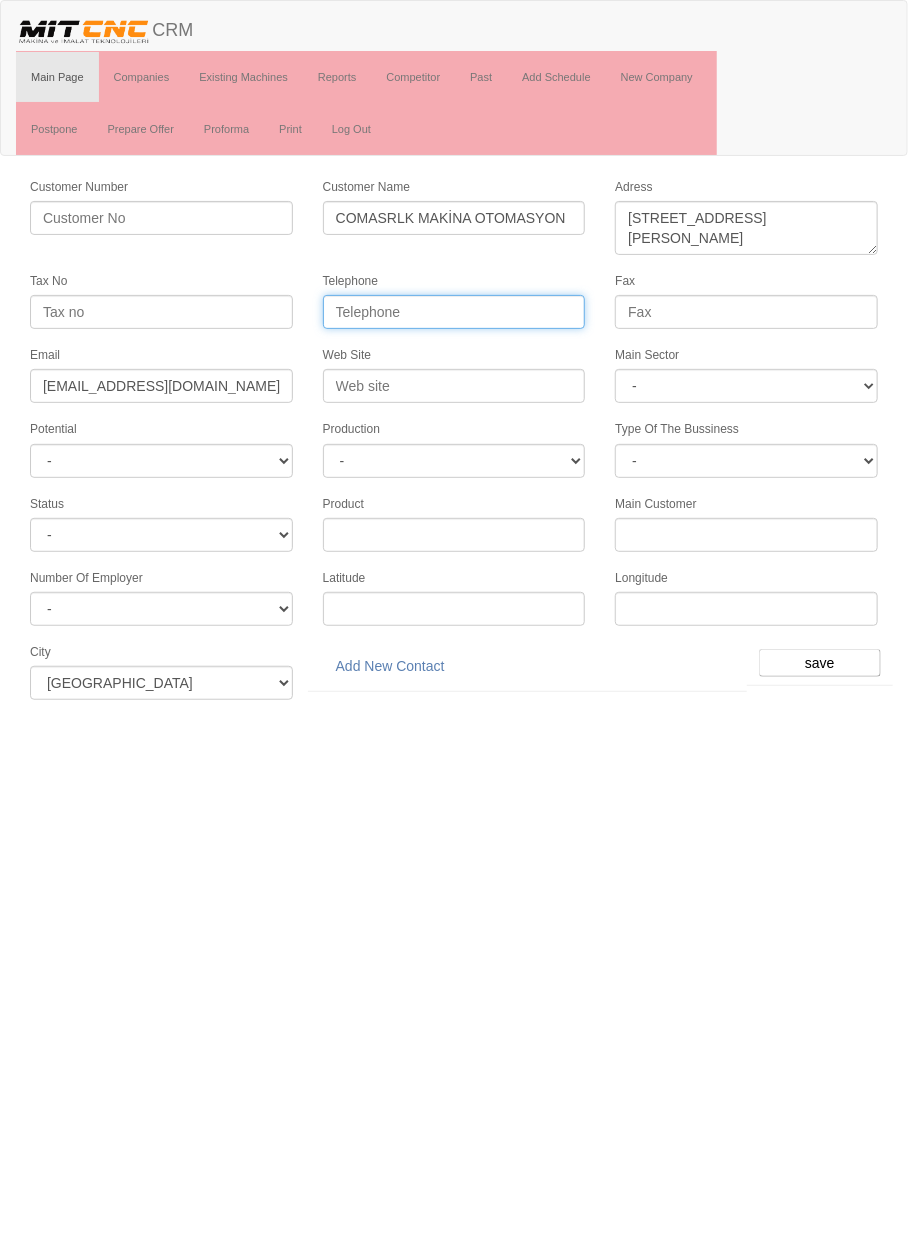 paste on "88" 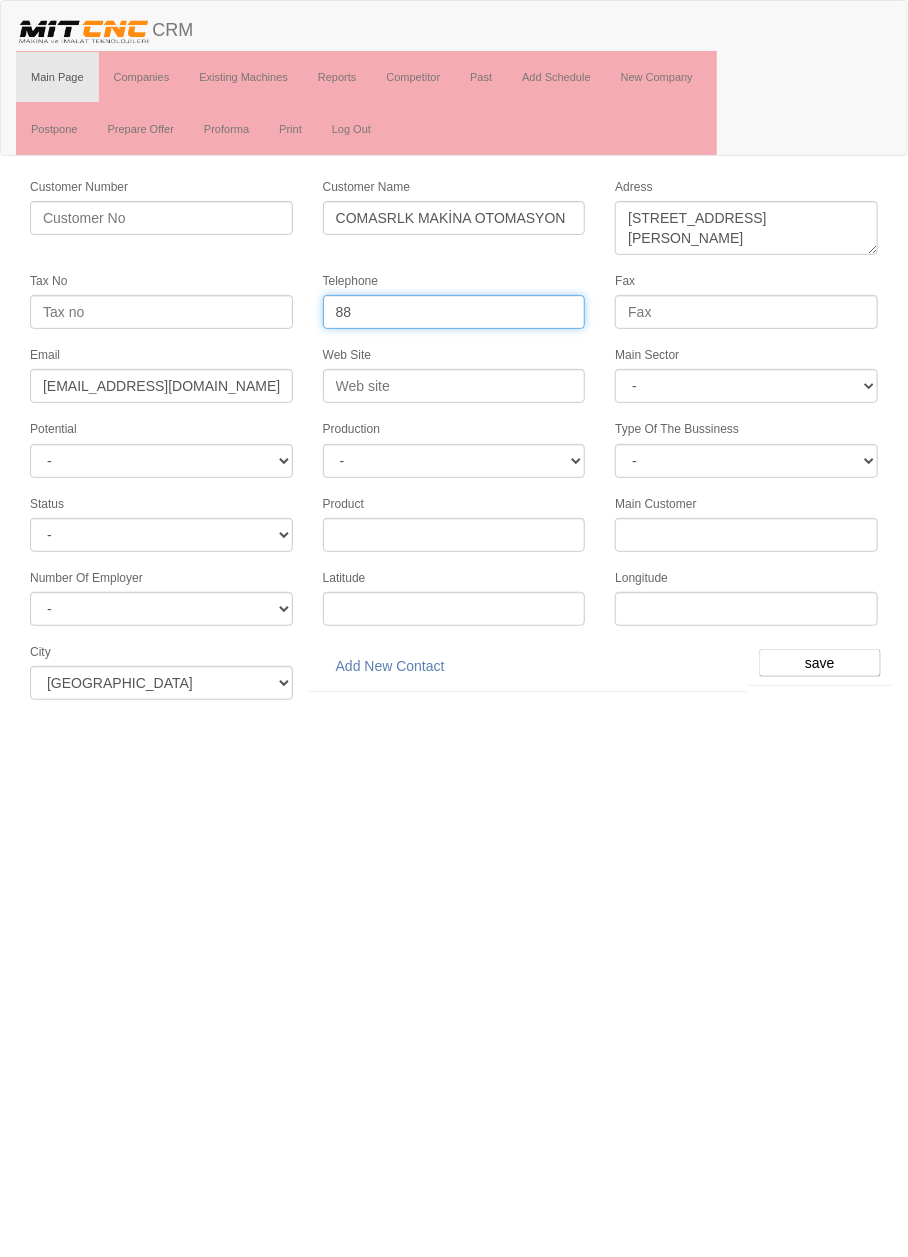 type on "88" 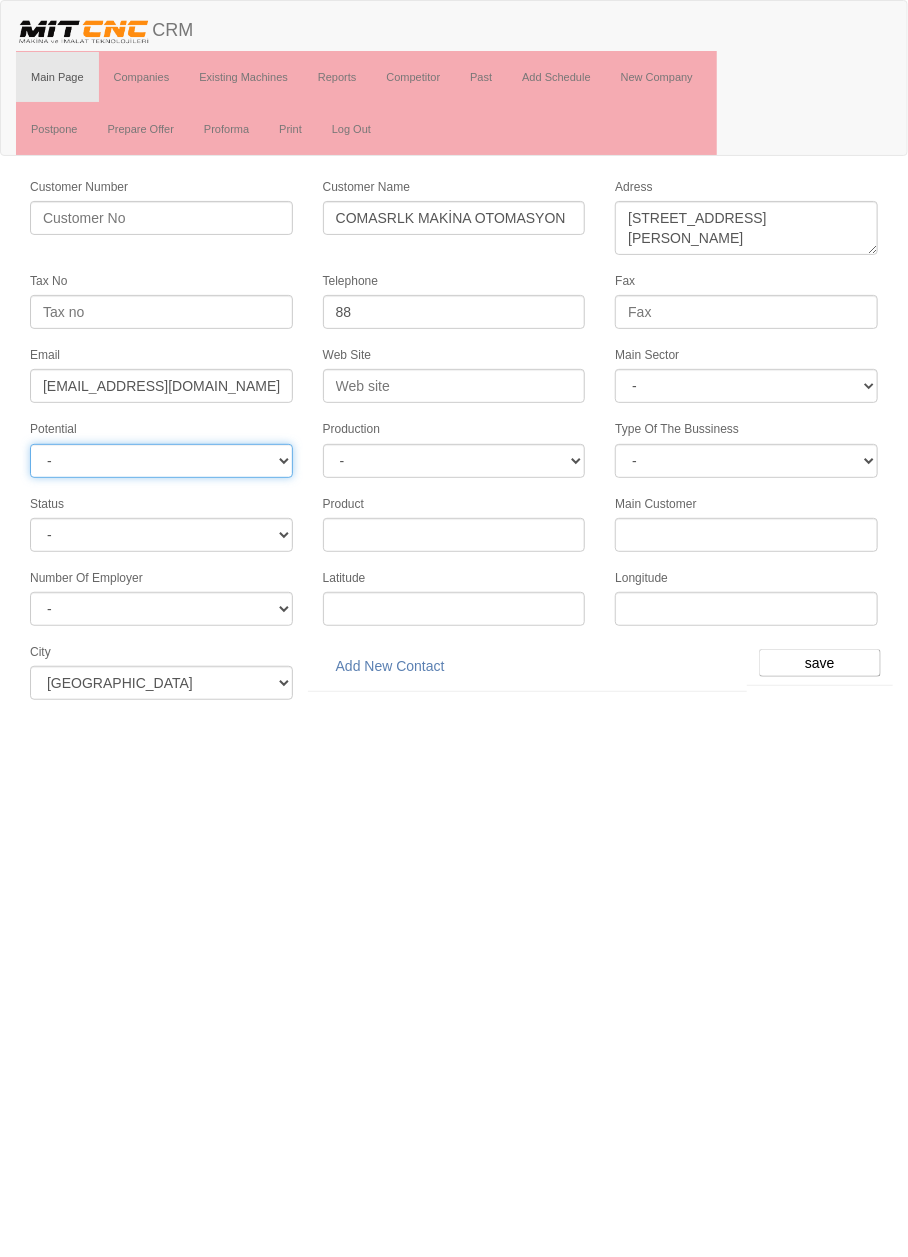 click on "-
A1
A2
A3
B1
B2
B3
C1
C2
C3" at bounding box center (161, 461) 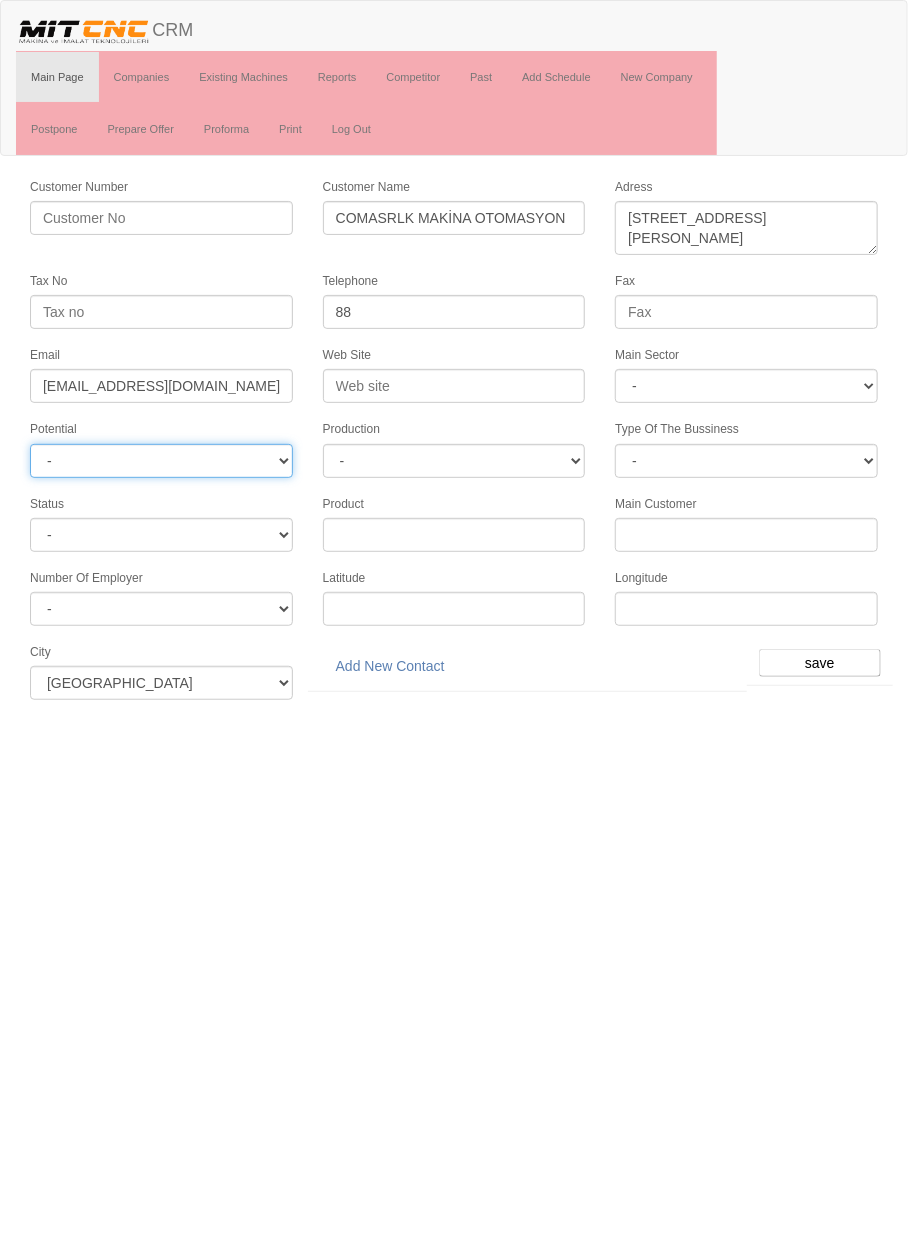 select on "6" 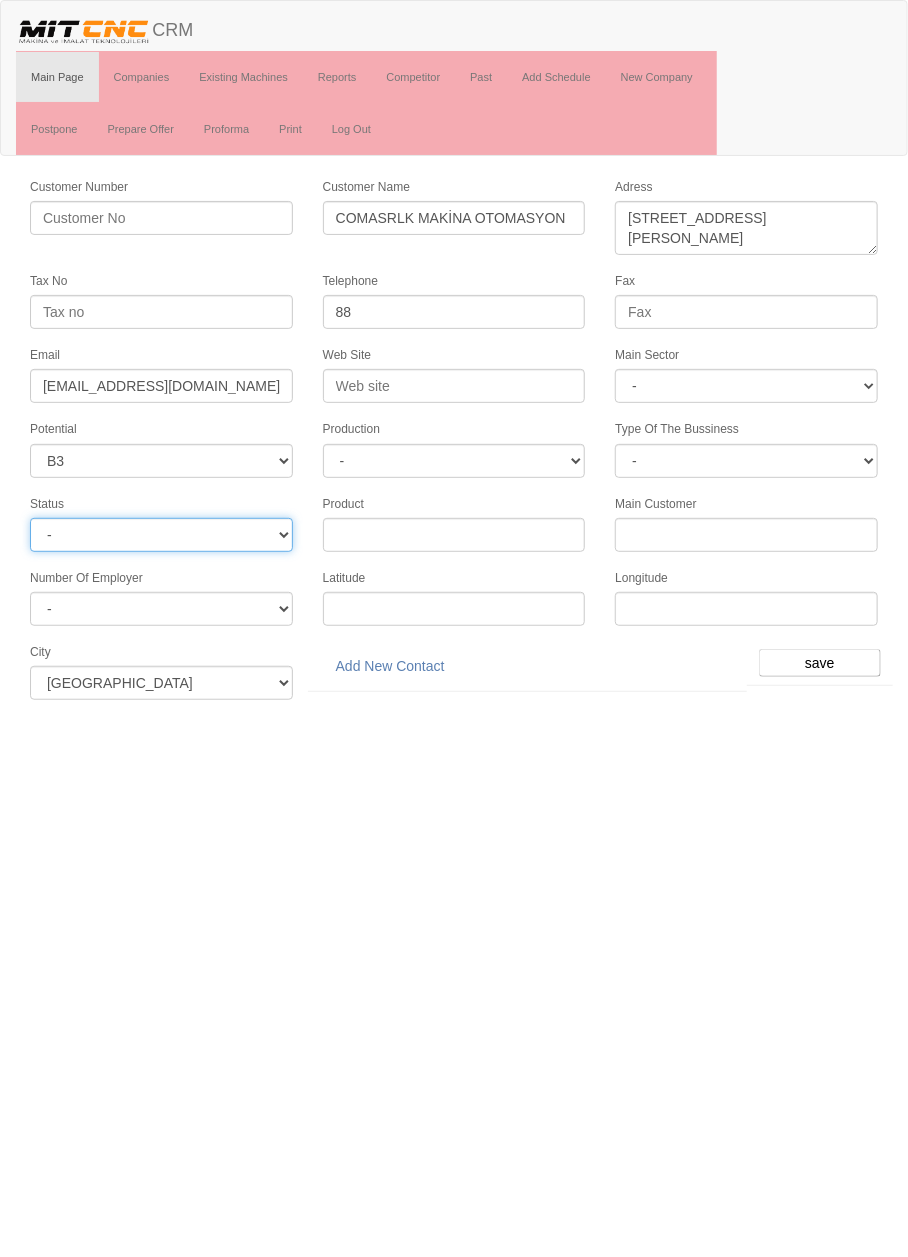 click on "-
Active
Inactive
Potential
Unreachable" at bounding box center [161, 535] 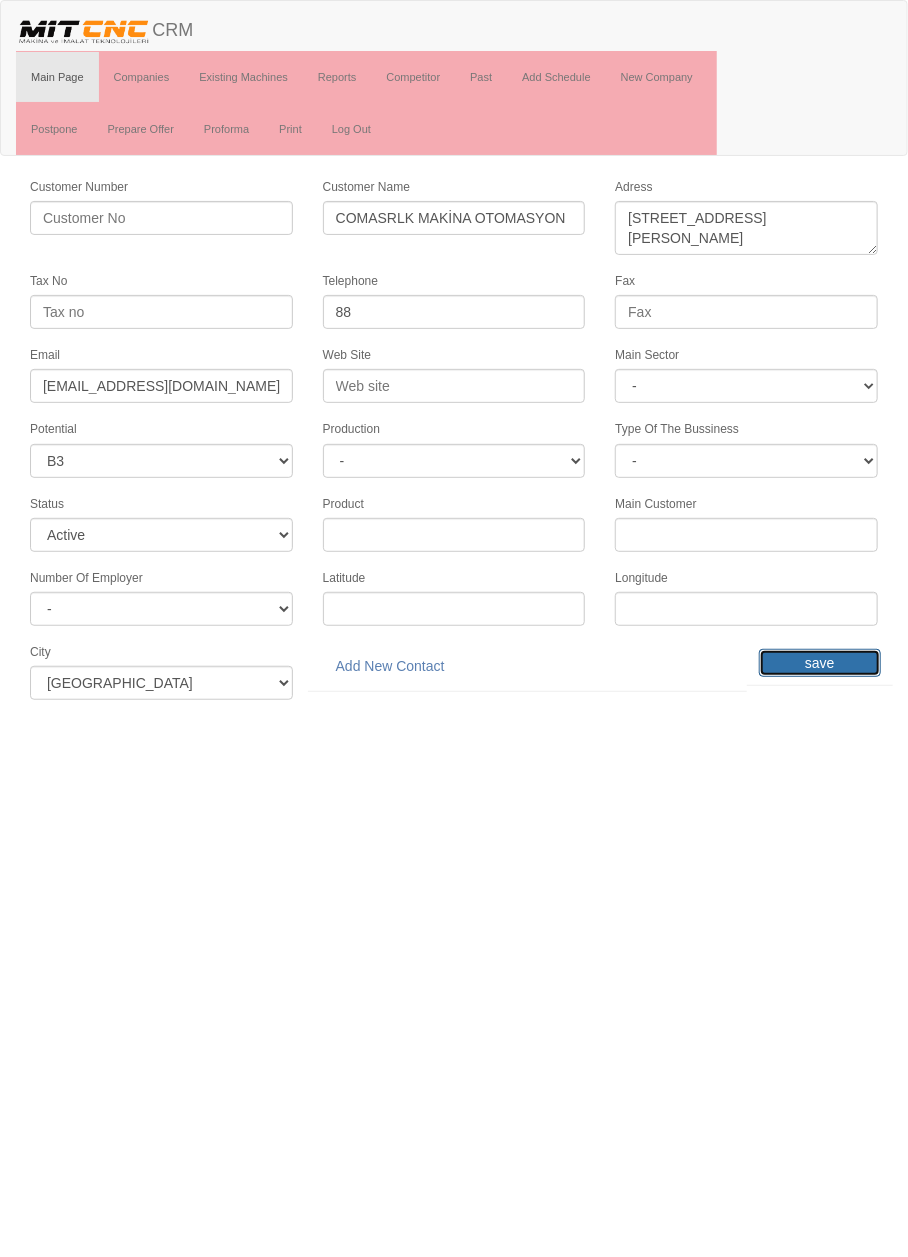 click on "save" at bounding box center (820, 663) 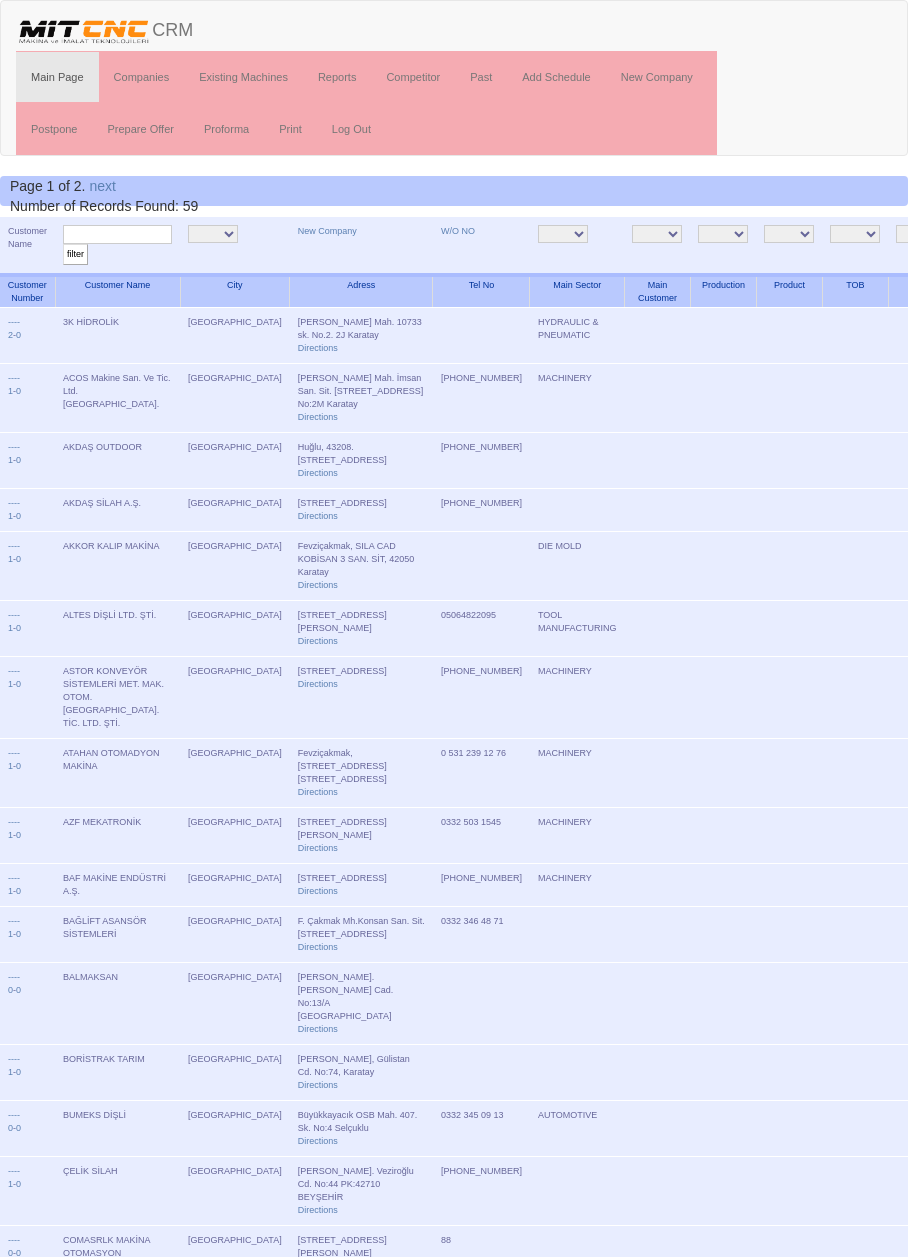 scroll, scrollTop: 0, scrollLeft: 0, axis: both 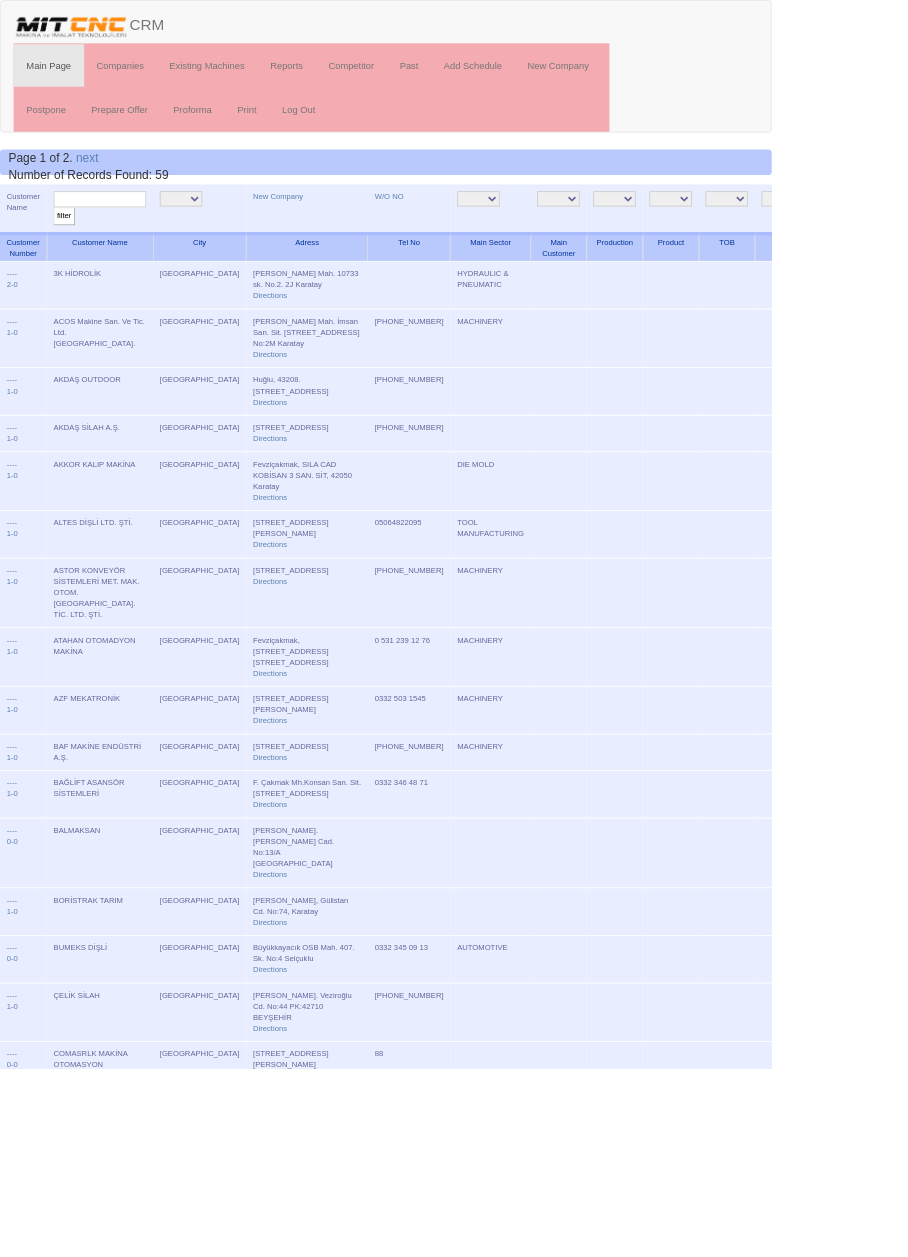 click at bounding box center (117, 234) 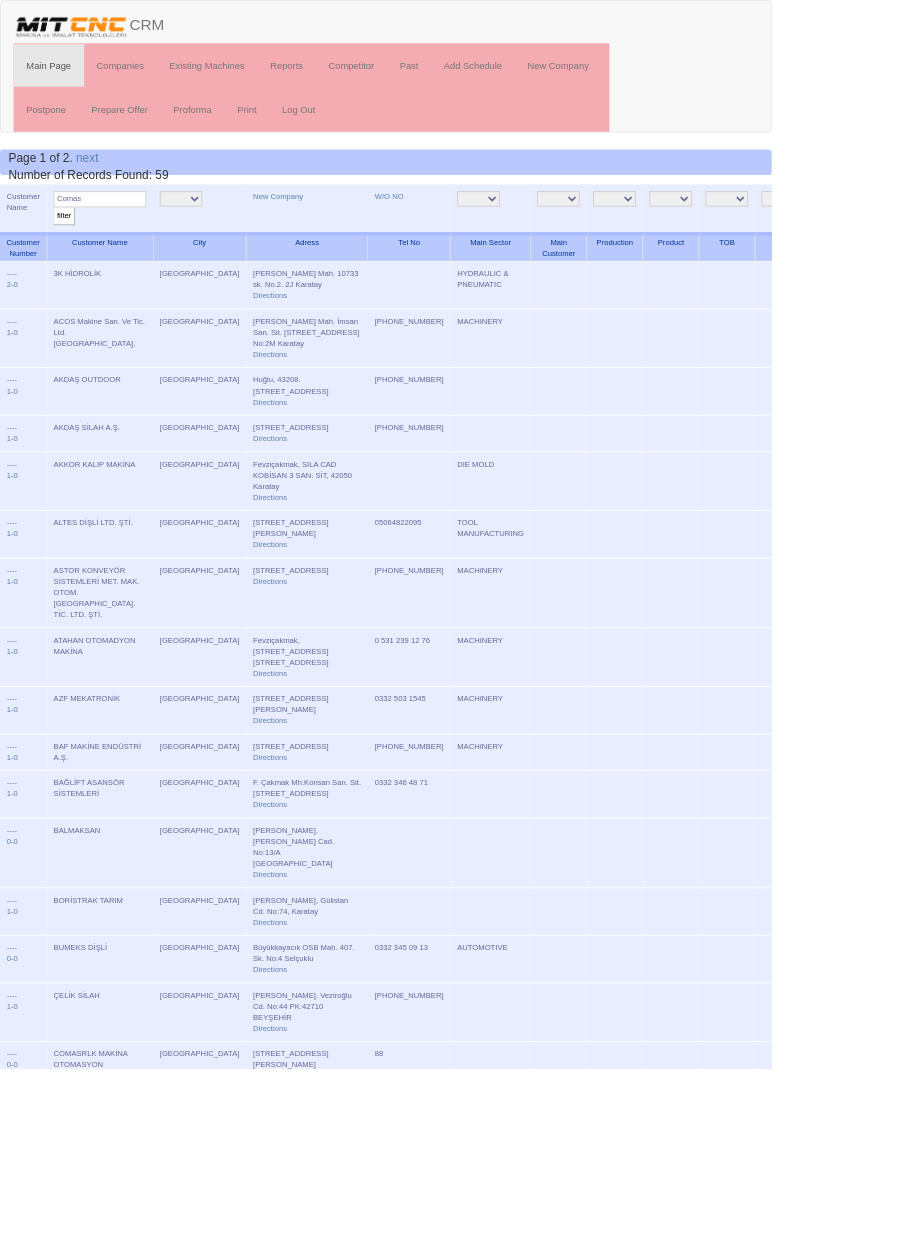 type on "Comas" 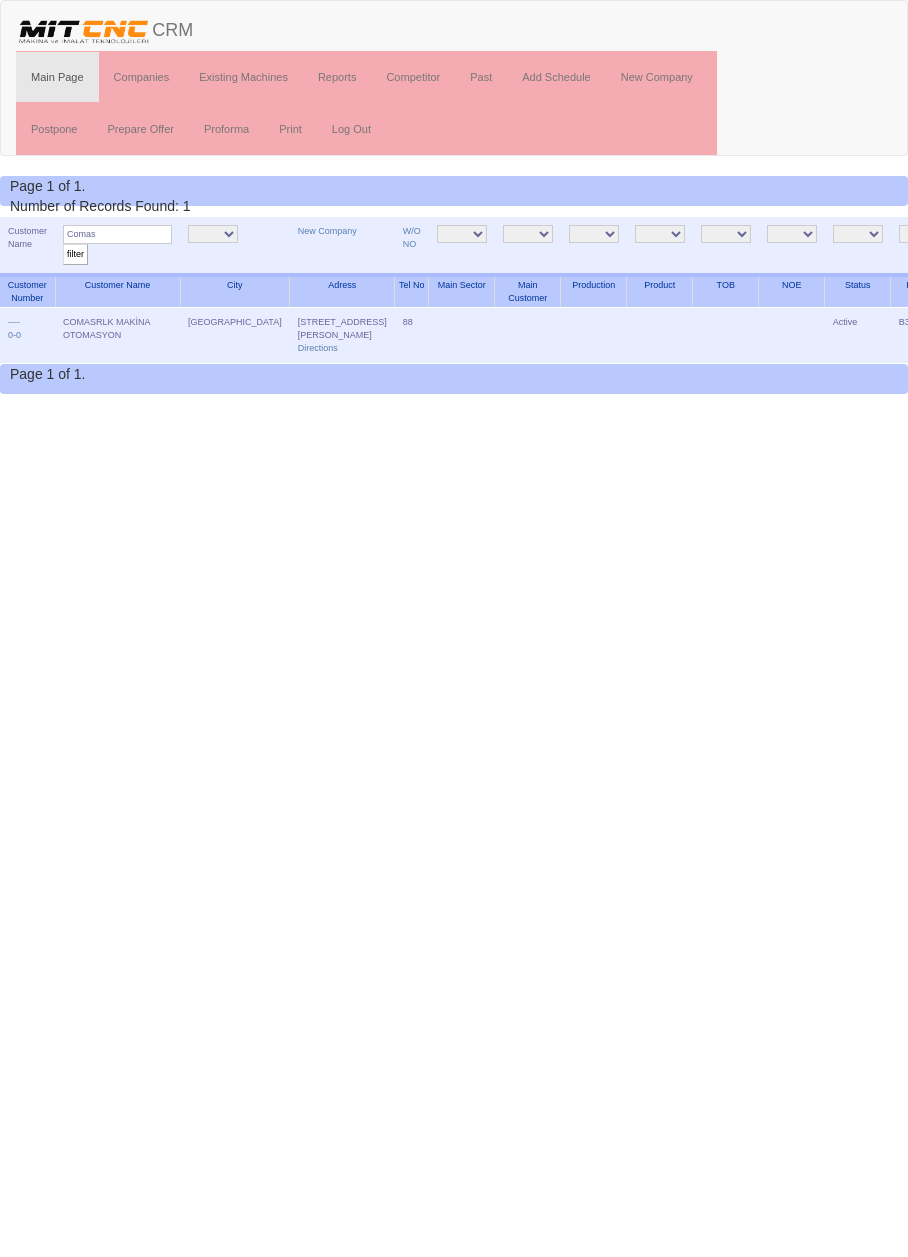 scroll, scrollTop: 0, scrollLeft: 0, axis: both 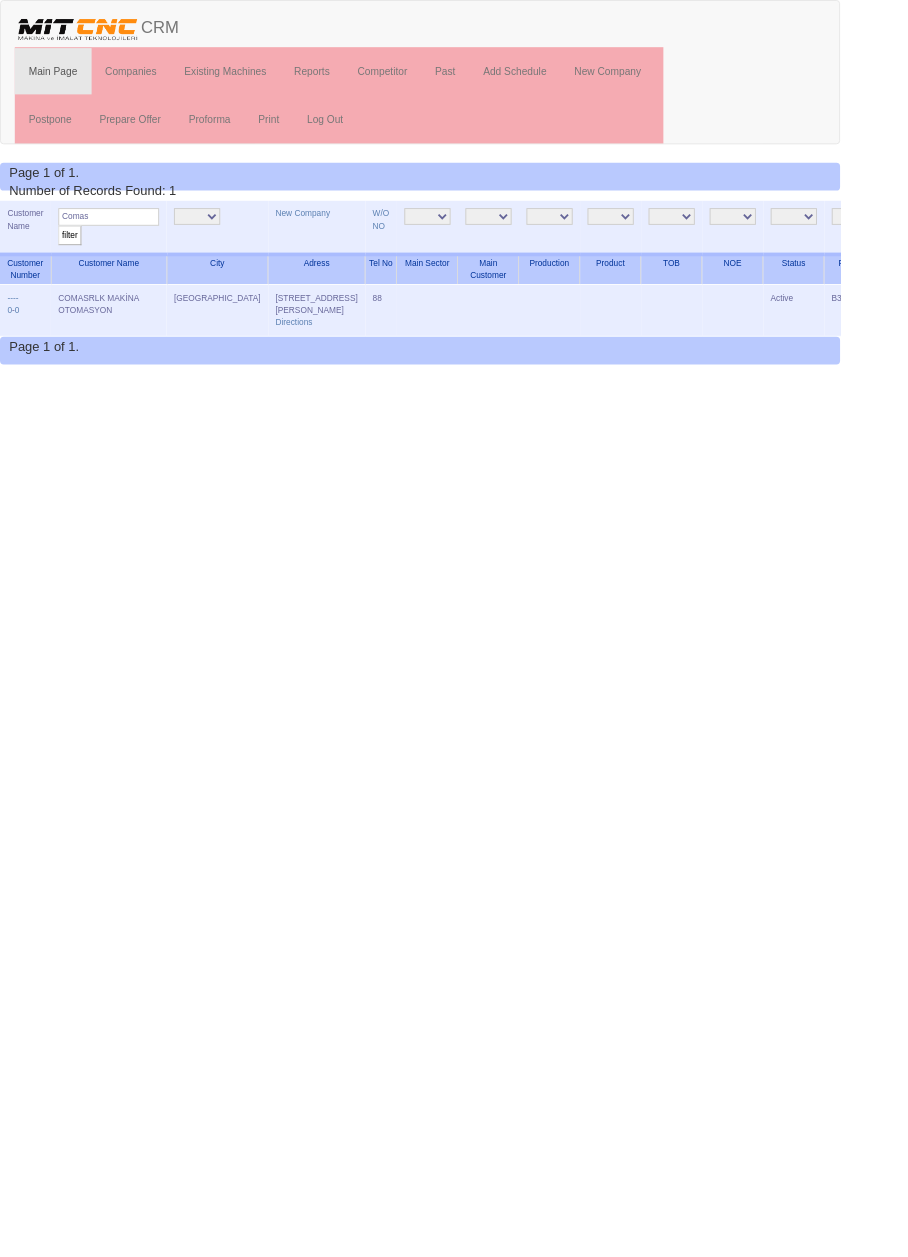click on "Edit" at bounding box center [1039, 322] 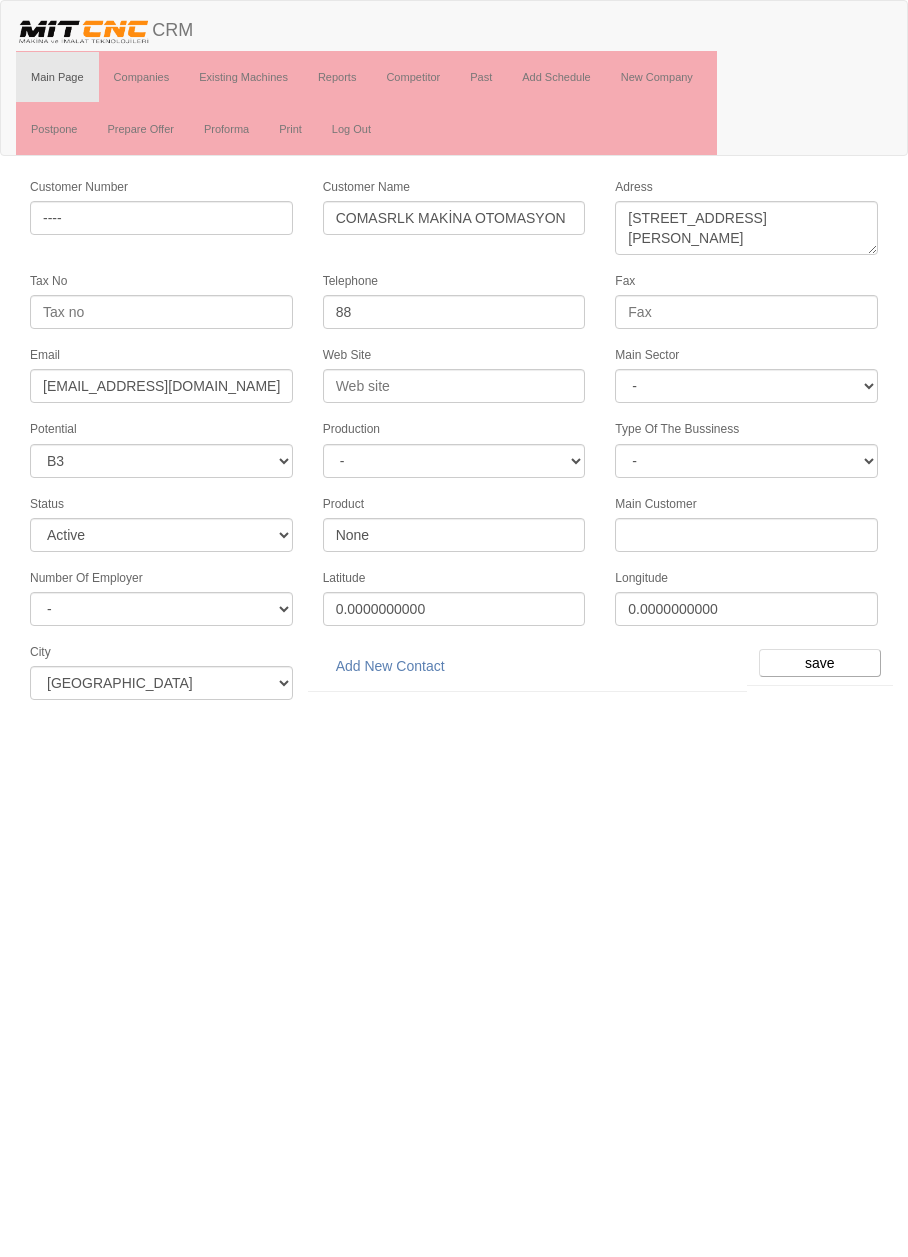 select on "6" 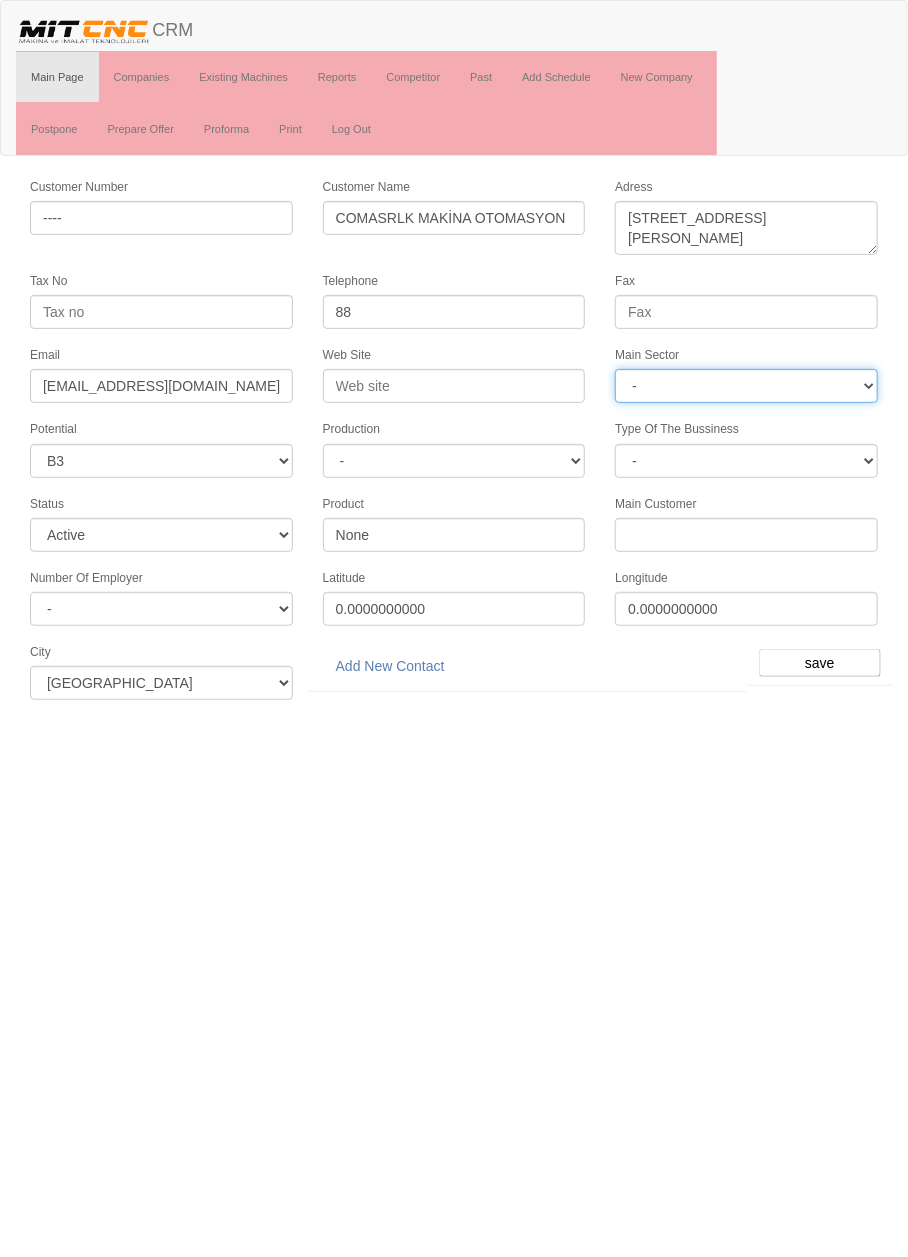 click on "-
DIE MOLD
MACHINERY
DEFENCE
ELECTRICAL COMPONENTS
MEDICAL
TOOL MANUFACTURING
JEWELERY
AGRICULTURE
AUTOMOTIVE
WHITE GOODS
HYDRAULIC & PNEUMATIC
CASTING
STAMPING DIE
AEROSPACE
CONSTRUCTION MAC.
GEN. PART. MAN.
EDUCATION
LASER POTENTIALS
FURNUTURE" at bounding box center [746, 386] 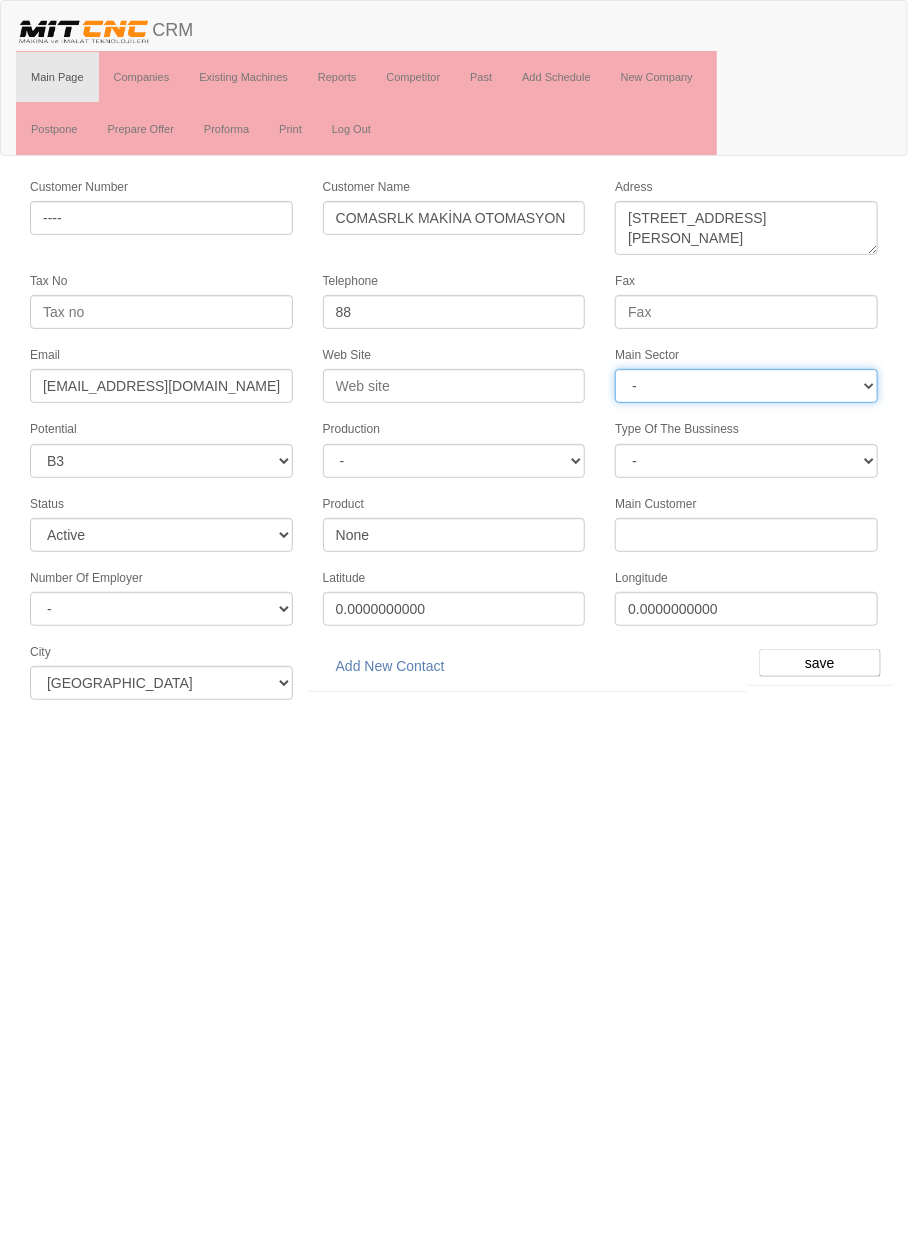select on "363" 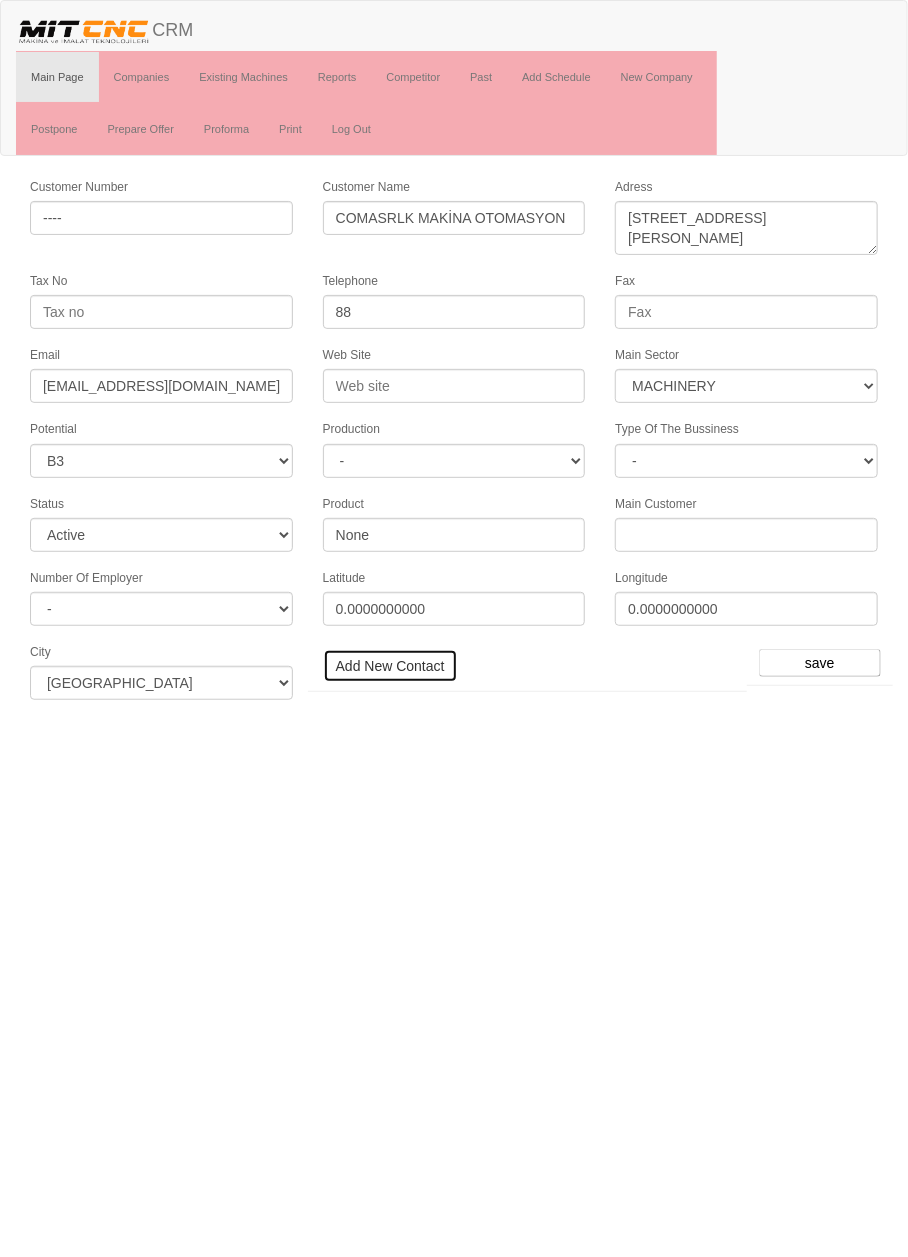 click on "Add New Contact" at bounding box center [390, 666] 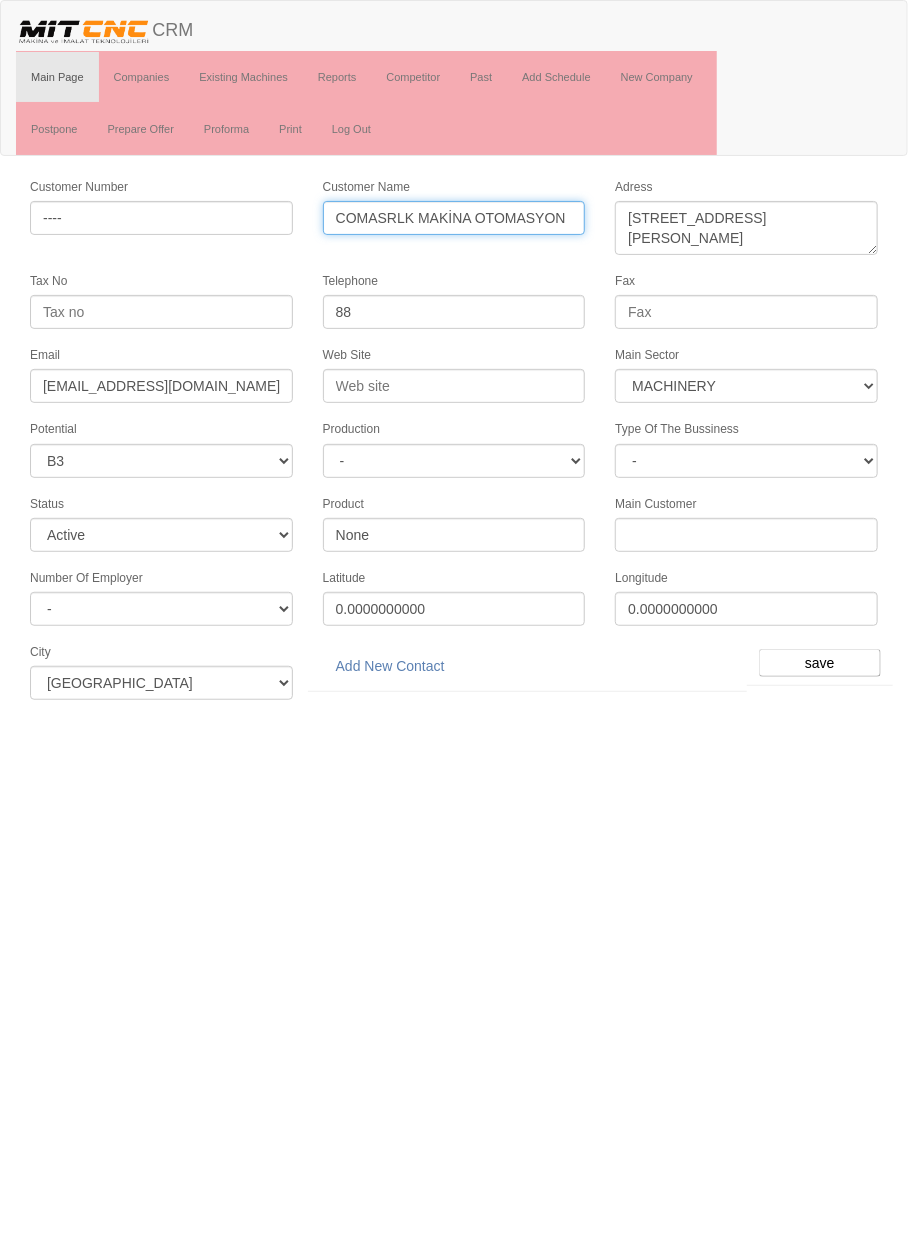 click on "COMASRLK MAKİNA OTOMASYON" at bounding box center [454, 218] 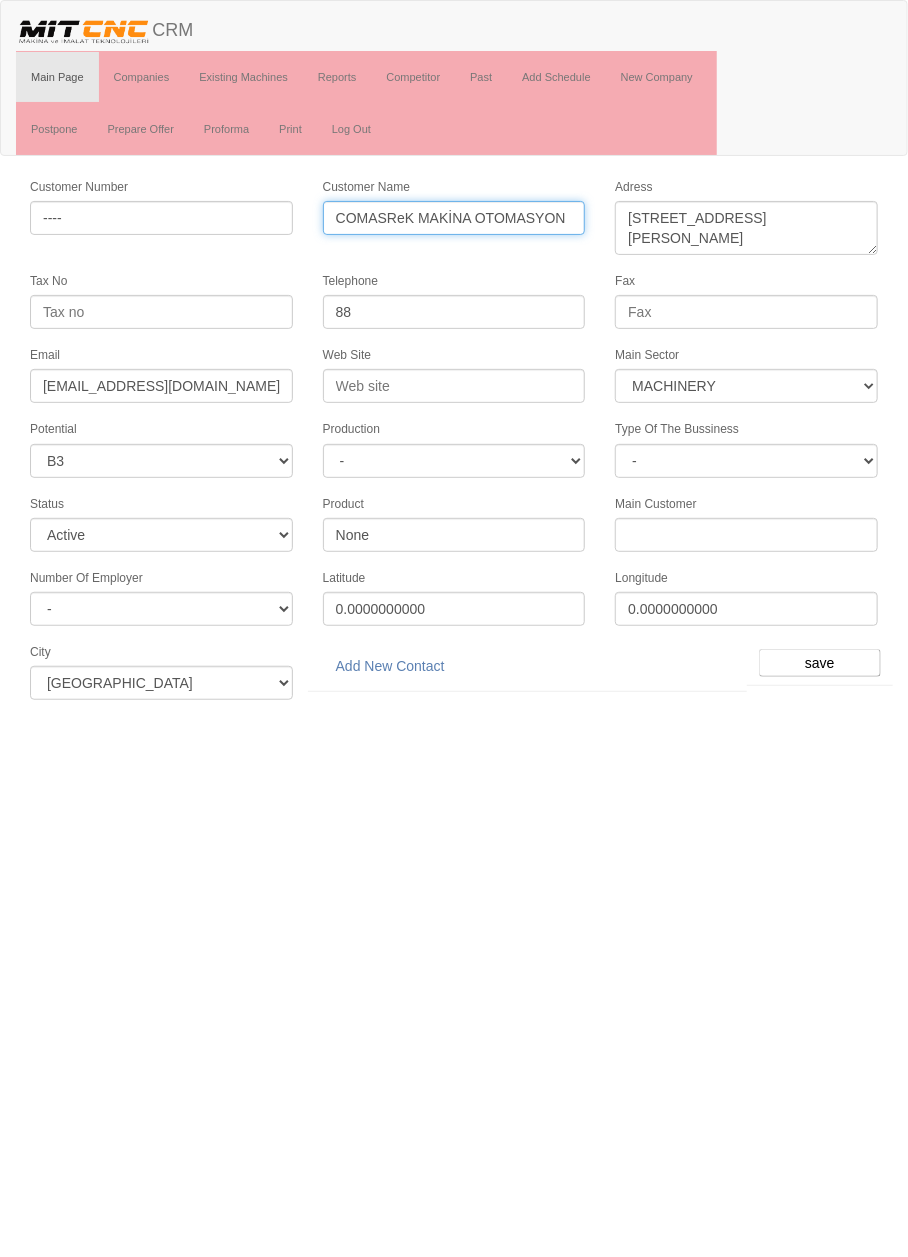type on "COMASReK MAKİNA OTOMASYON" 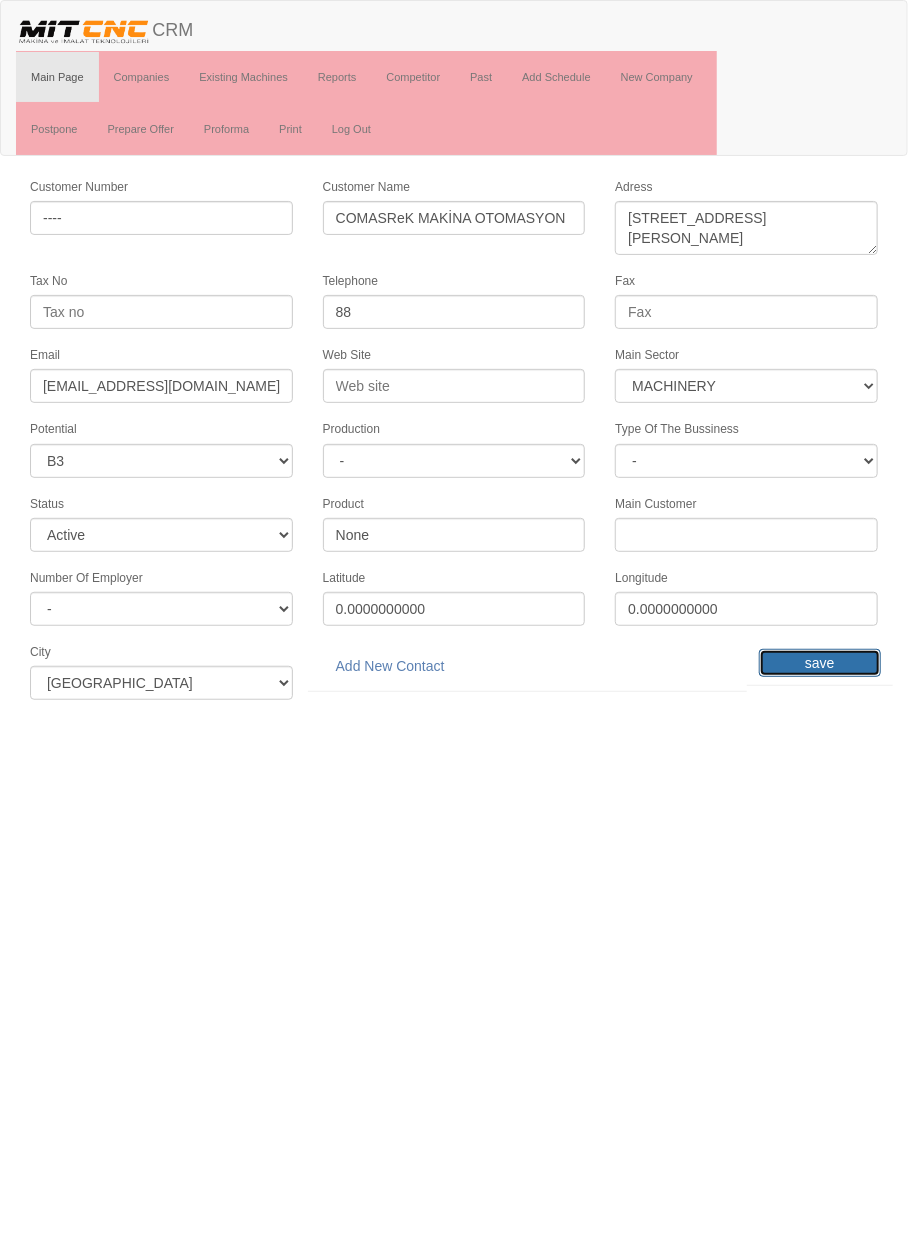 click on "save" at bounding box center [820, 663] 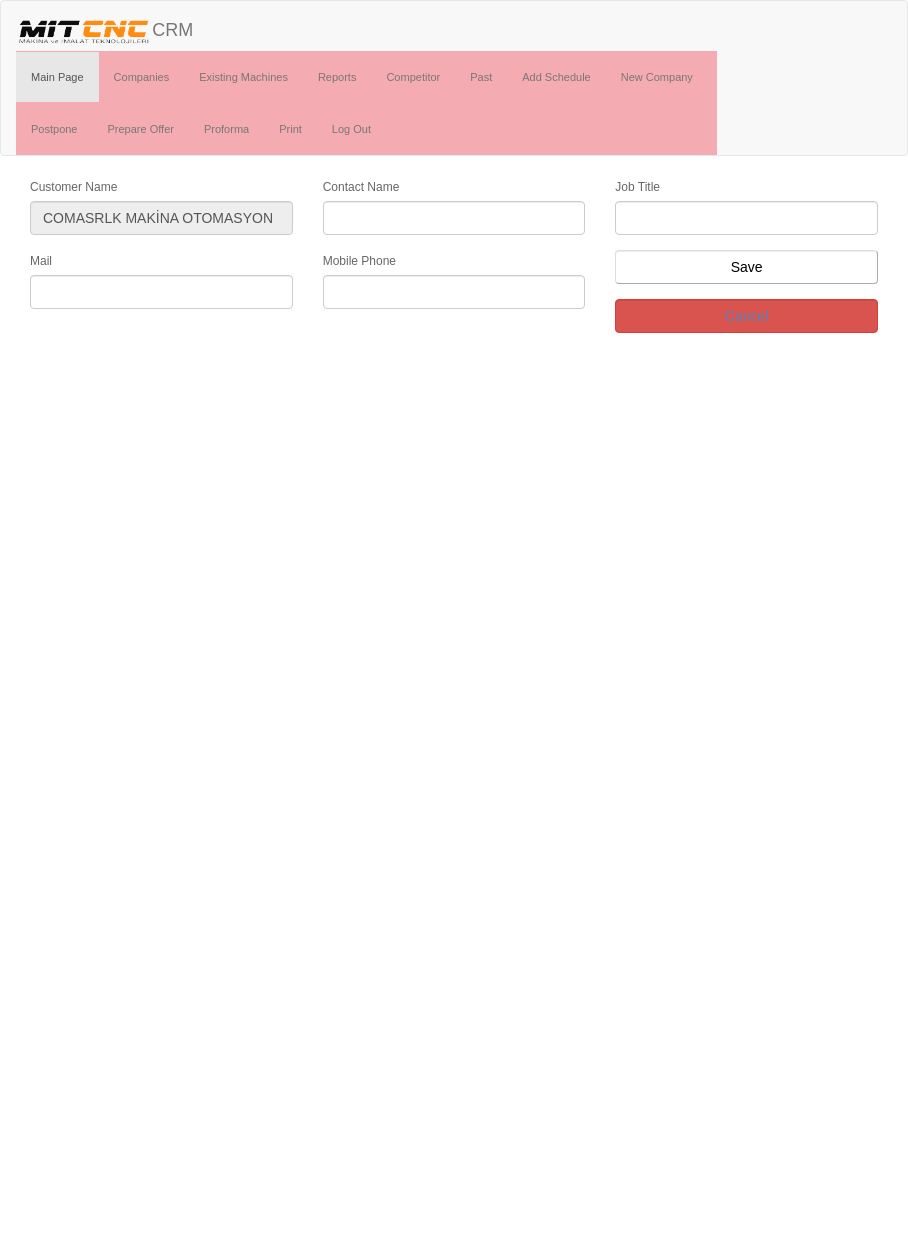 scroll, scrollTop: 0, scrollLeft: 0, axis: both 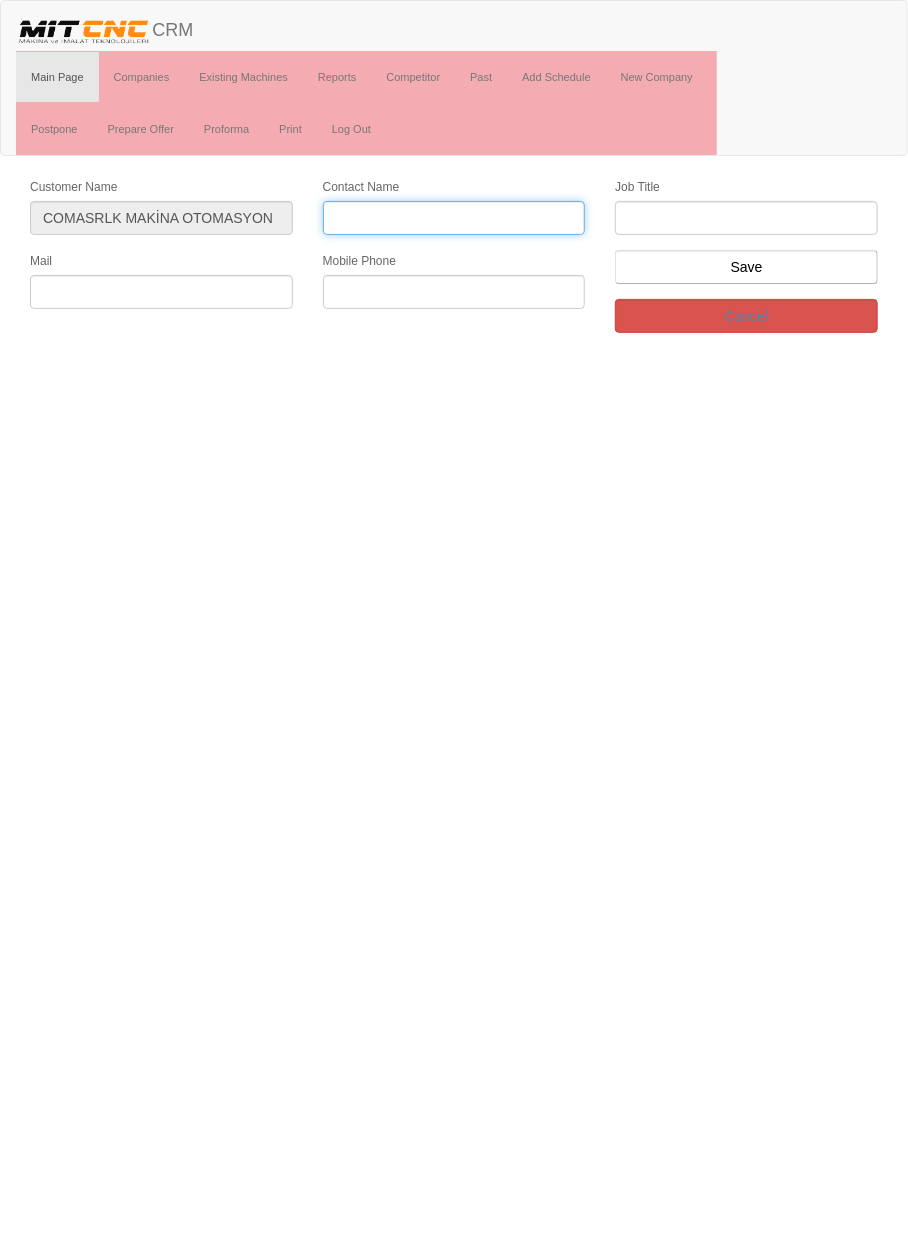 click on "Contact Name" at bounding box center [454, 218] 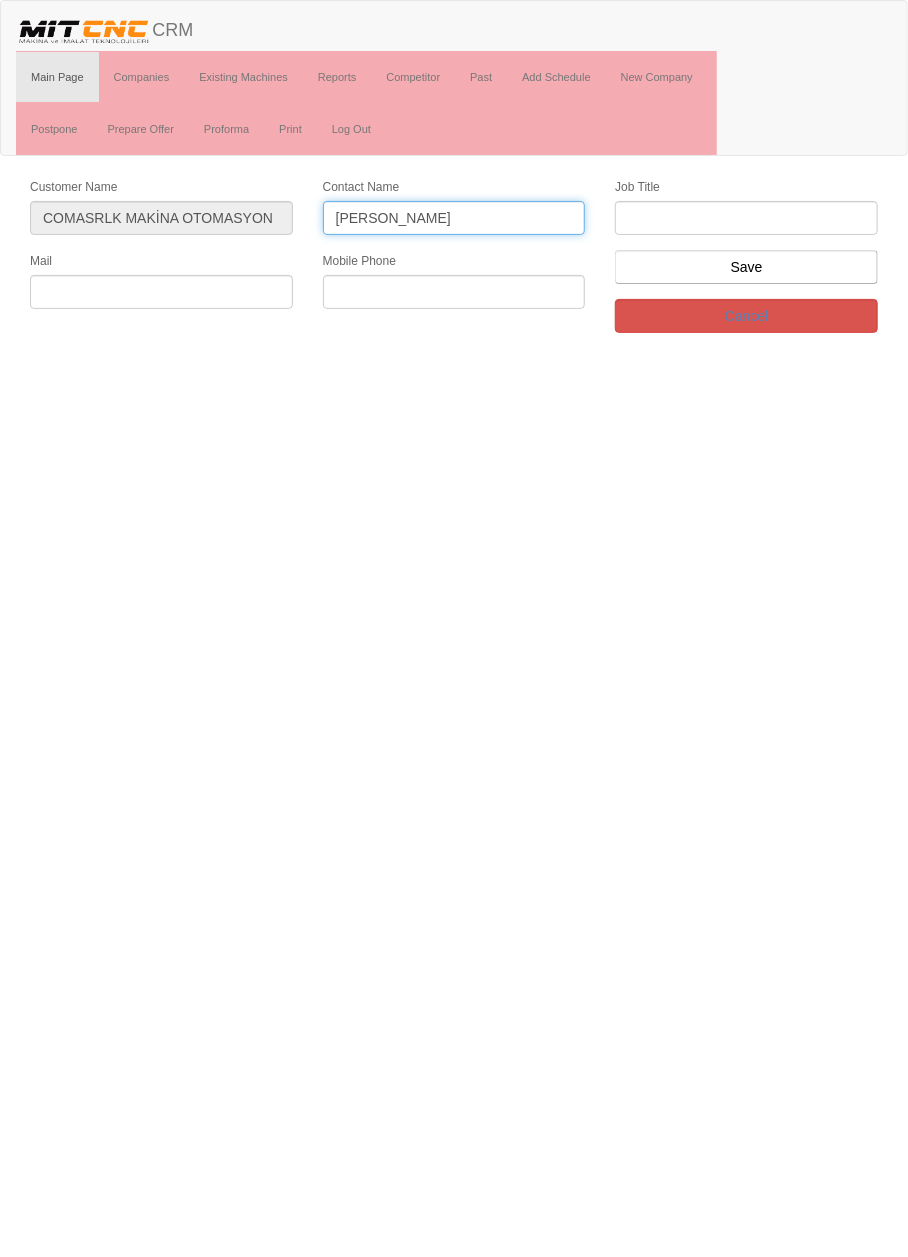 type on "[PERSON_NAME]" 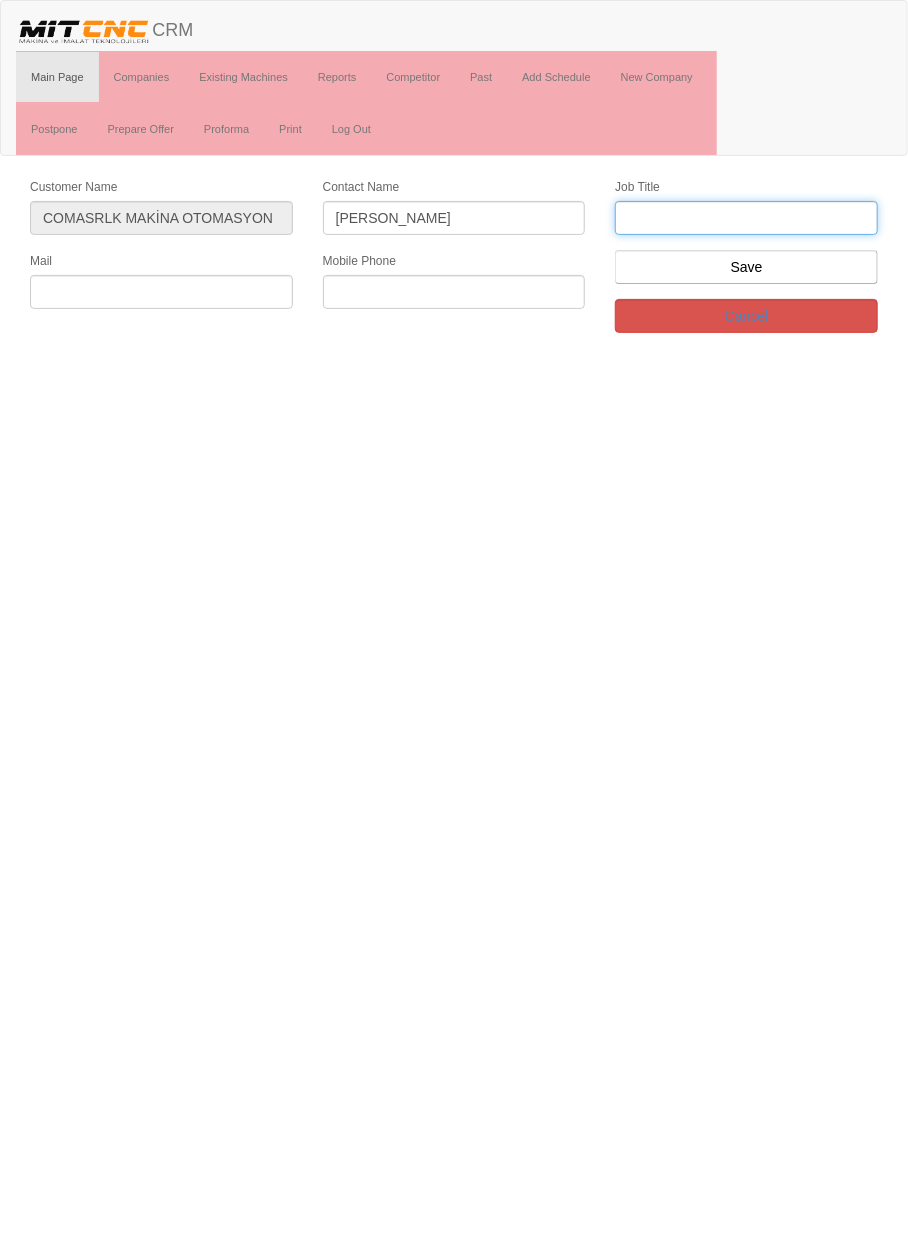 click at bounding box center [746, 218] 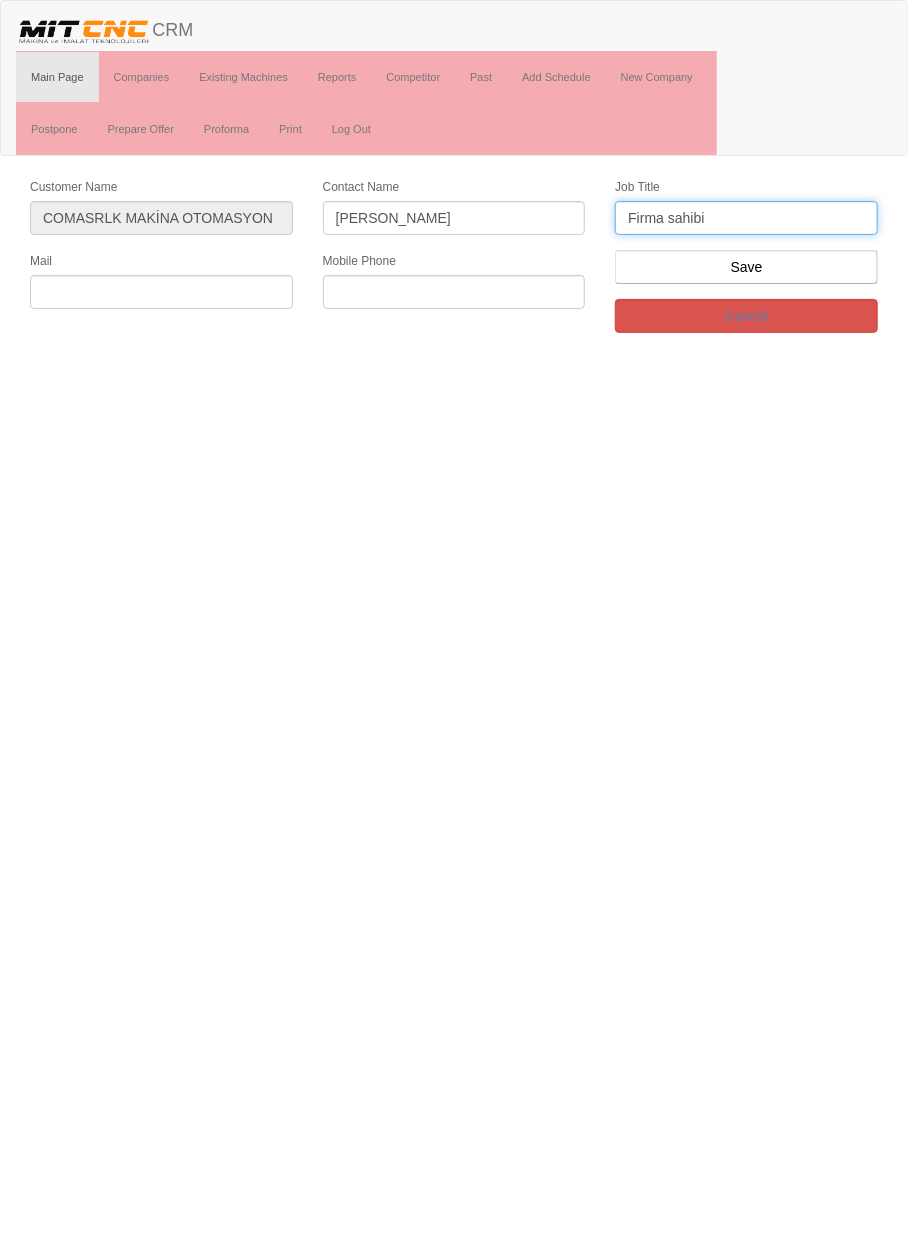 type on "Firma sahibi" 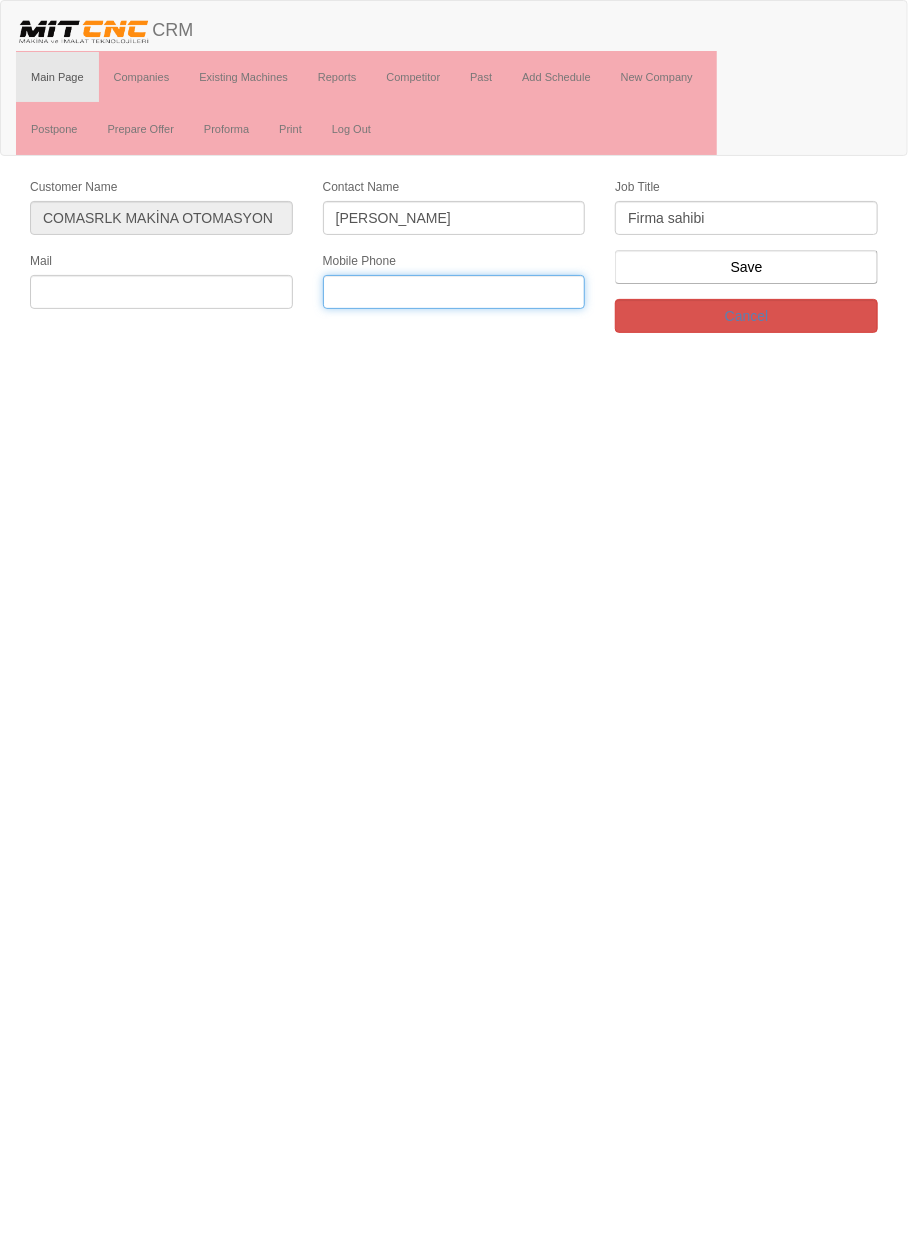 click at bounding box center (454, 292) 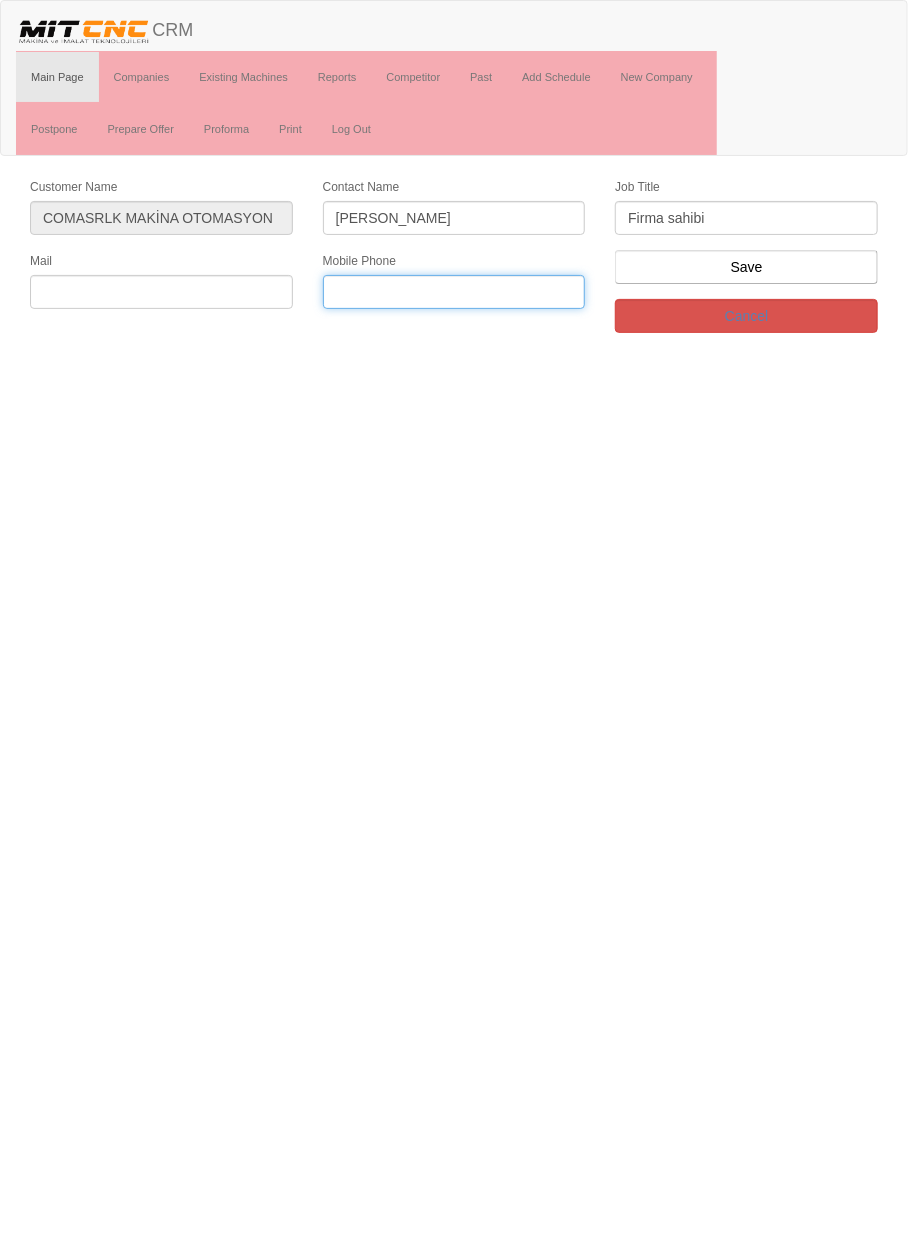 paste on "88" 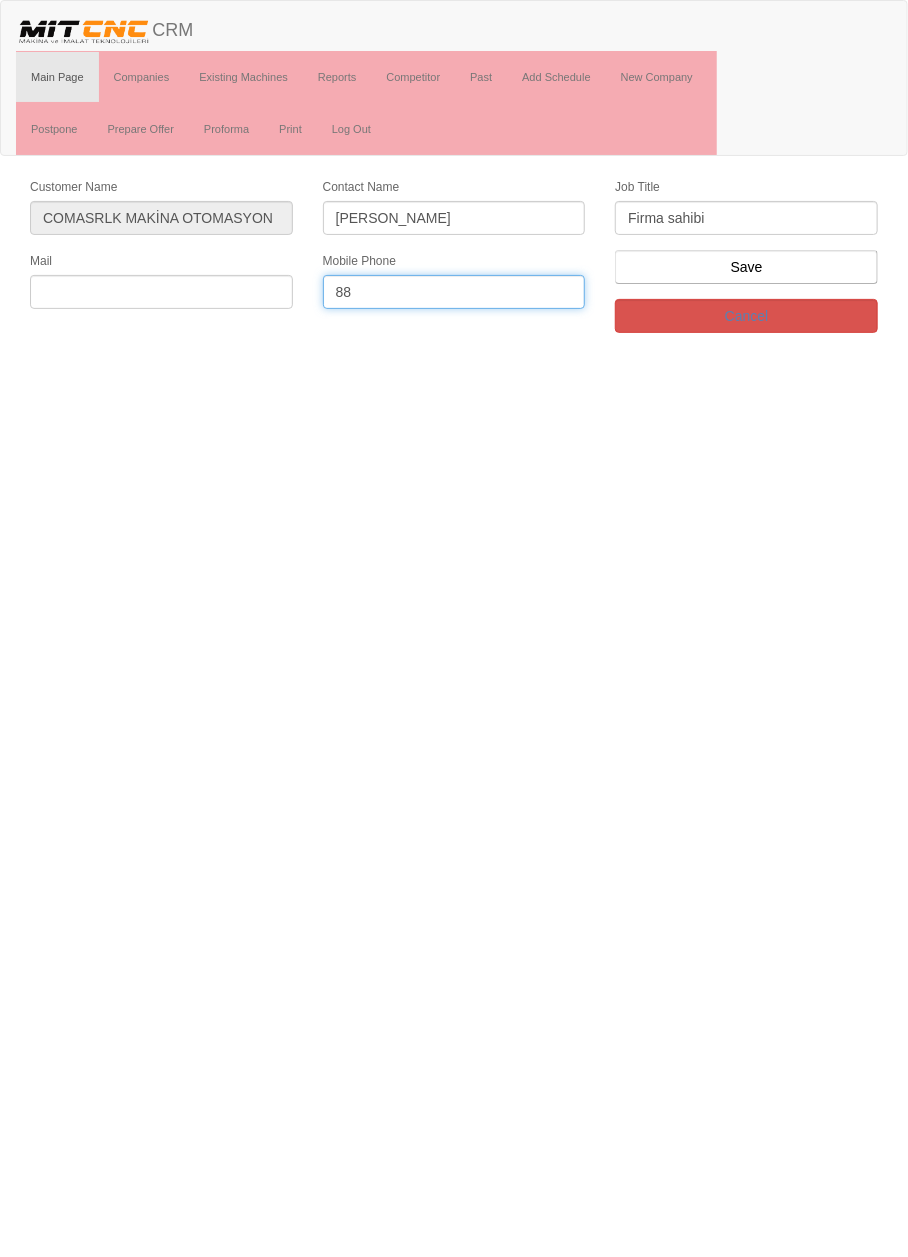 click on "88" at bounding box center [454, 292] 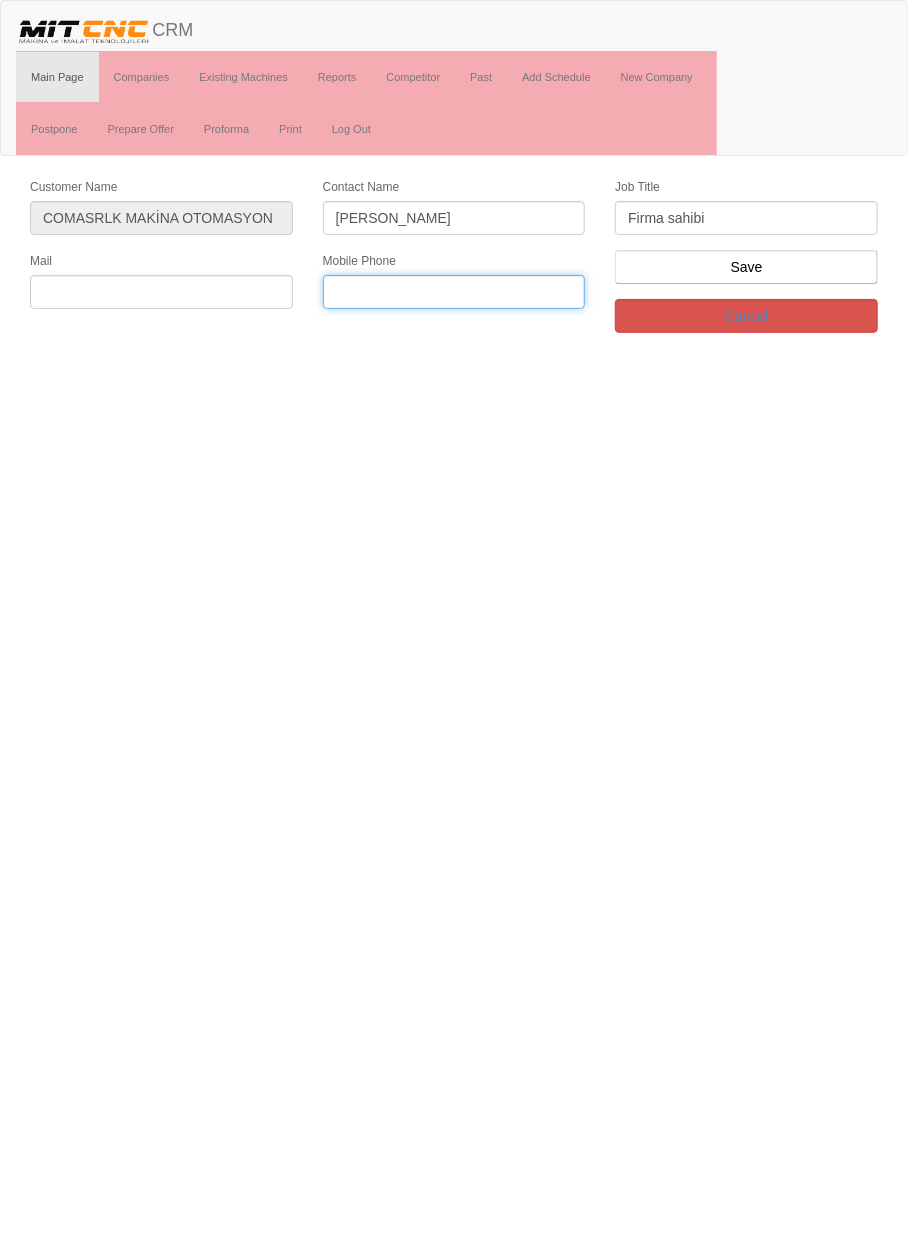 paste on "0 553 973 88 20" 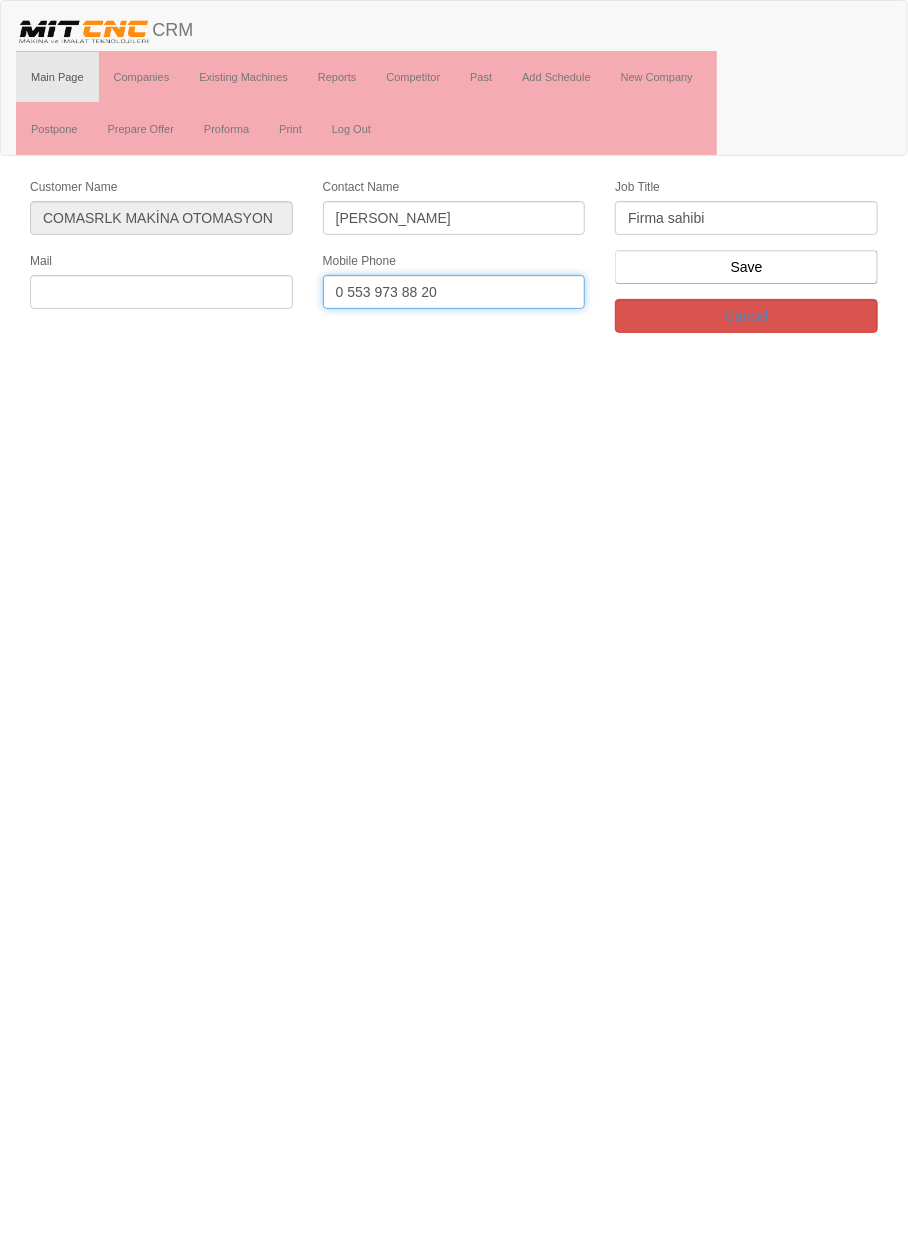 type on "0 553 973 88 20" 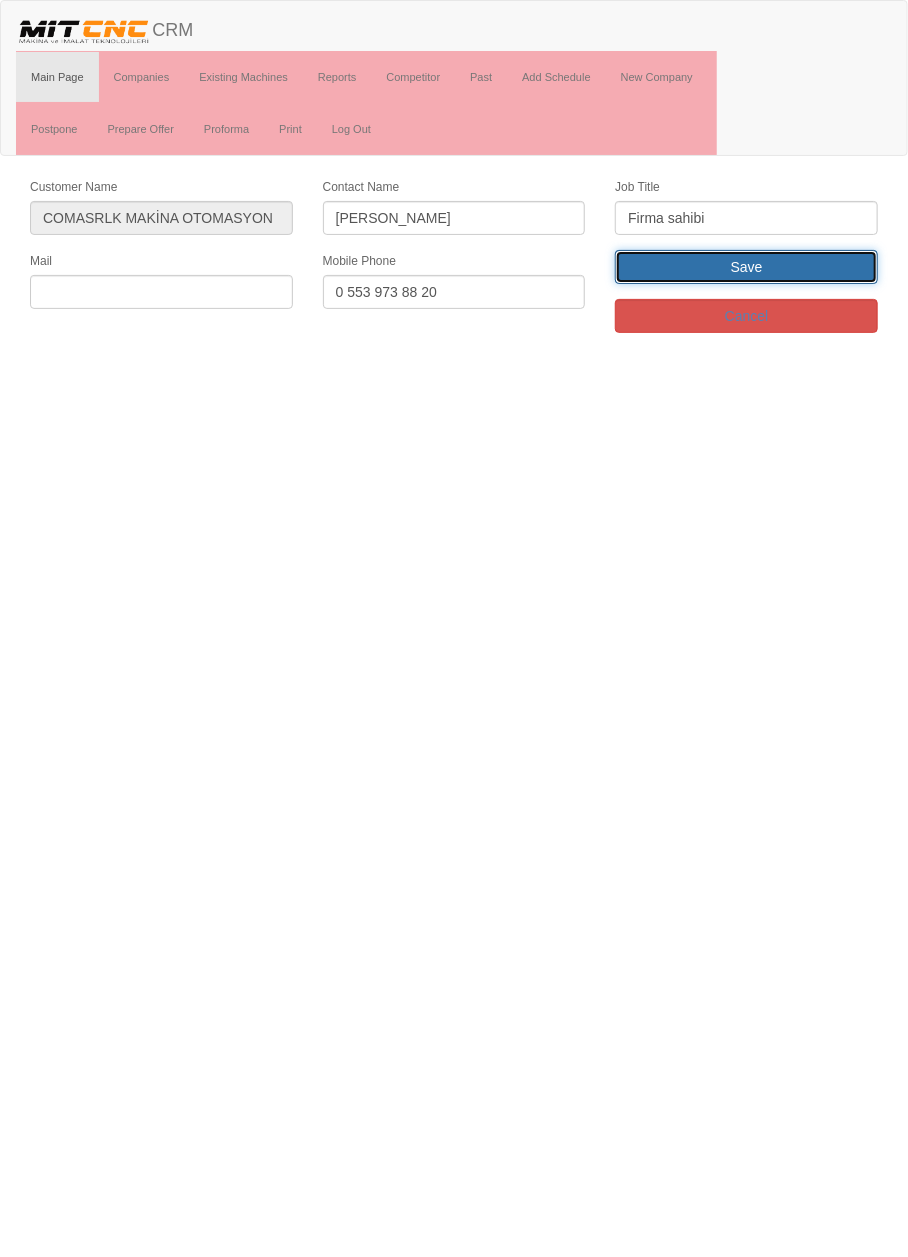 click on "Save" at bounding box center [746, 267] 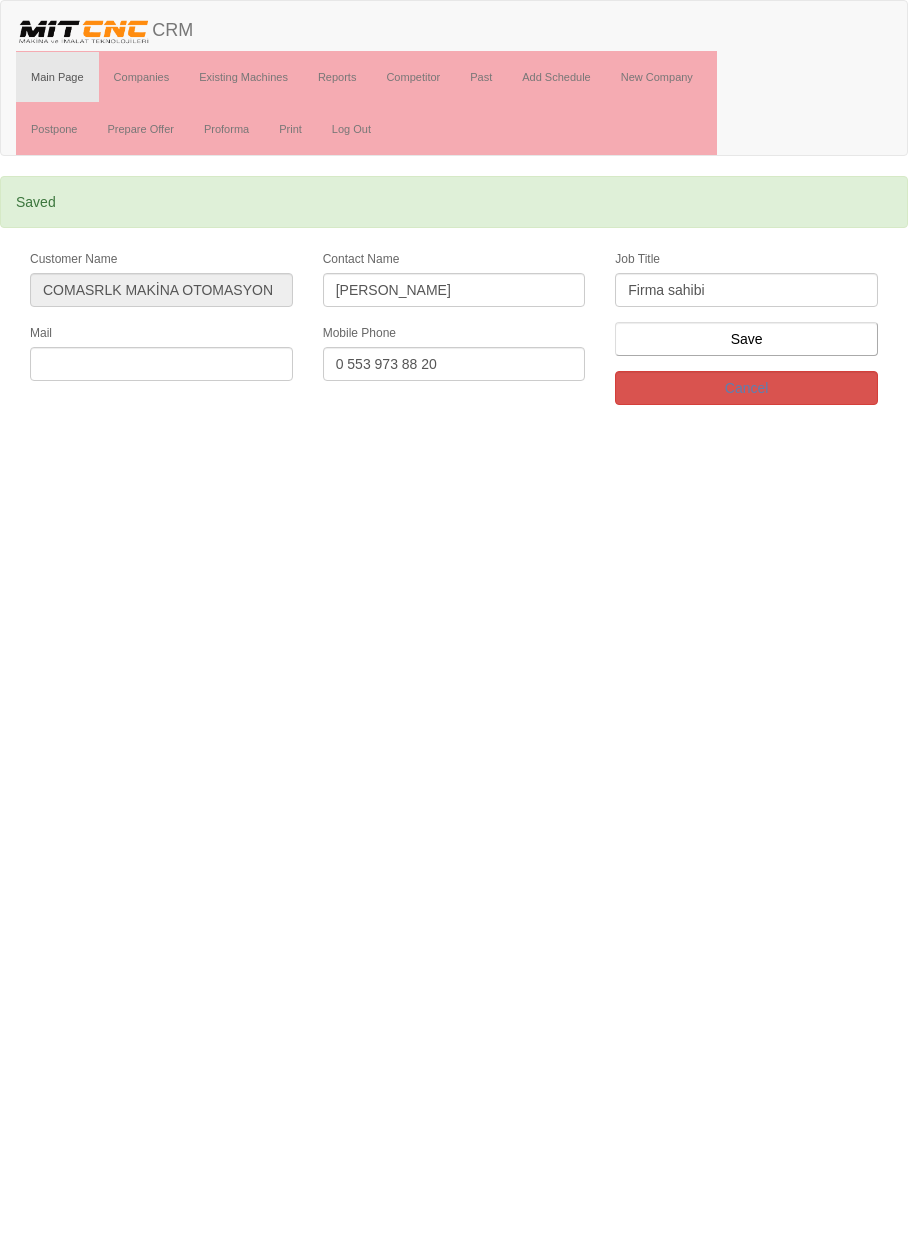 scroll, scrollTop: 0, scrollLeft: 0, axis: both 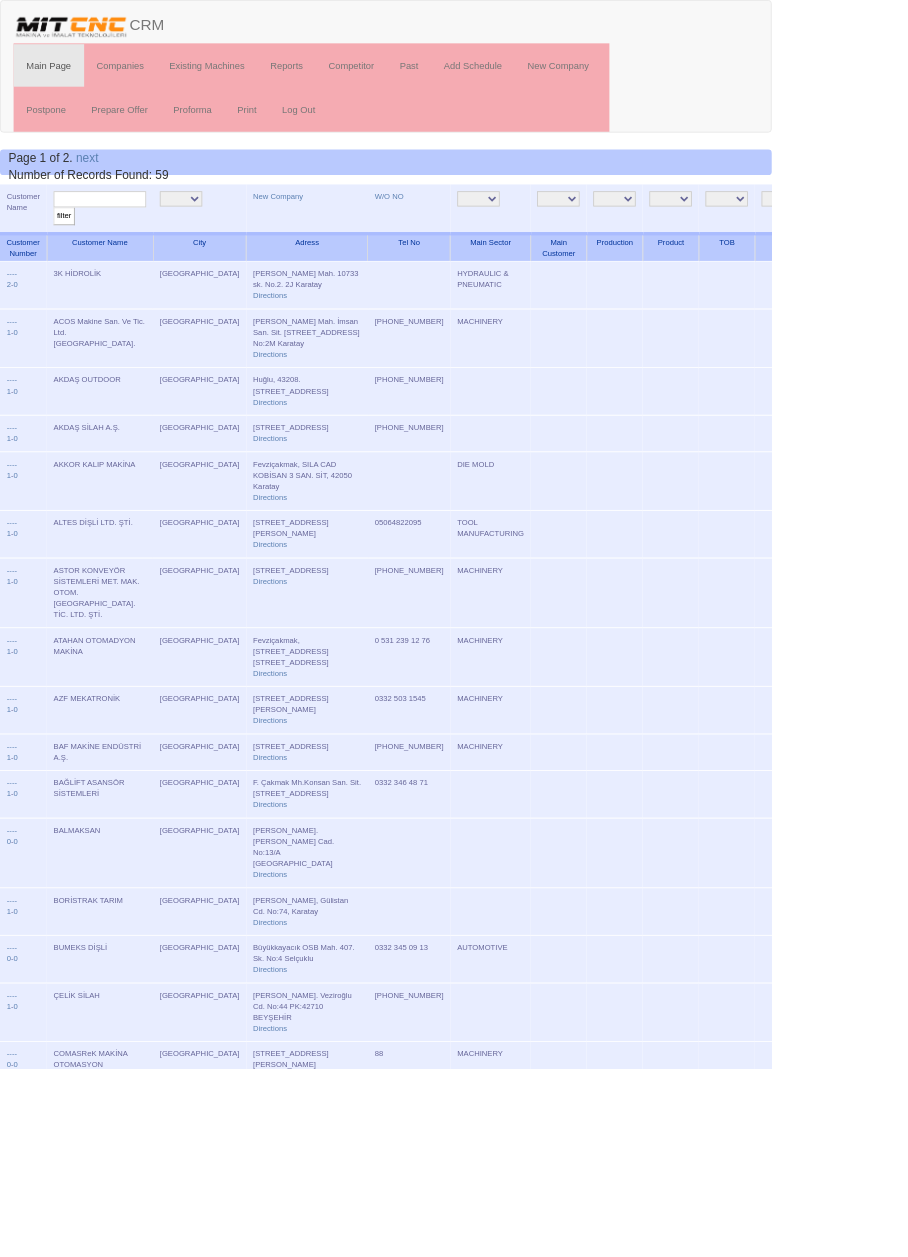 click at bounding box center (117, 234) 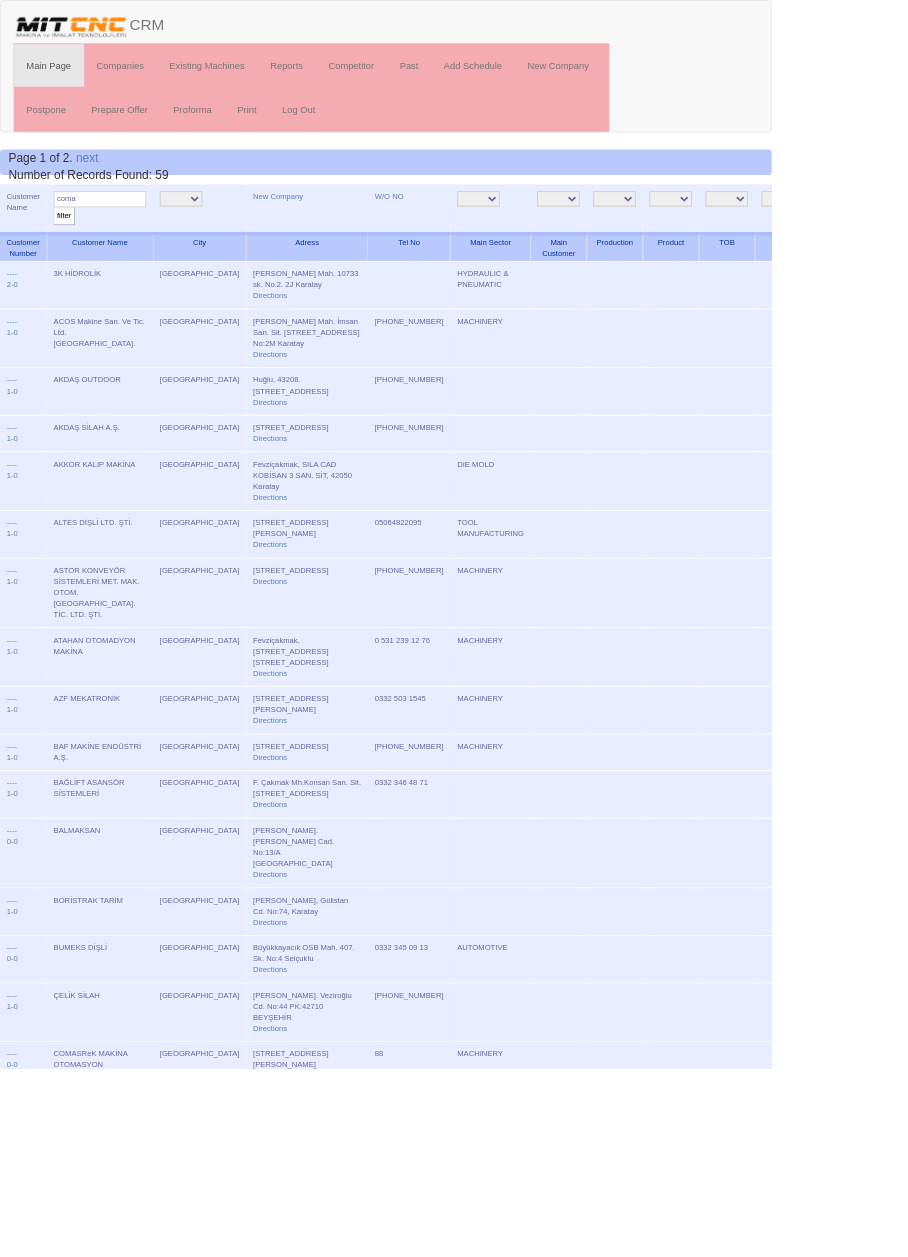 type on "coma" 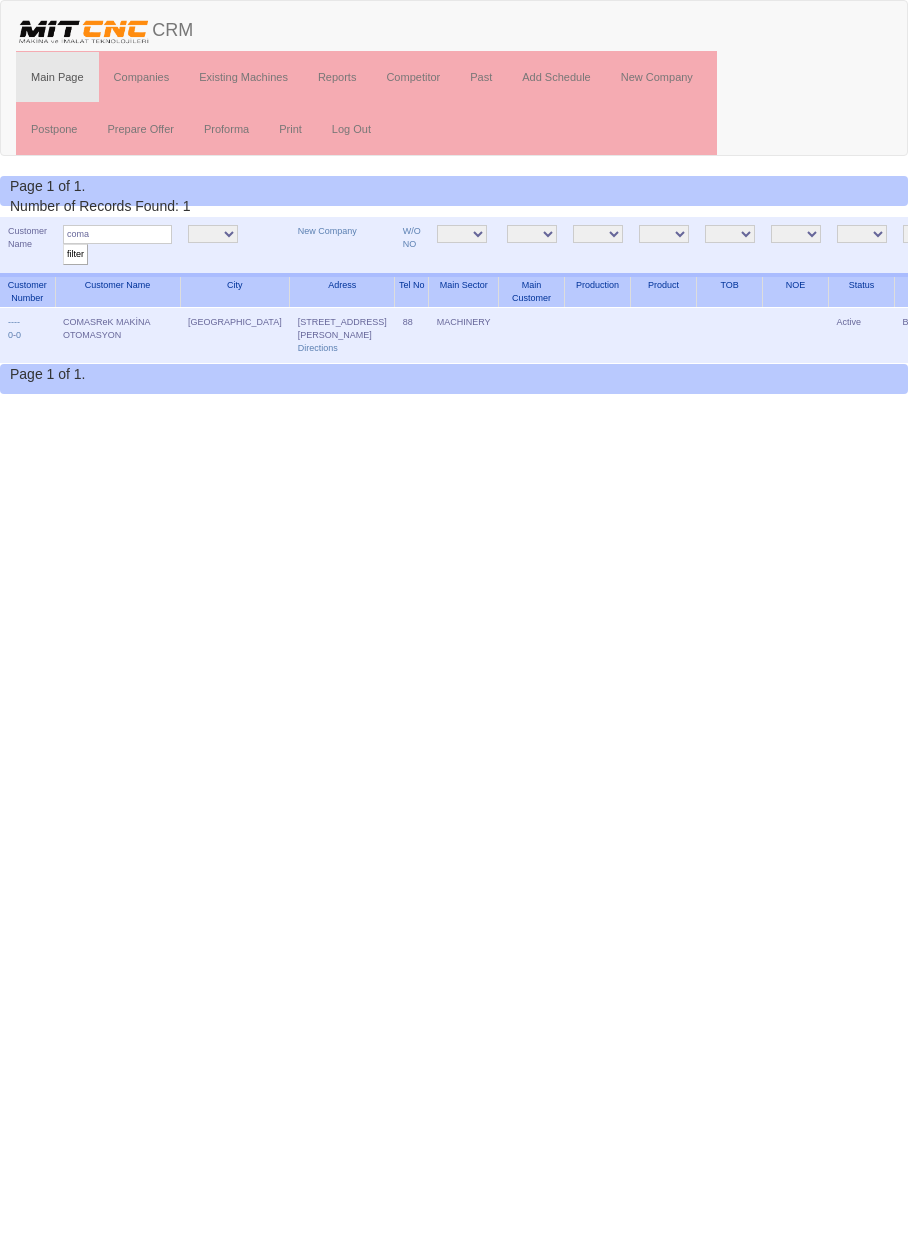 scroll, scrollTop: 0, scrollLeft: 0, axis: both 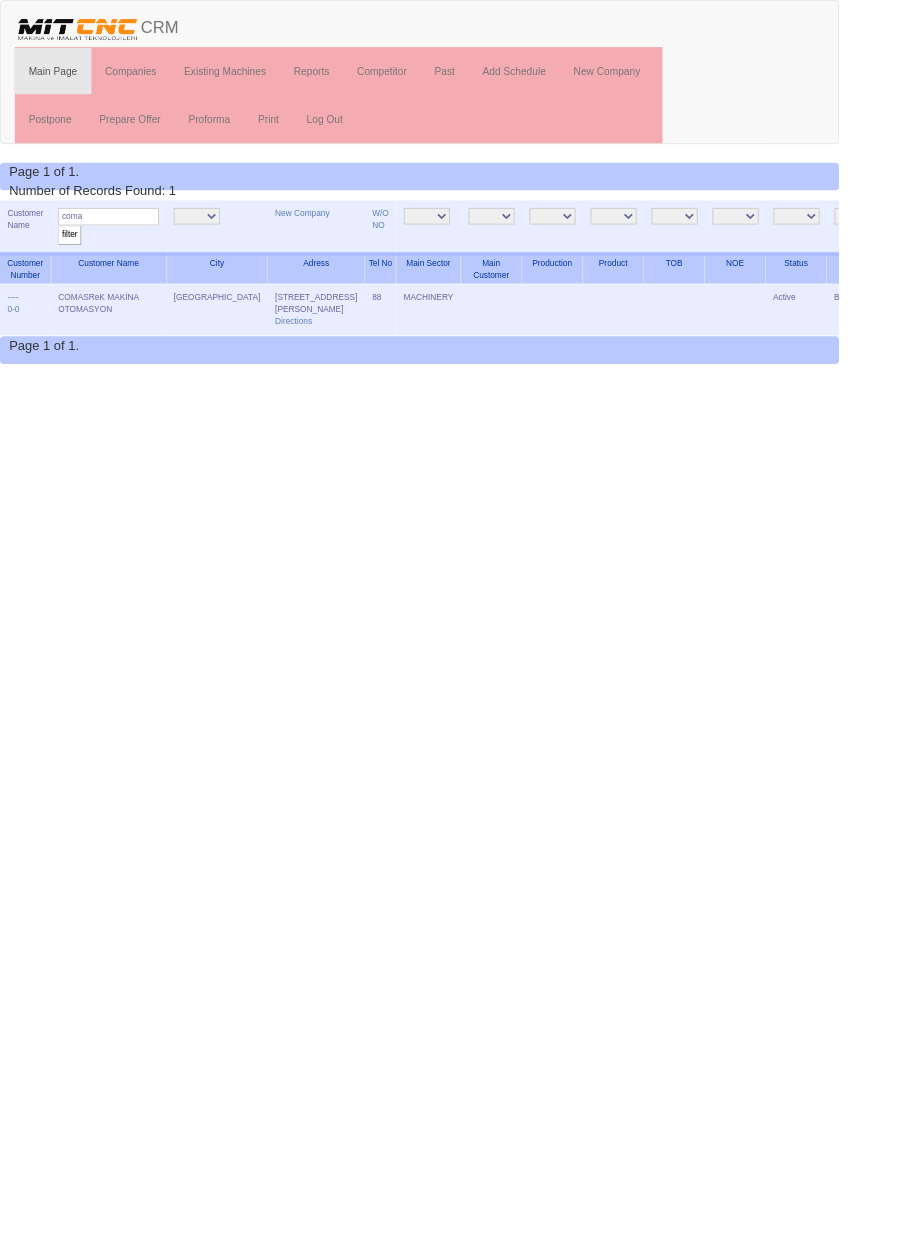 click on "Edit" at bounding box center (1043, 322) 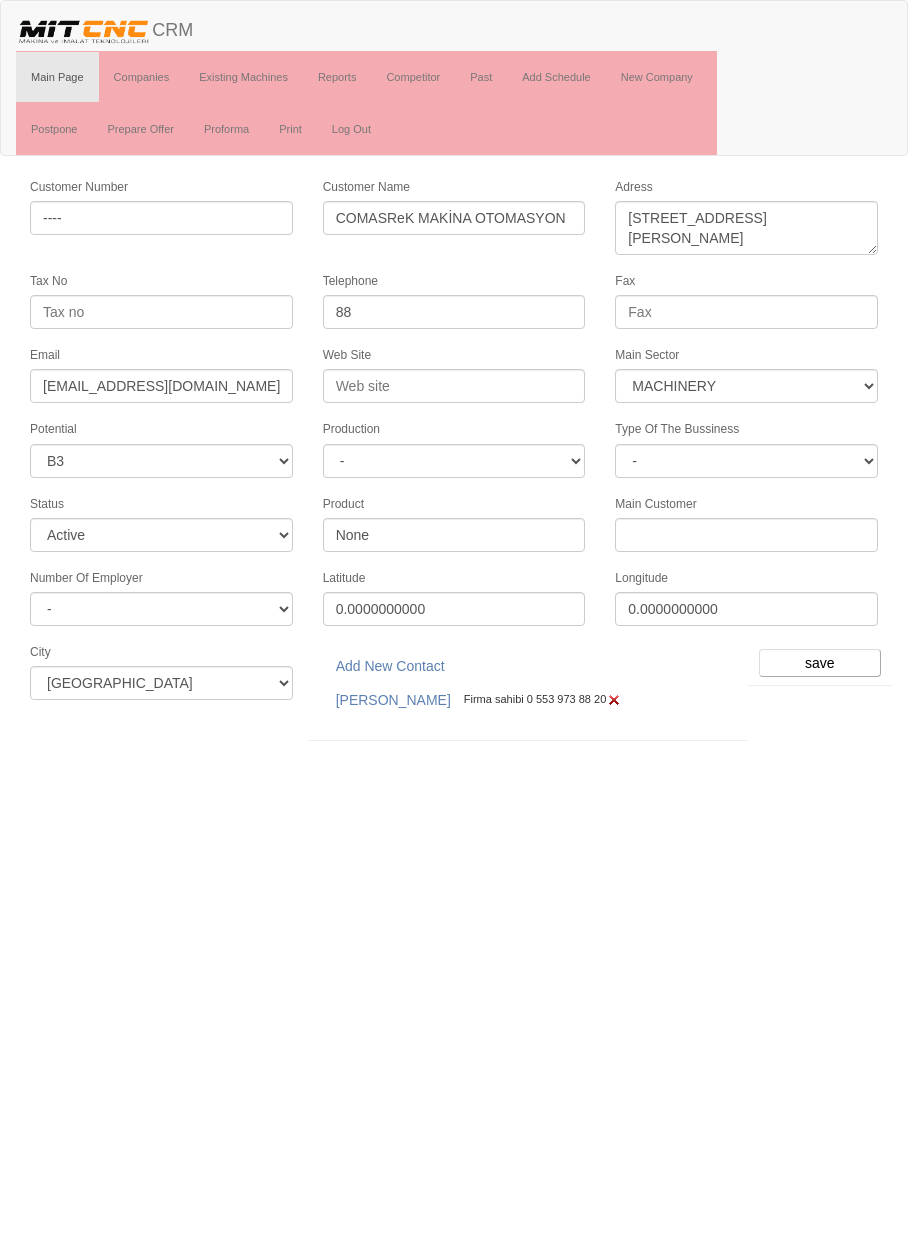 select on "363" 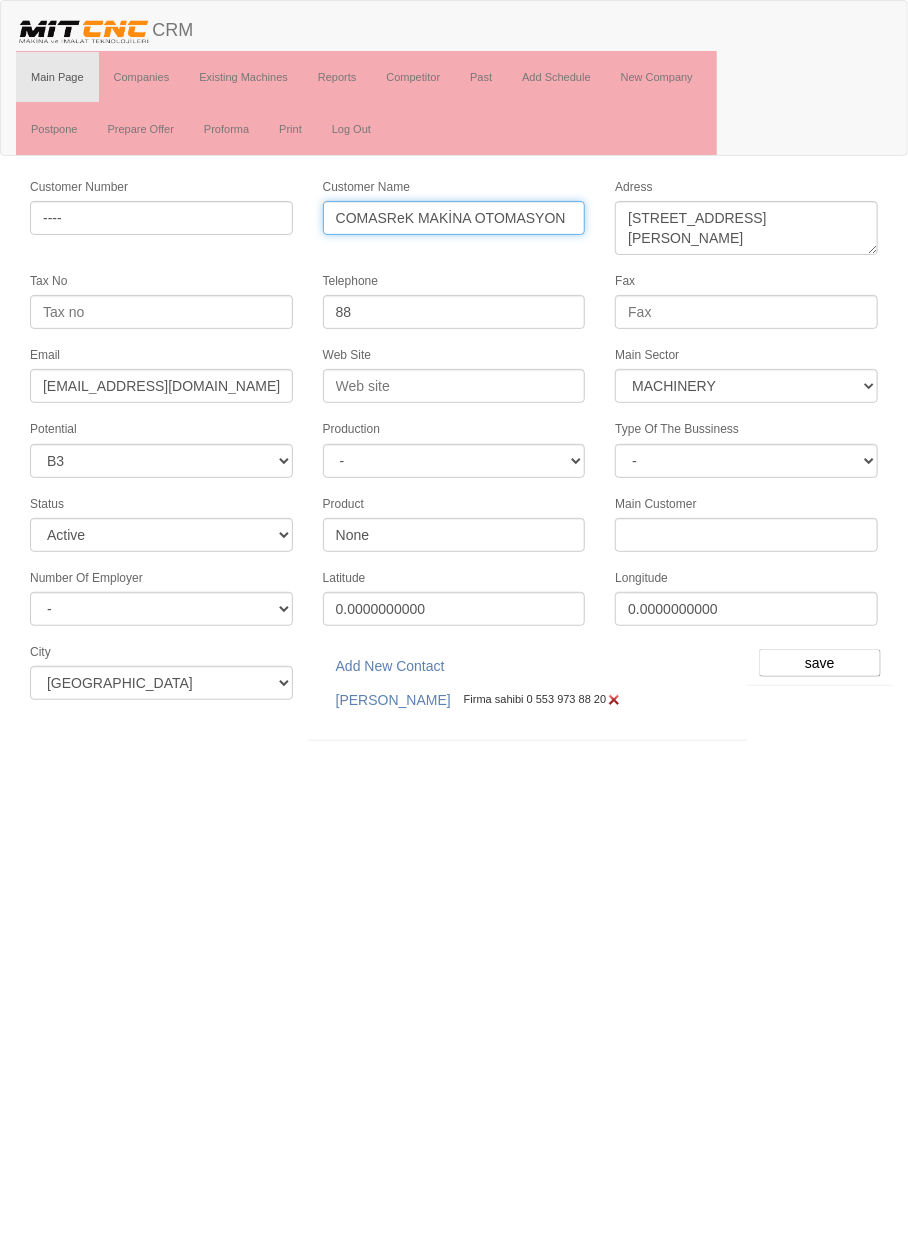 click on "COMASReK MAKİNA OTOMASYON" at bounding box center [454, 218] 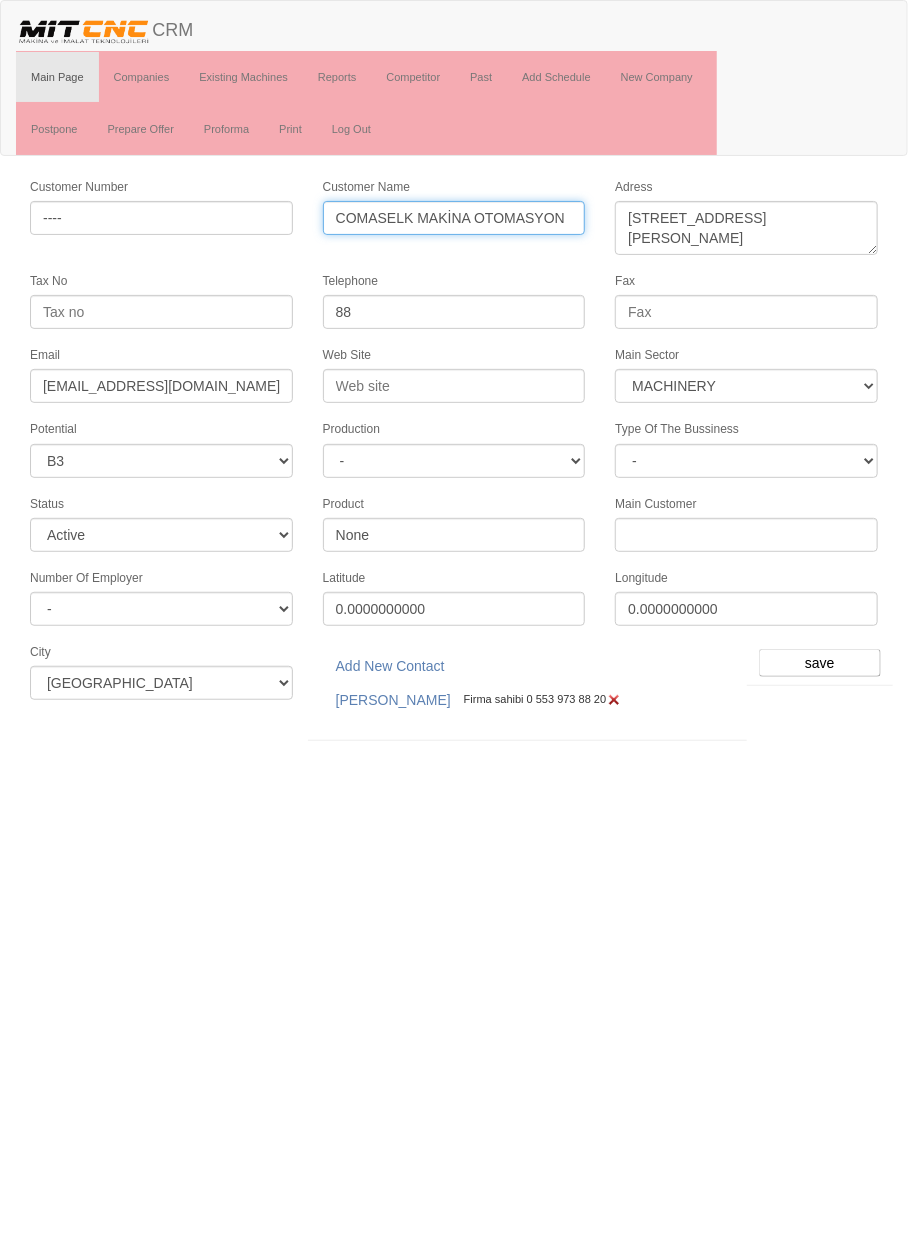 type on "COMASELK MAKİNA OTOMASYON" 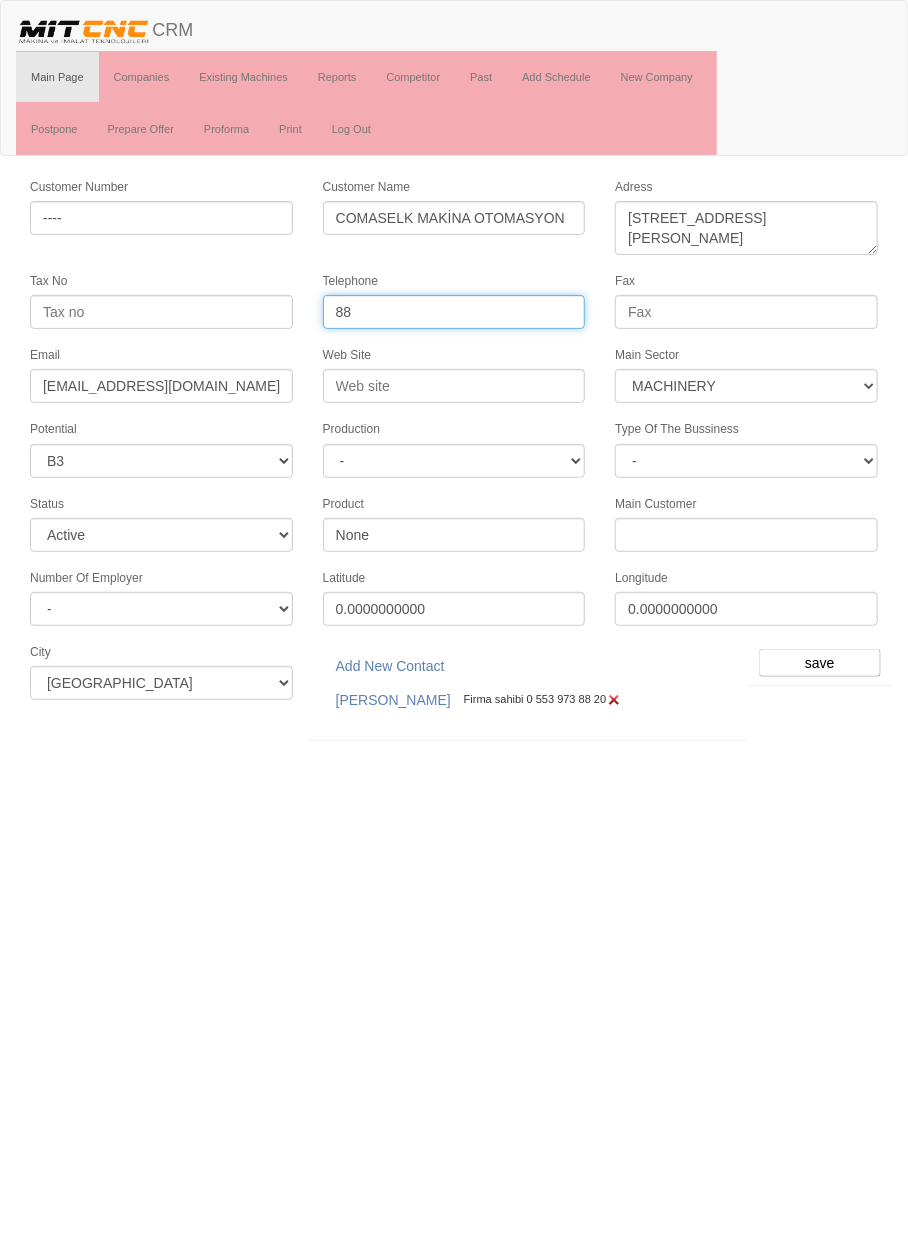 click on "88" at bounding box center [454, 312] 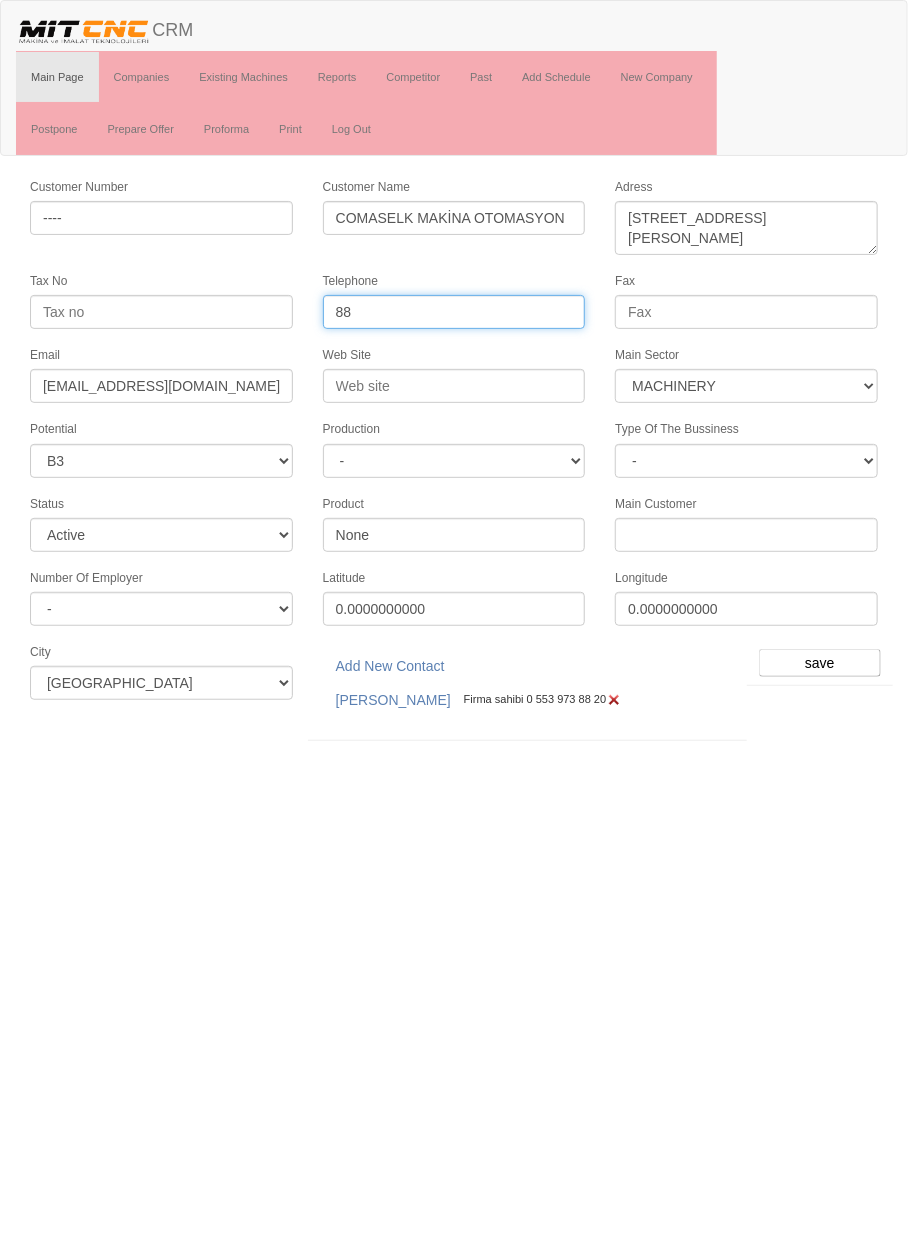 type on "8" 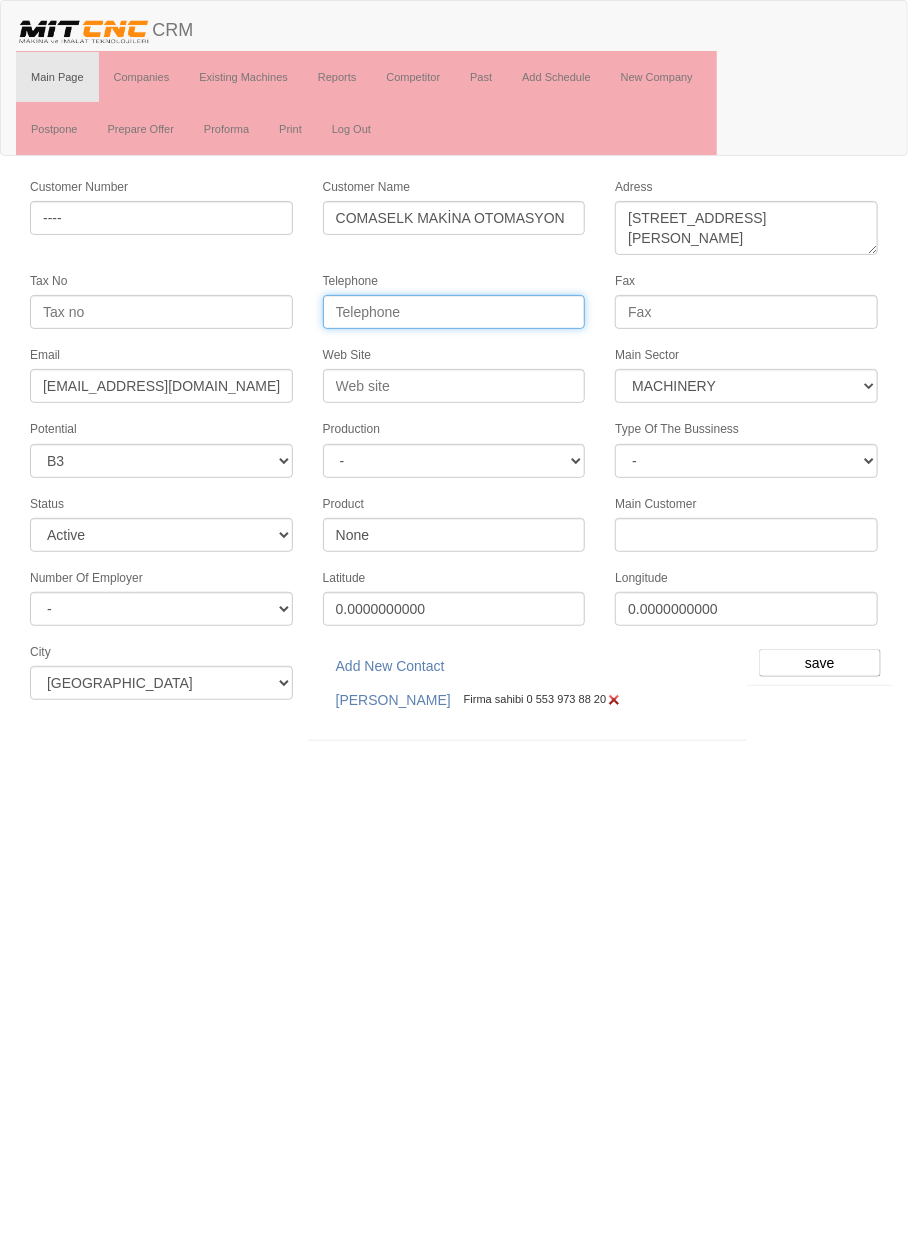 paste on "0 553 973 88 20" 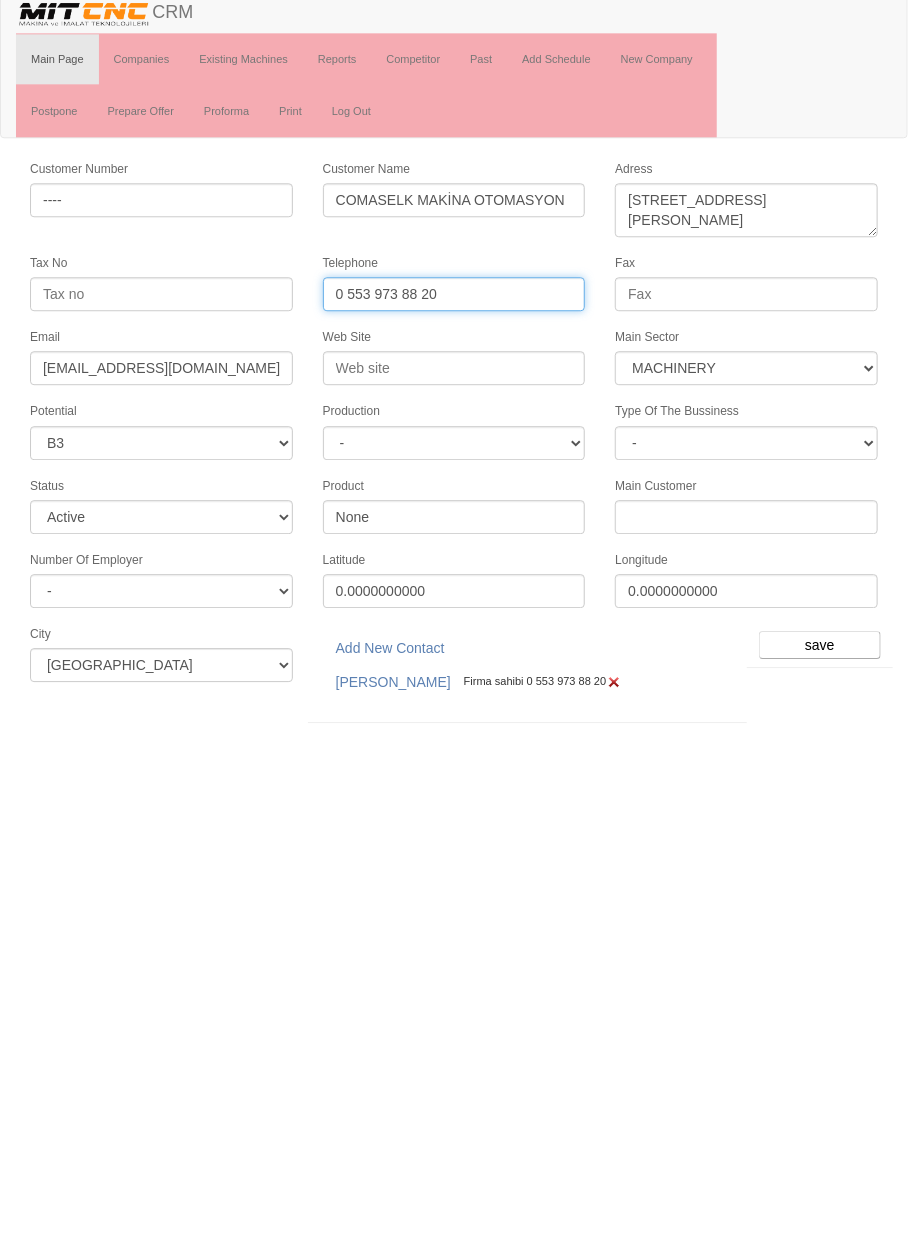 type on "0 553 973 88 20" 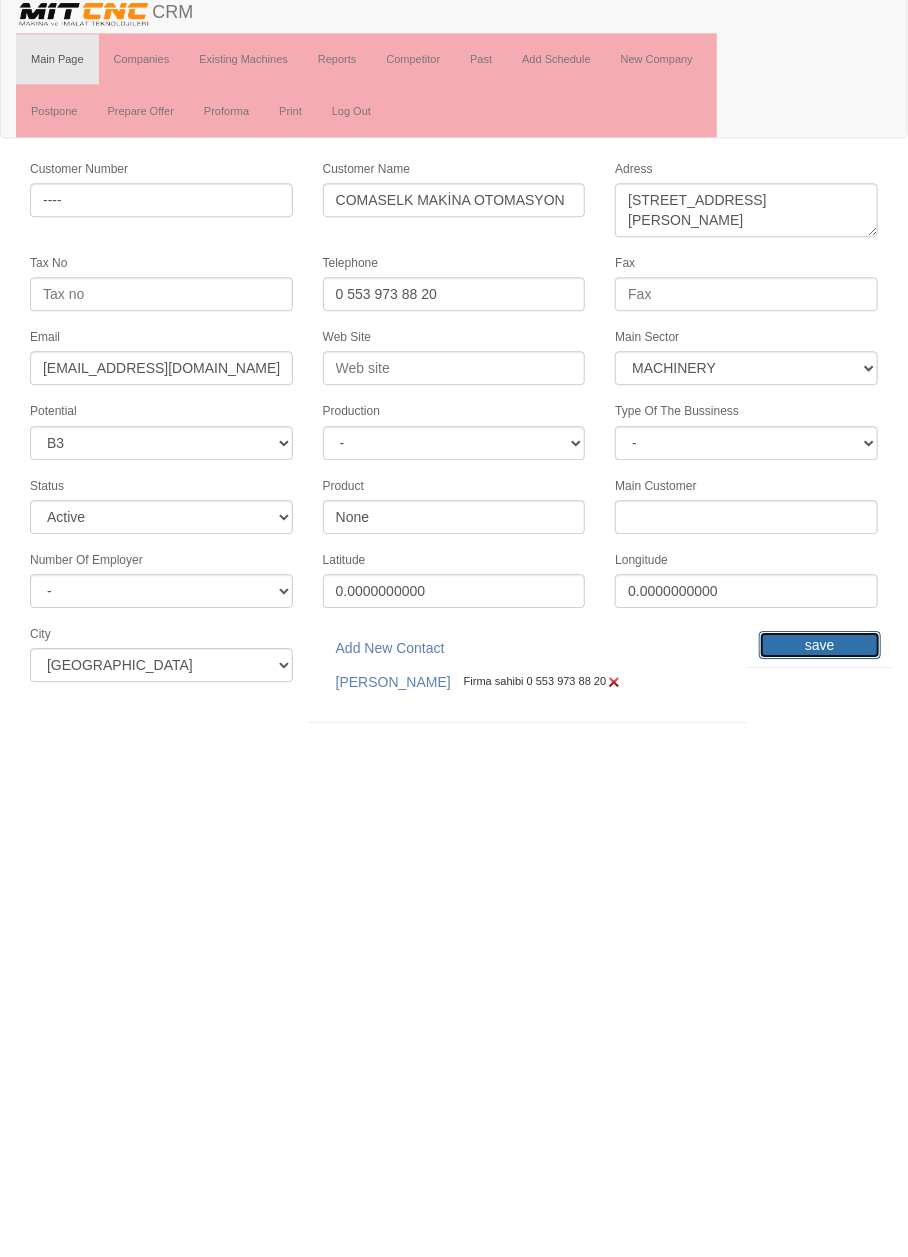 click on "save" at bounding box center [820, 663] 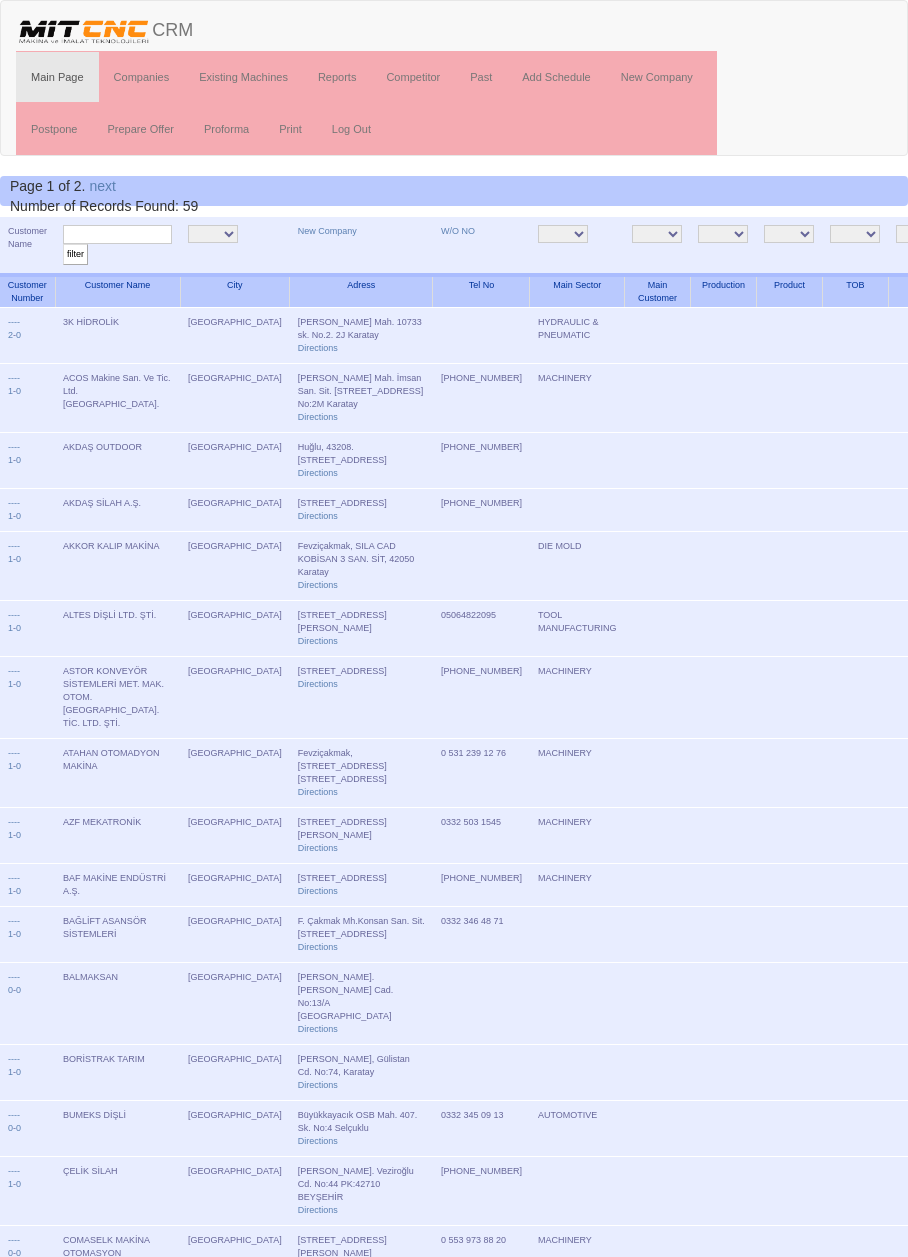 scroll, scrollTop: 0, scrollLeft: 0, axis: both 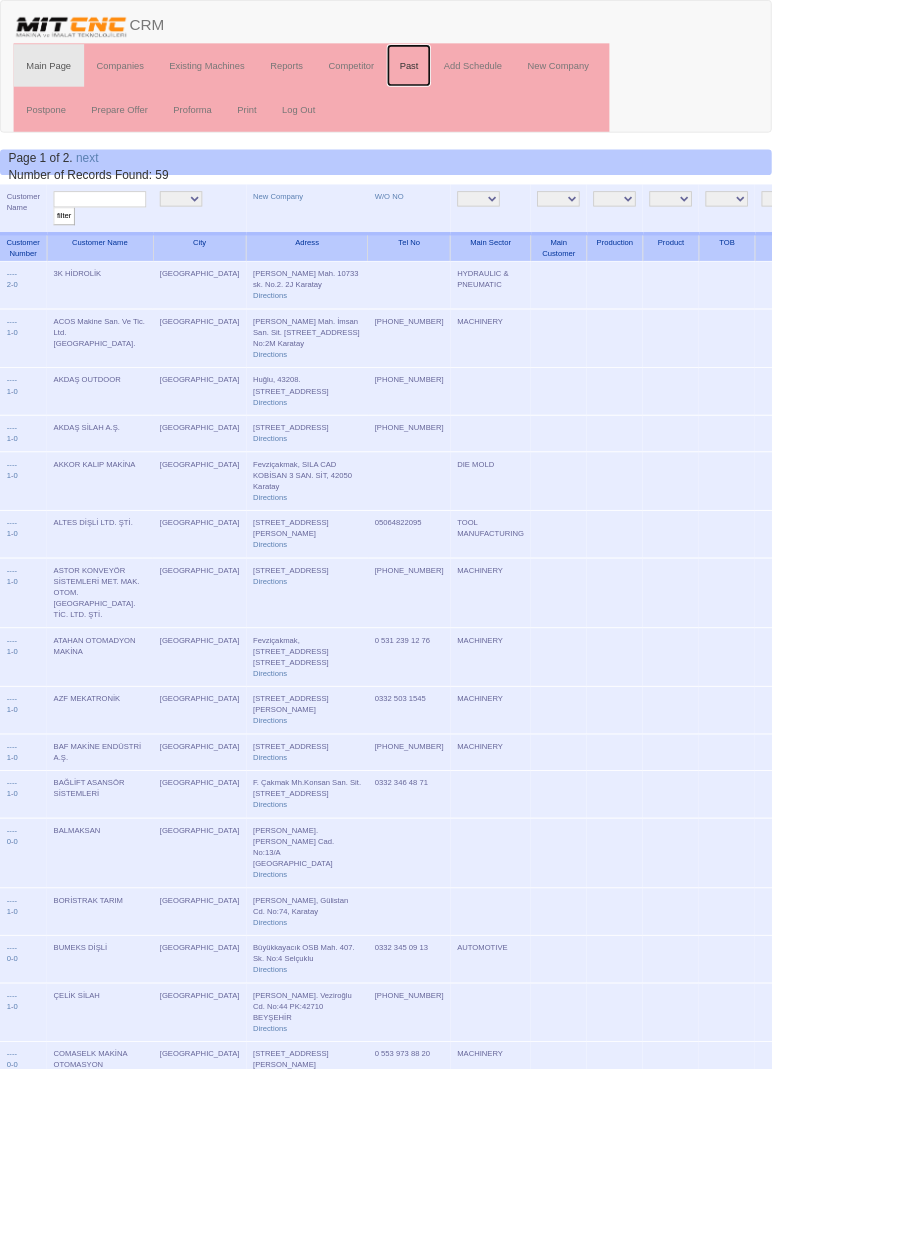 click on "Past" at bounding box center (481, 77) 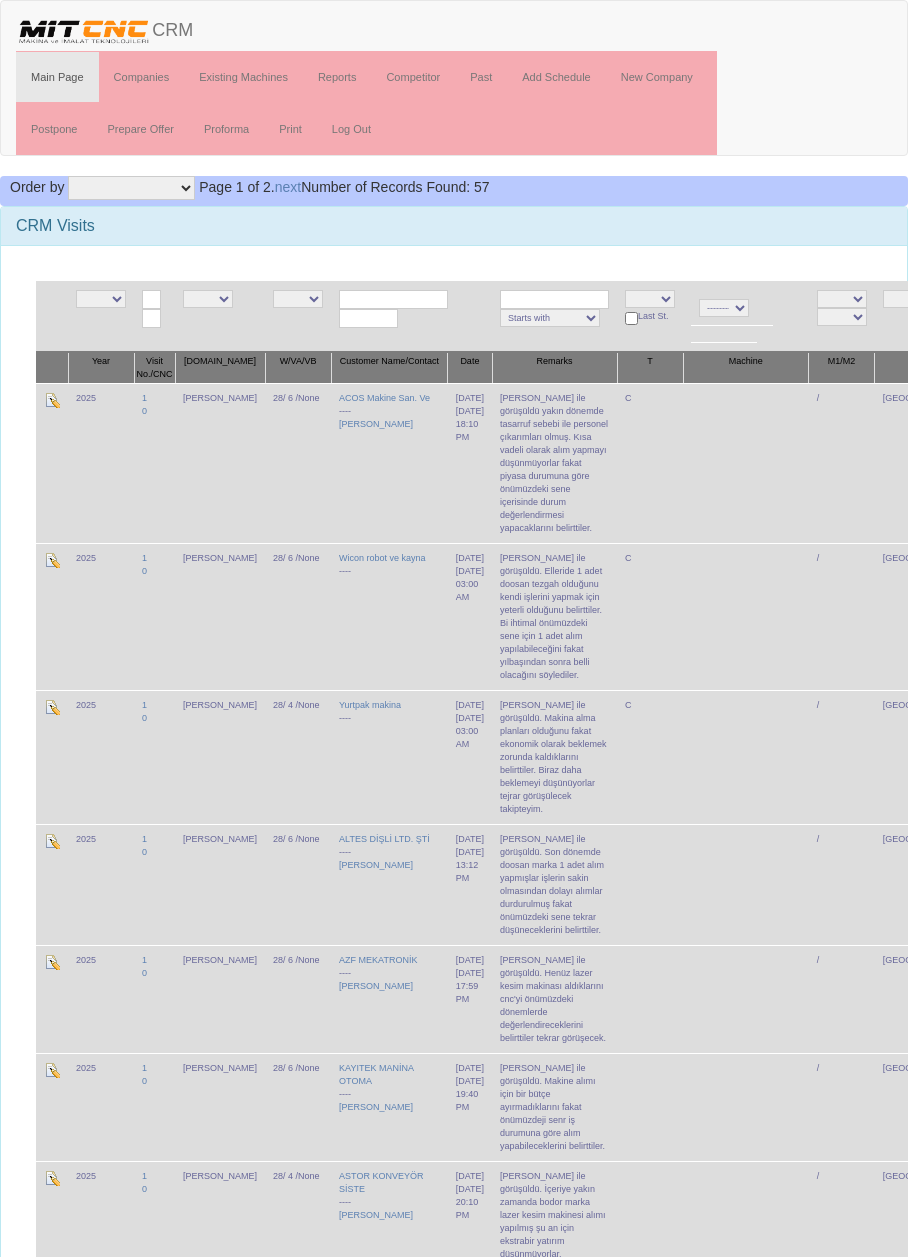 scroll, scrollTop: 0, scrollLeft: 0, axis: both 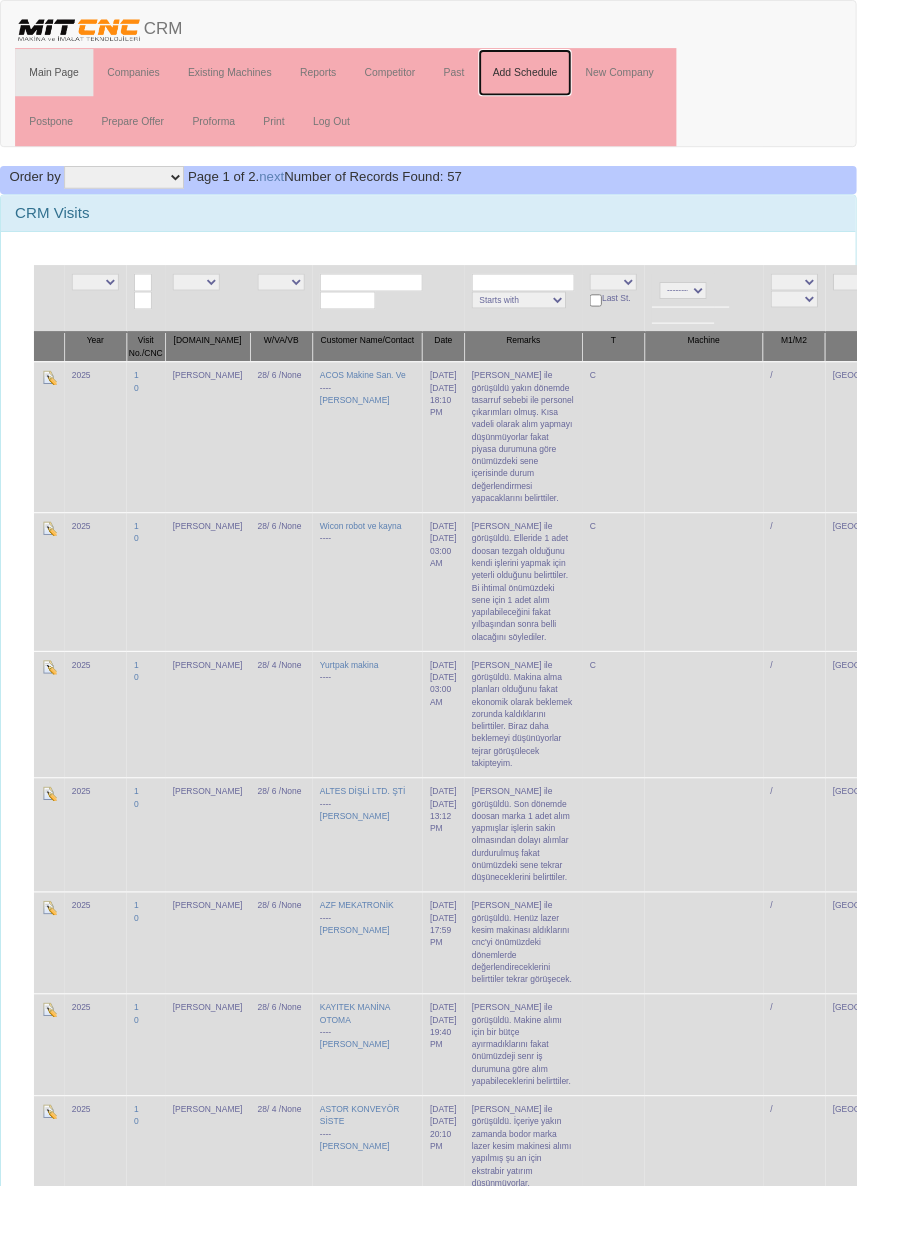 click on "Add Schedule" at bounding box center (556, 77) 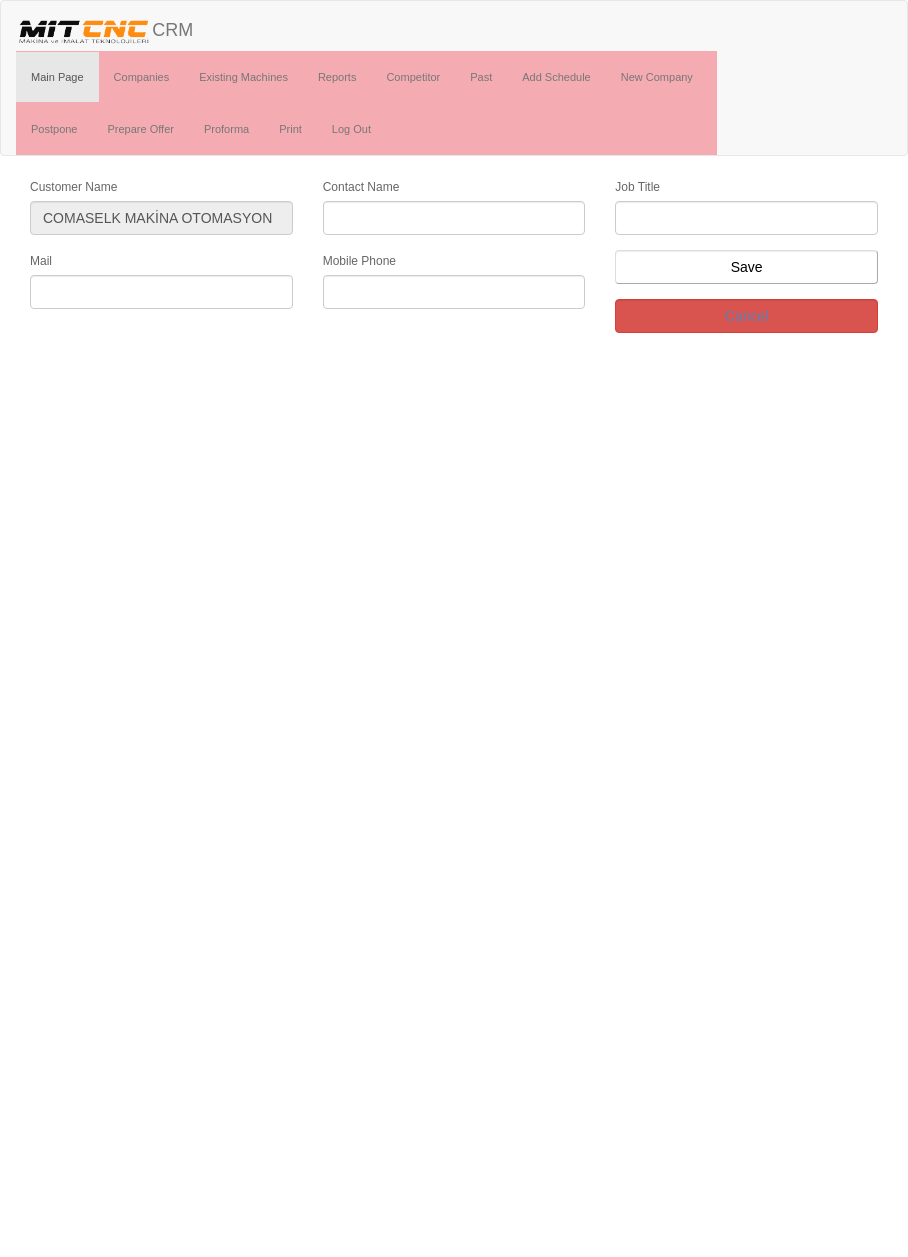 scroll, scrollTop: 0, scrollLeft: 0, axis: both 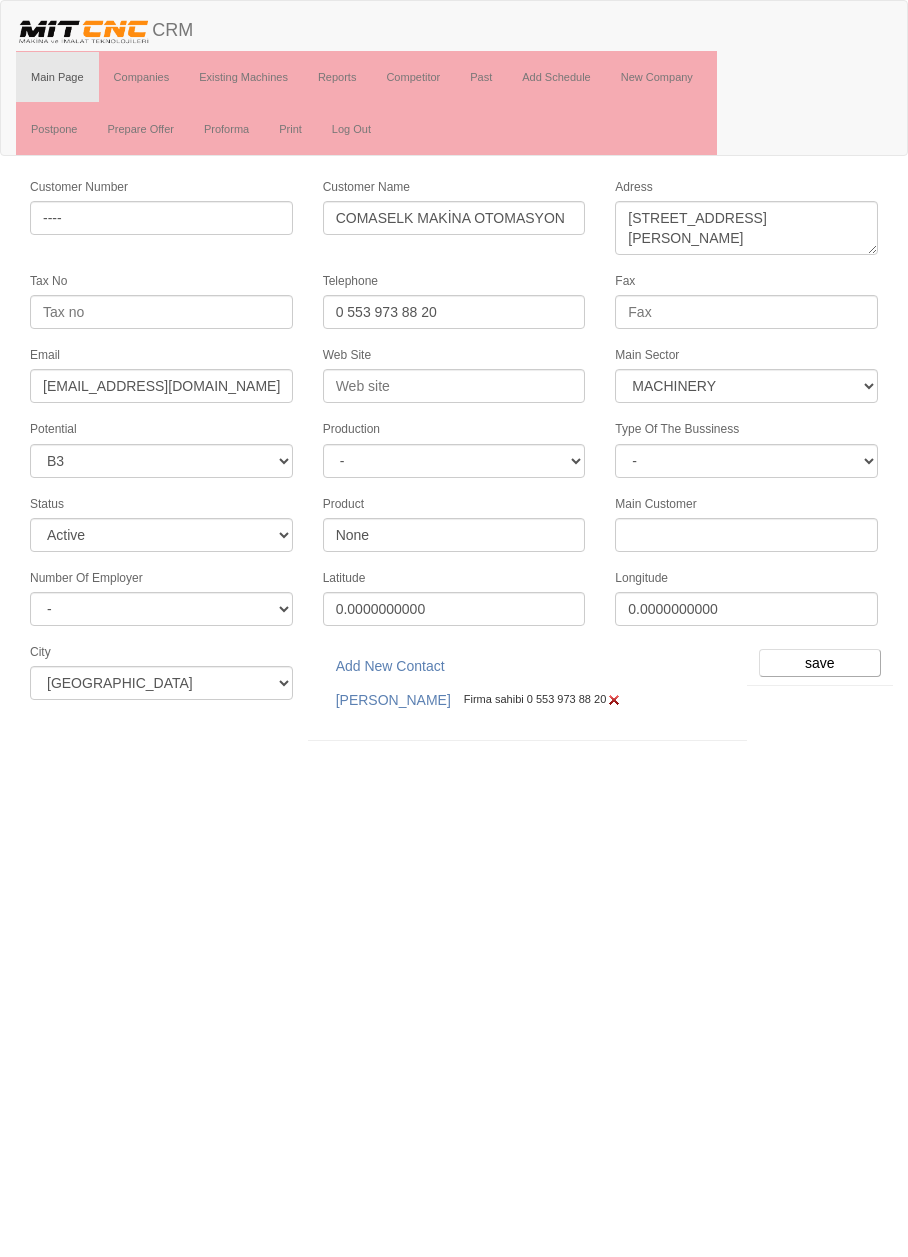 select on "363" 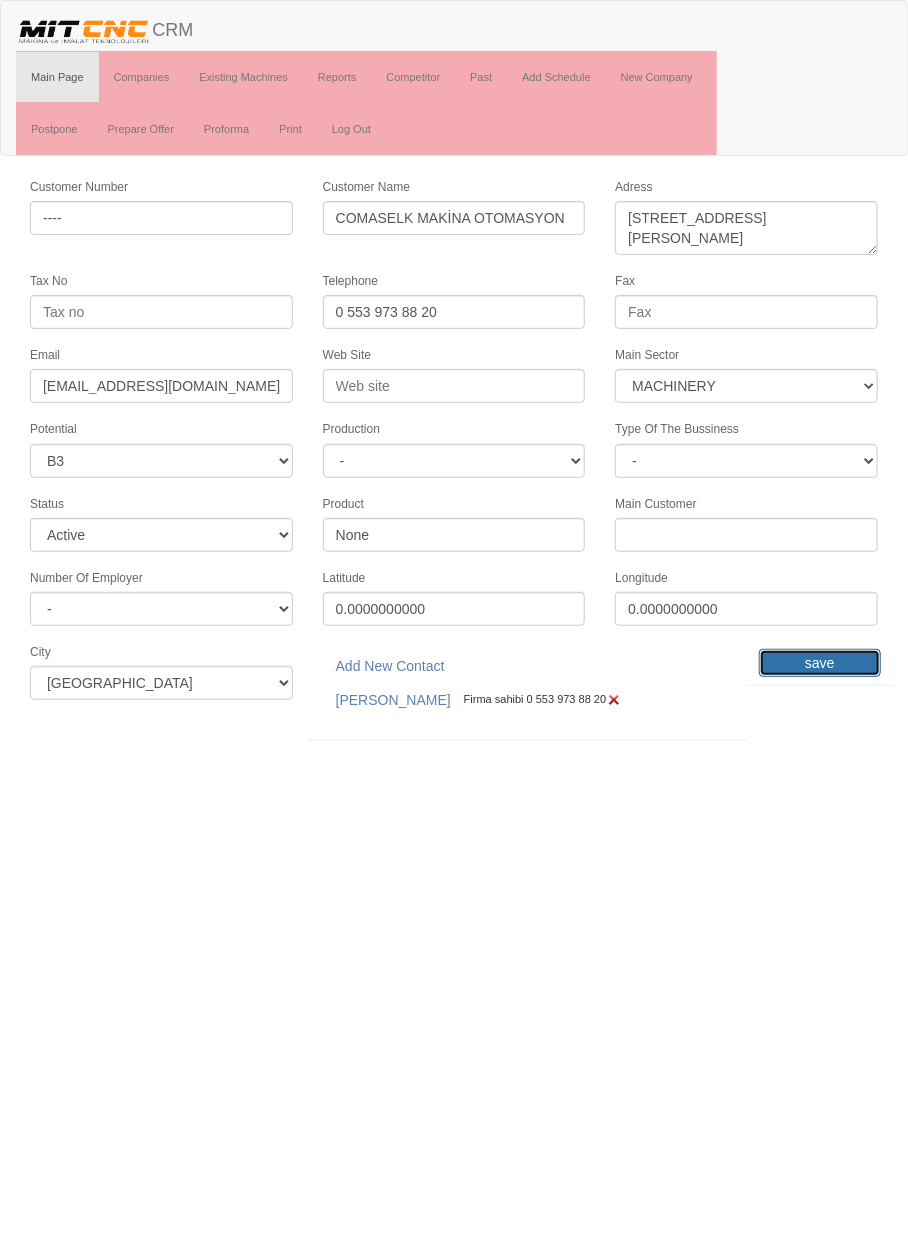 click on "save" at bounding box center (820, 663) 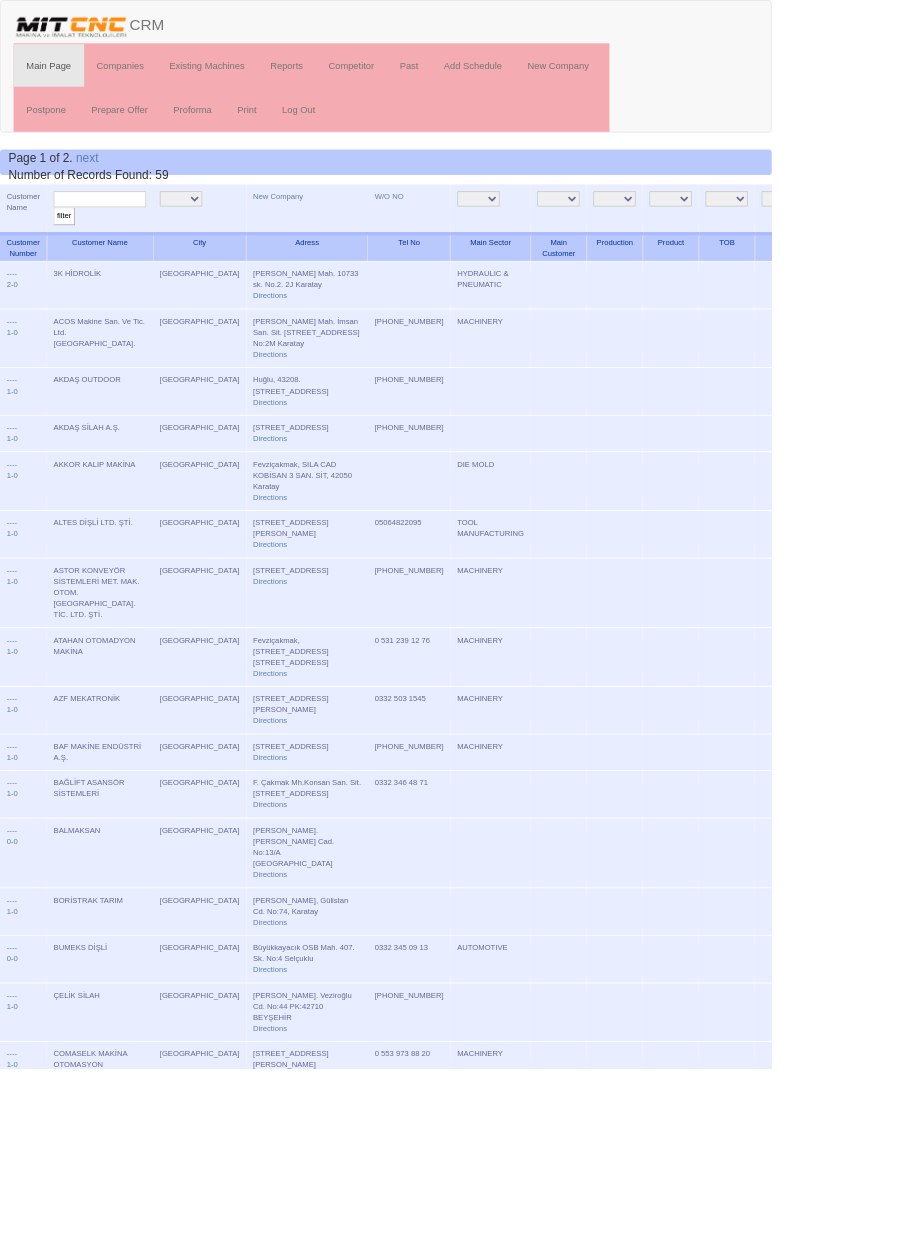 scroll, scrollTop: 0, scrollLeft: 0, axis: both 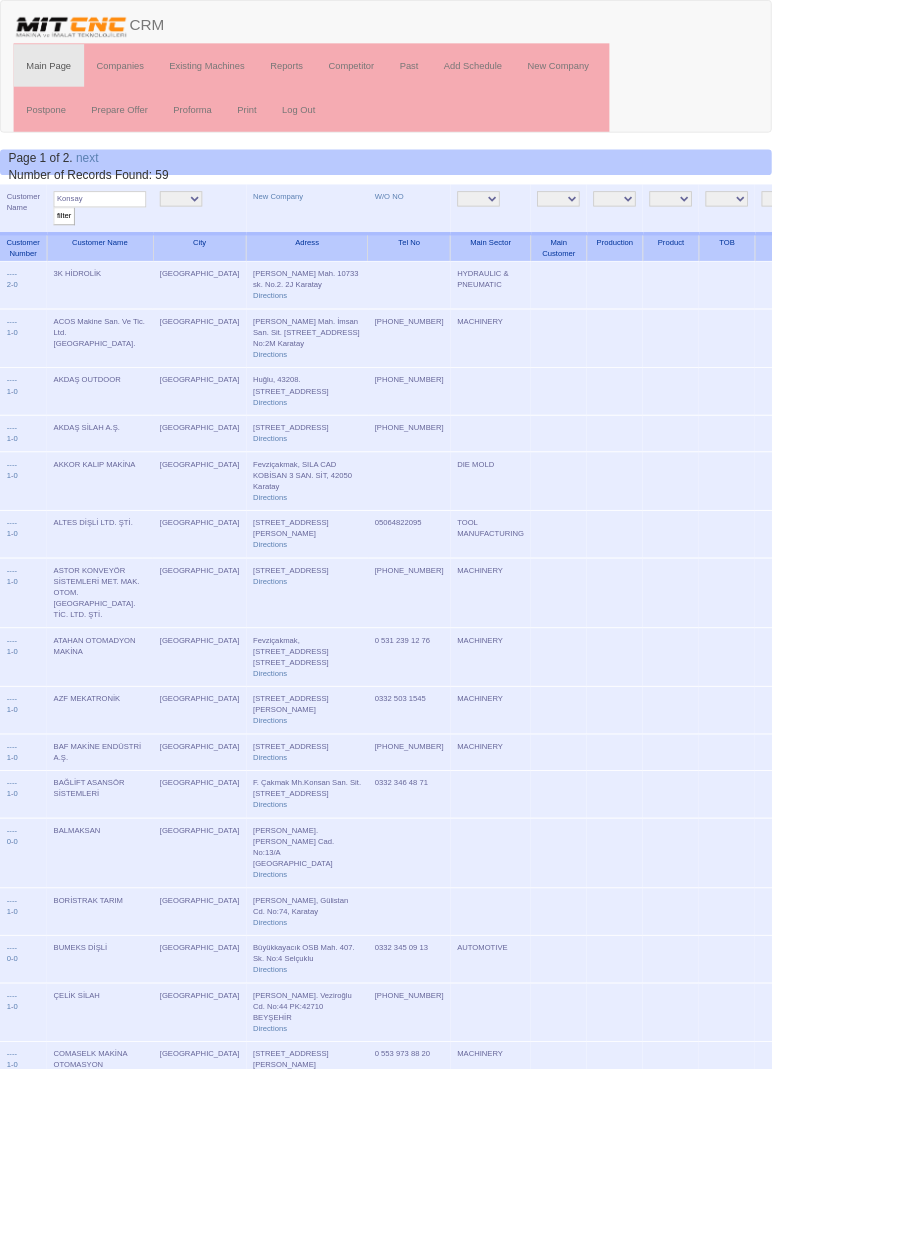 type on "Konsay" 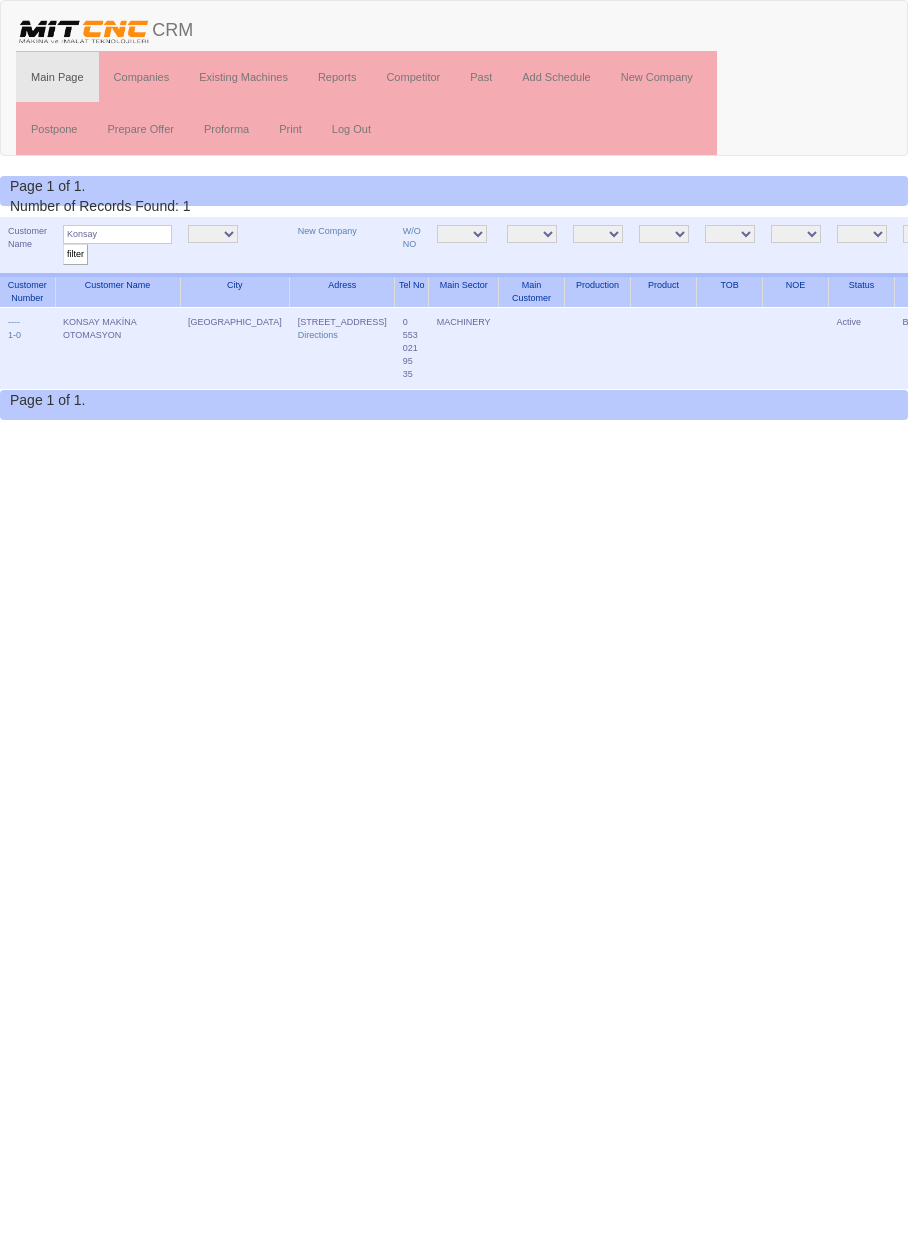 scroll, scrollTop: 0, scrollLeft: 0, axis: both 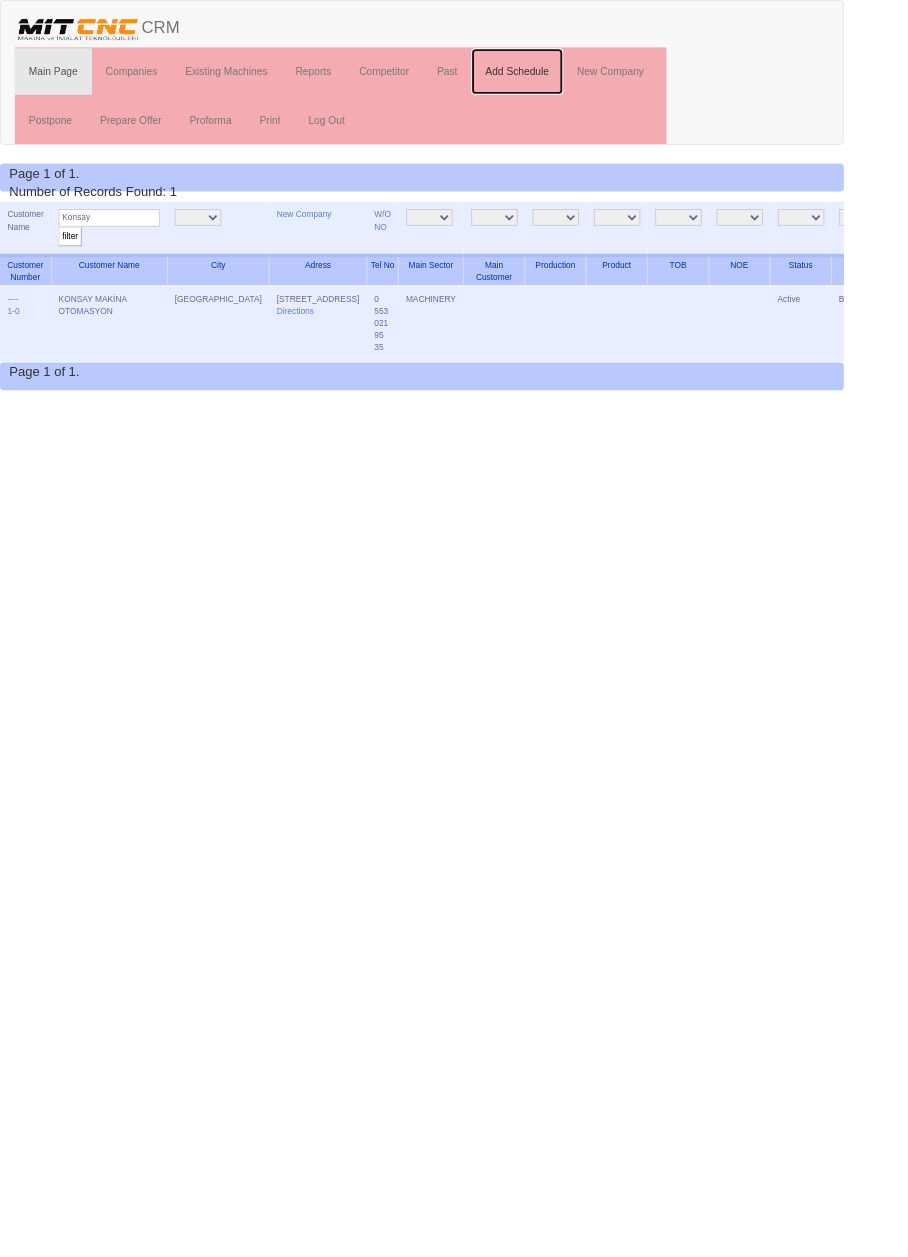 click on "Add Schedule" at bounding box center [556, 77] 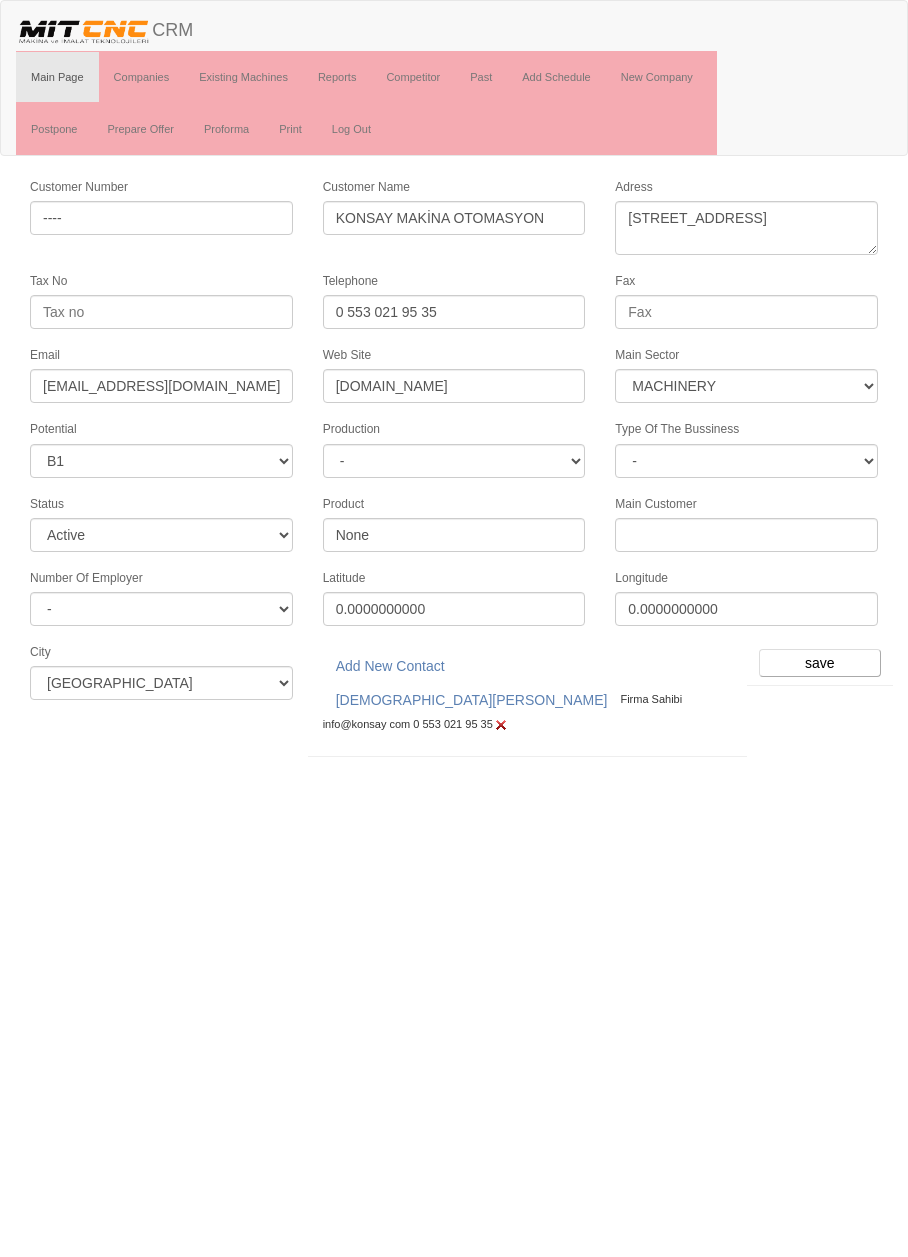 select on "363" 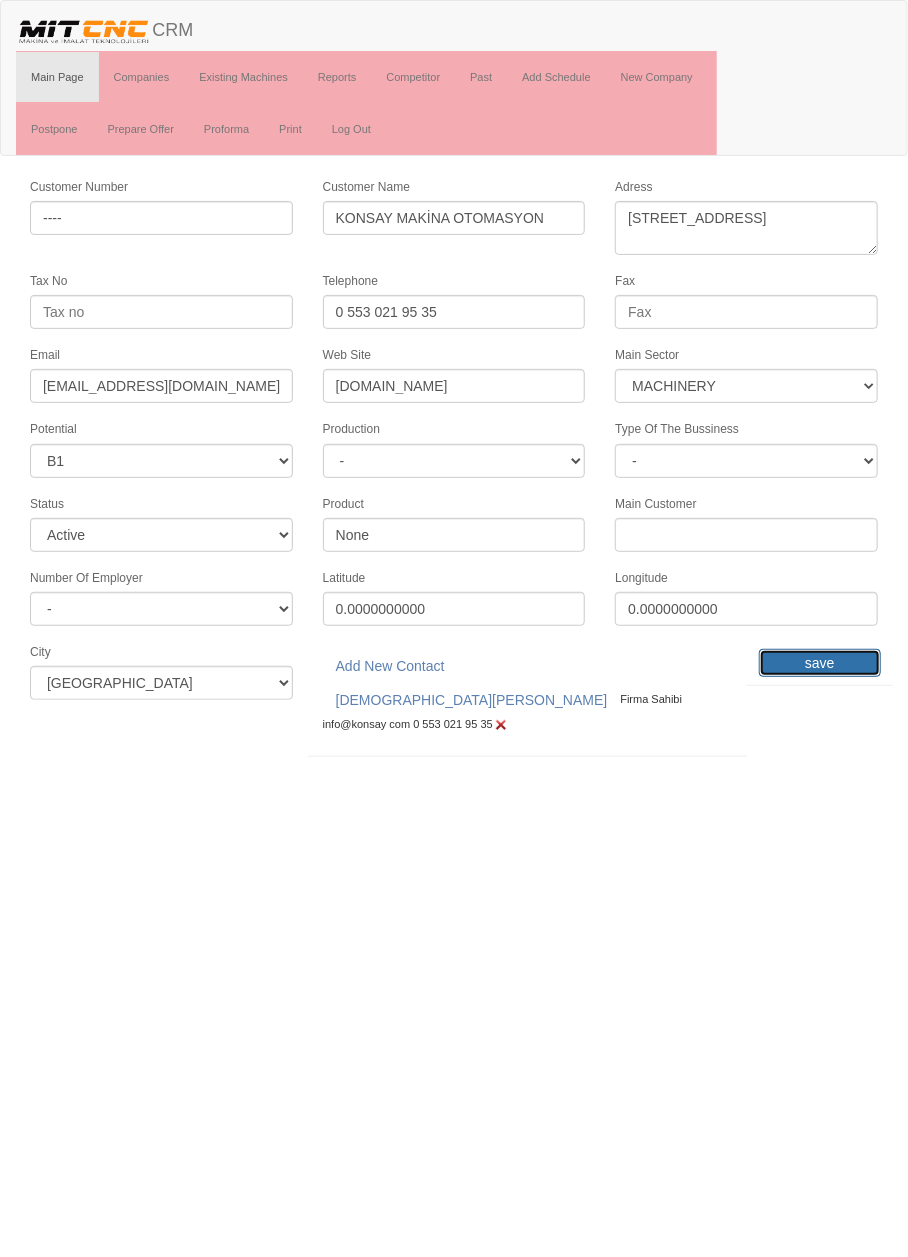click on "save" at bounding box center [820, 663] 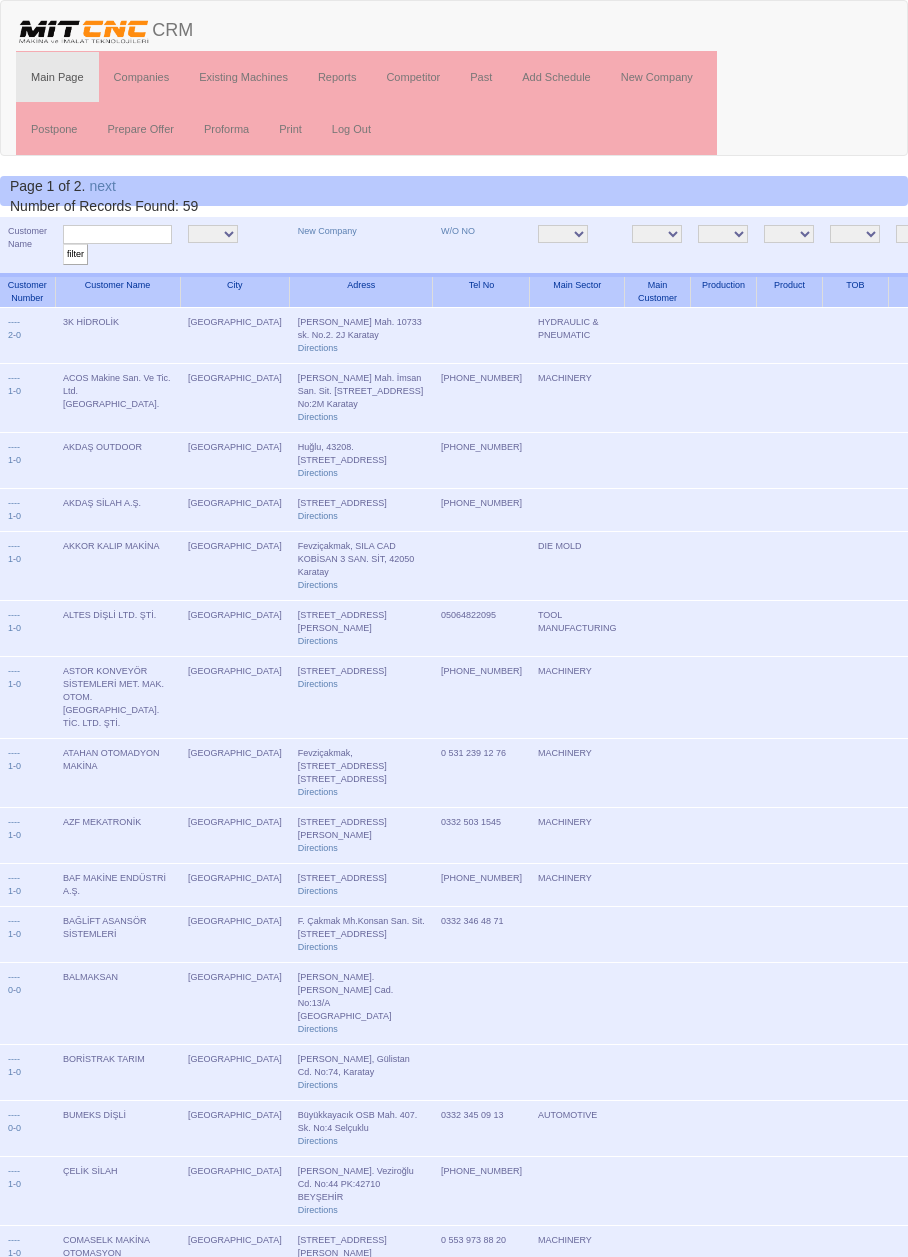 scroll, scrollTop: 0, scrollLeft: 0, axis: both 